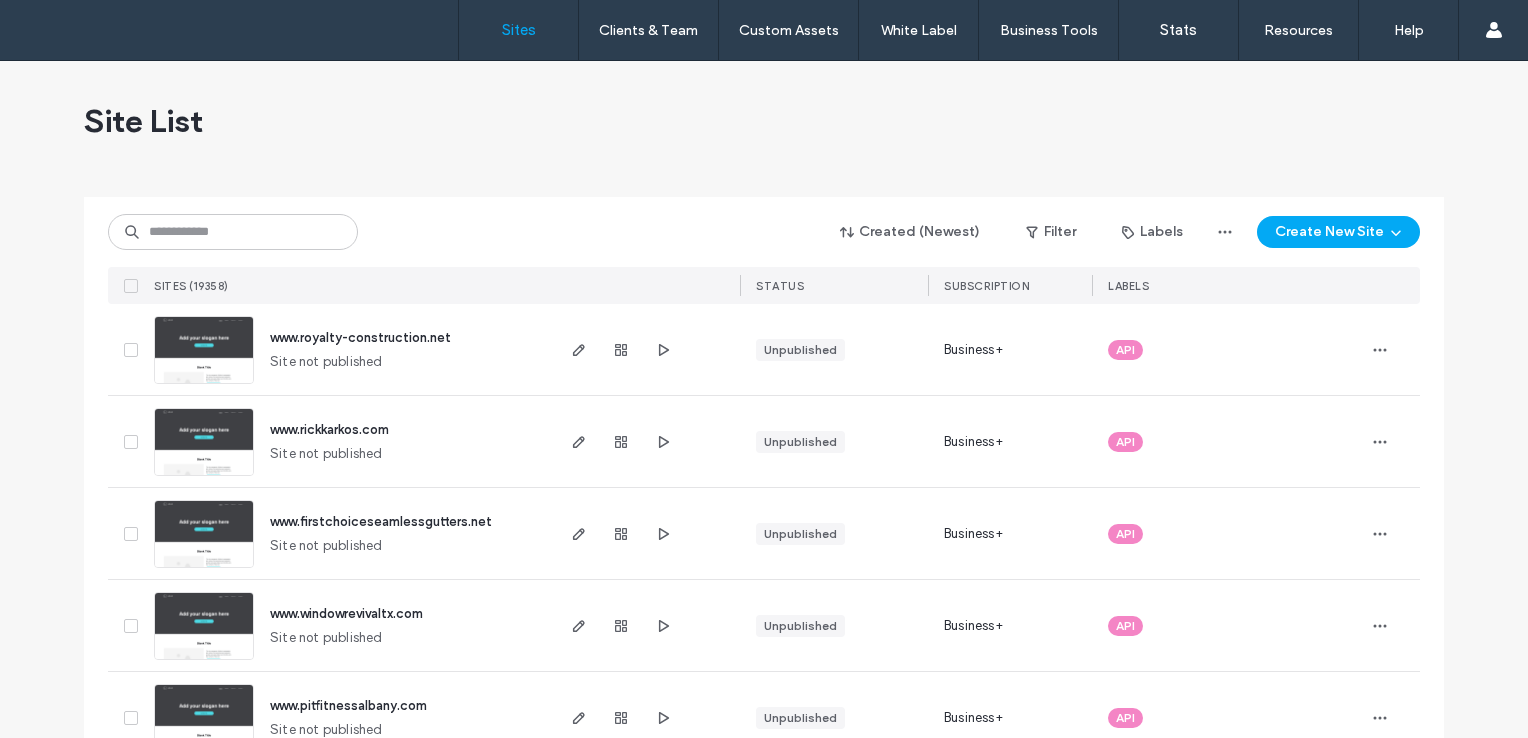 scroll, scrollTop: 0, scrollLeft: 0, axis: both 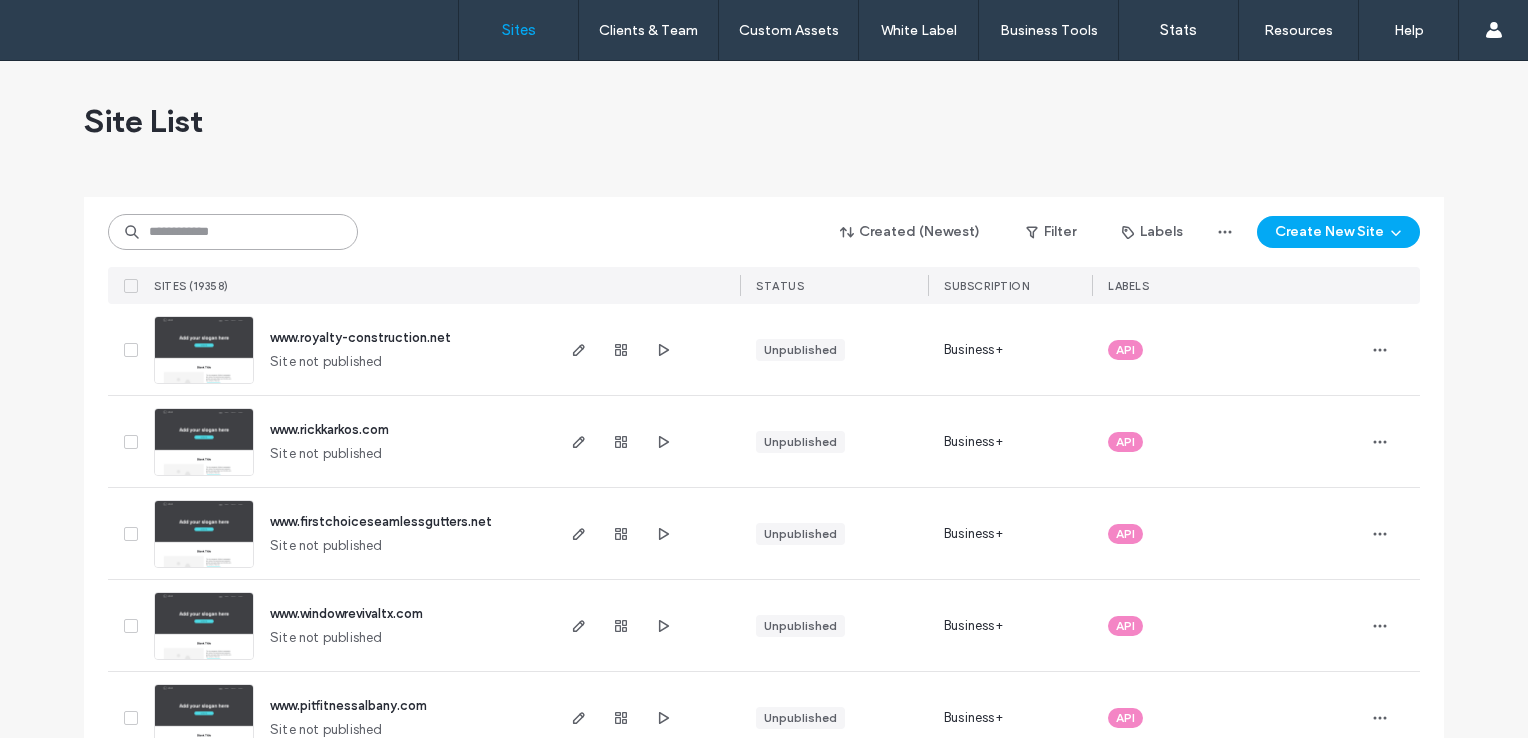 click at bounding box center (233, 232) 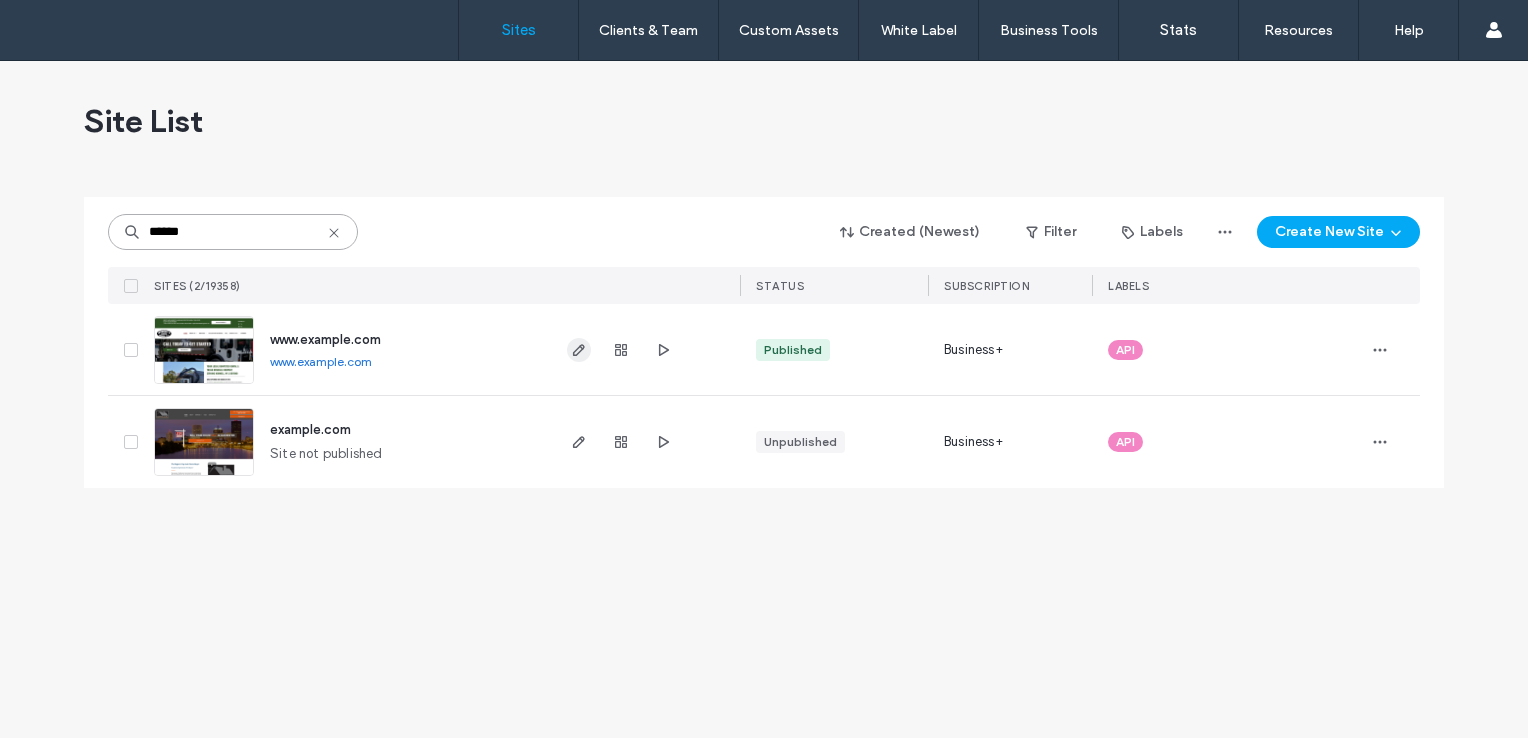 type on "******" 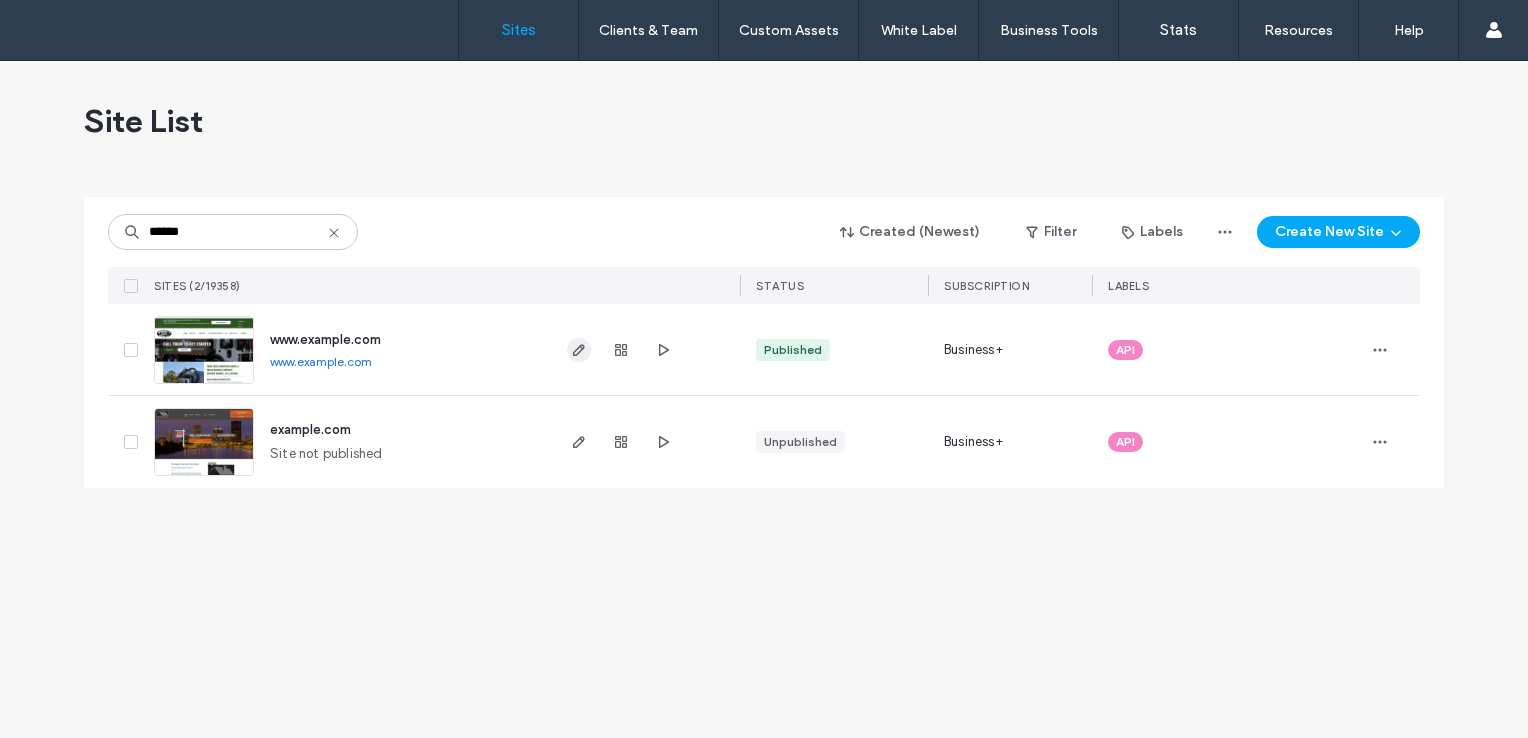 click 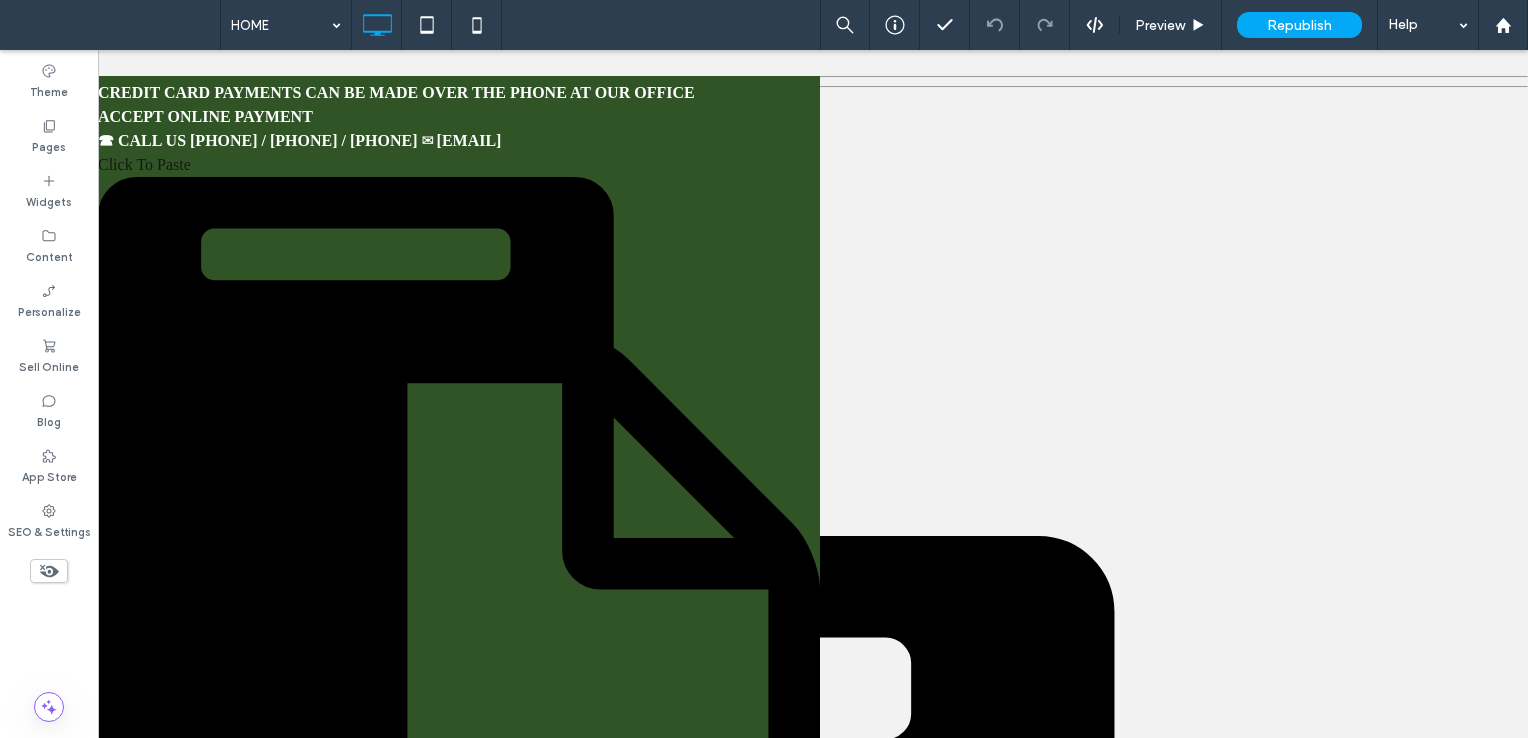 scroll, scrollTop: 0, scrollLeft: 0, axis: both 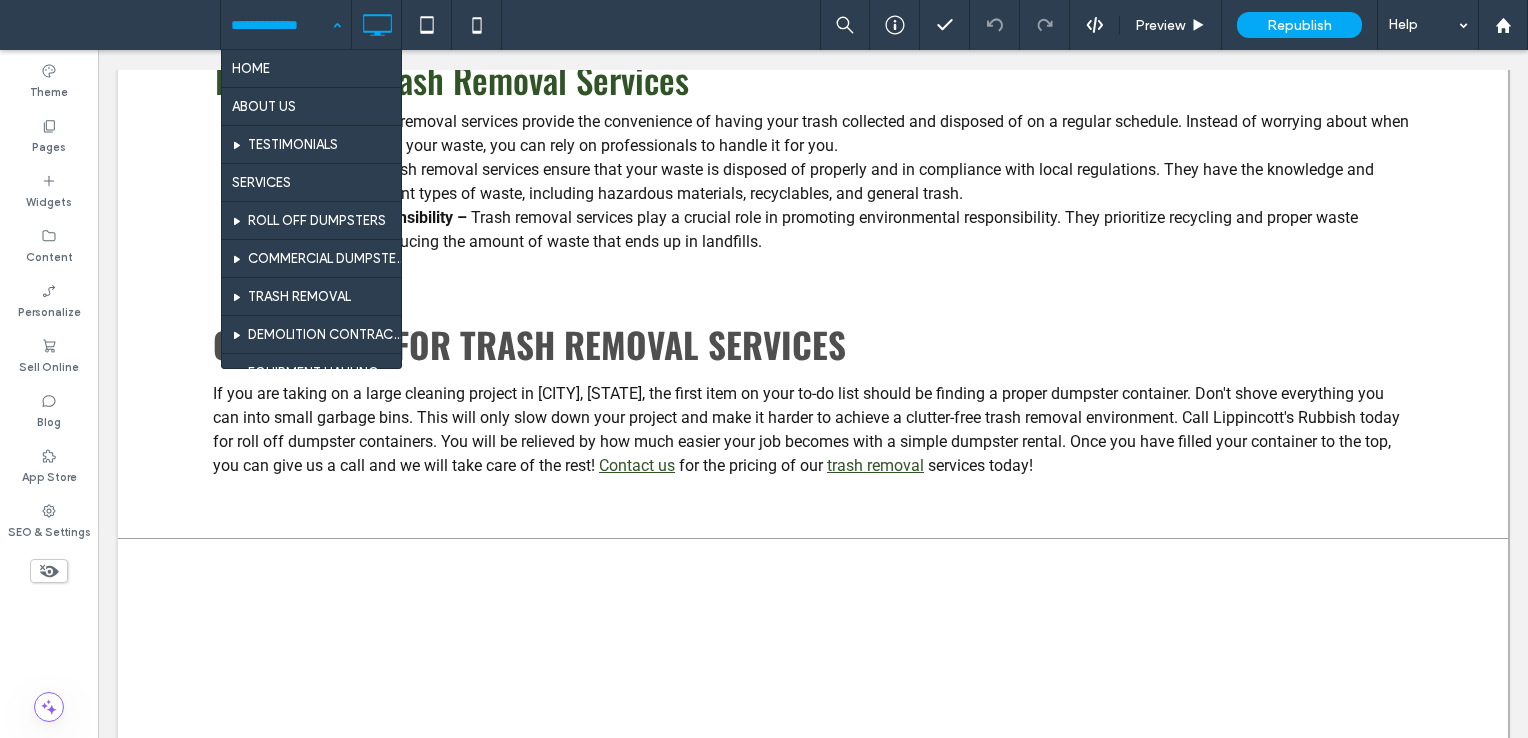 click on "HOME ABOUT US TESTIMONIALS SERVICES ROLL OFF DUMPSTERS COMMERCIAL DUMPSTER RENTAL TRASH REMOVAL DEMOLITION CONTRACTING EQUIPMENT HAULING SPECIALTY COLLECTION SCHEDULE FAQ CONTACT US BLOG [CITY], [STATE] [CITY], [STATE] [CITY], [STATE] [CITY], [STATE] [CITY], [STATE] [CITY], [STATE] [CITY], [STATE] [CITY], [STATE] [CITY], [STATE] [CITY], [STATE] CAREERS THANK YOU! Sitemap" at bounding box center (286, 25) 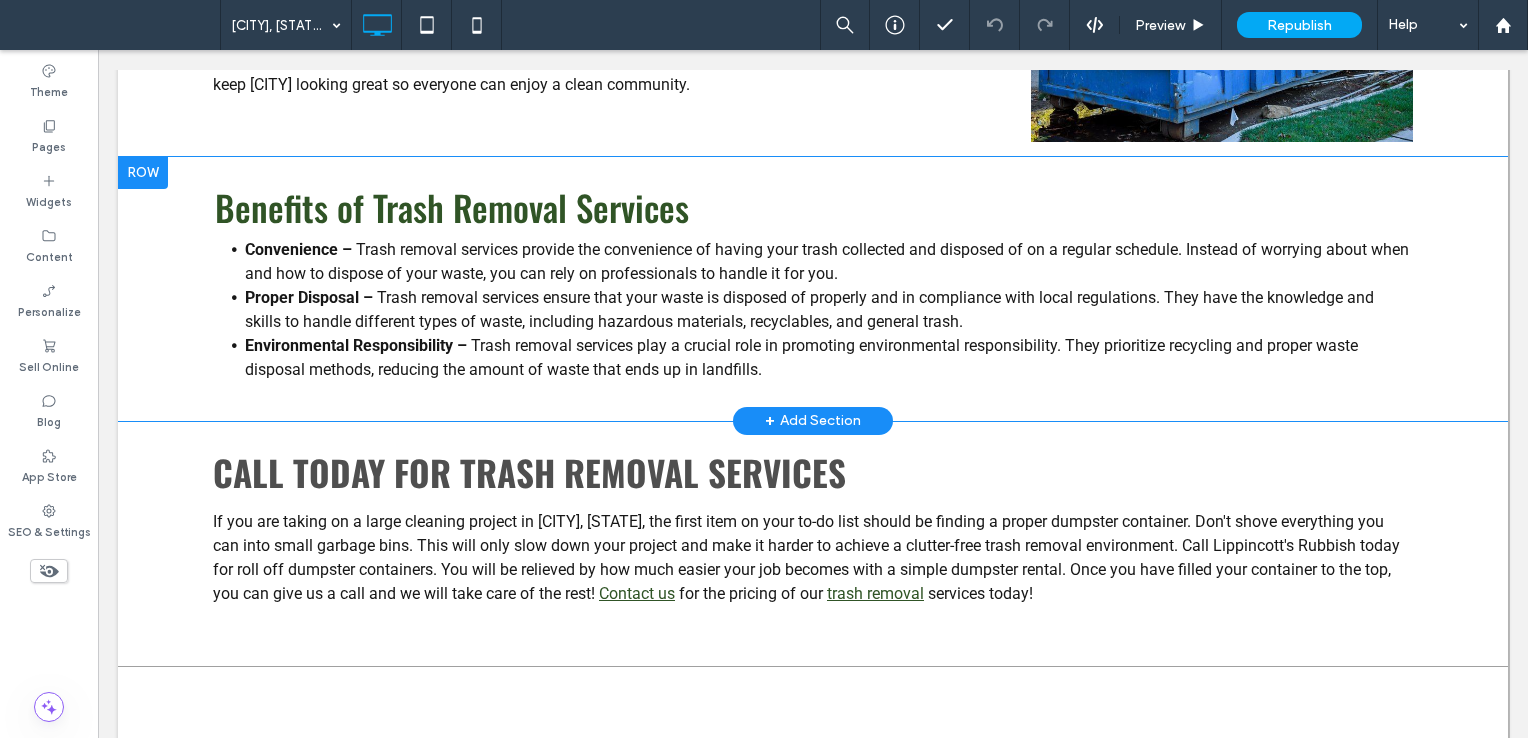scroll, scrollTop: 700, scrollLeft: 0, axis: vertical 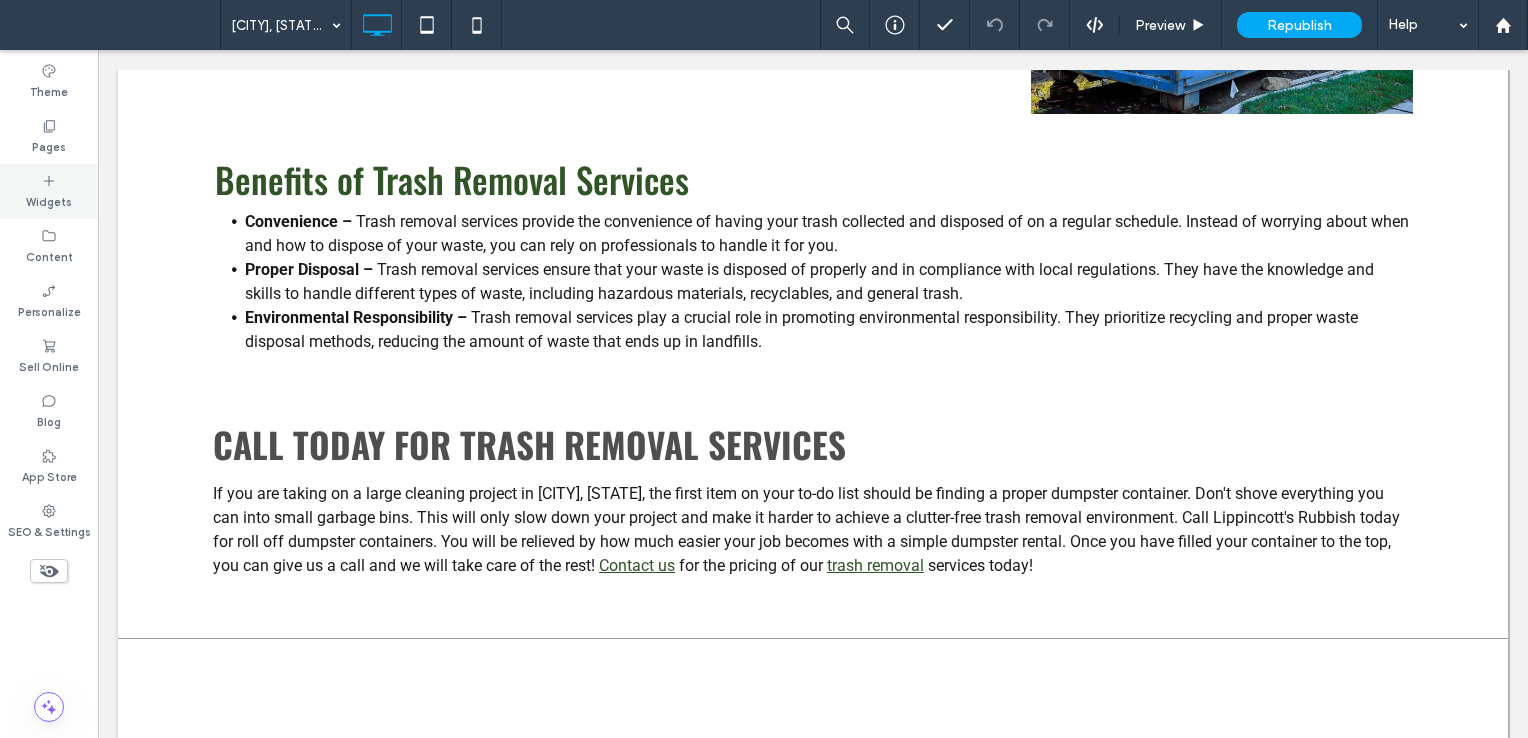 click on "Widgets" at bounding box center [49, 191] 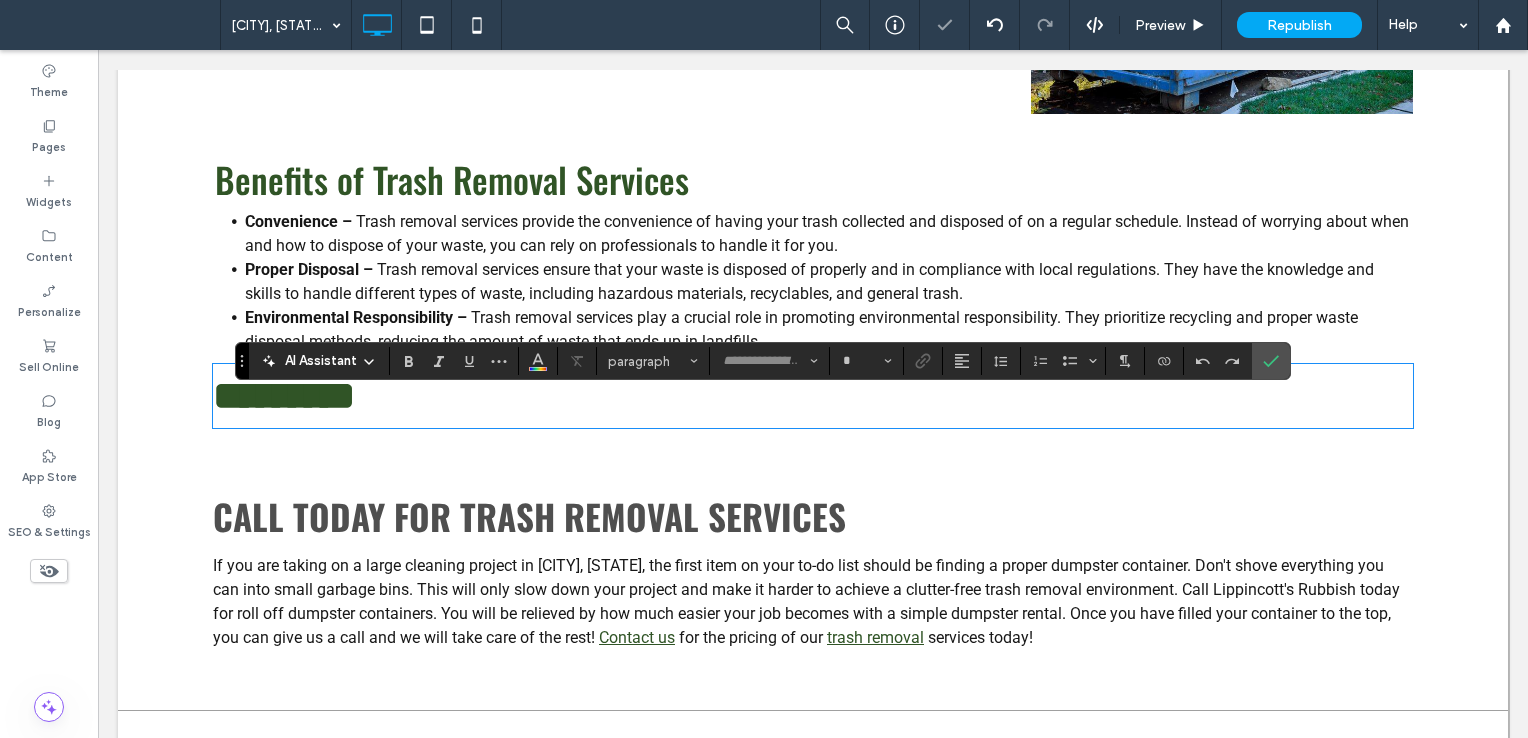 type on "******" 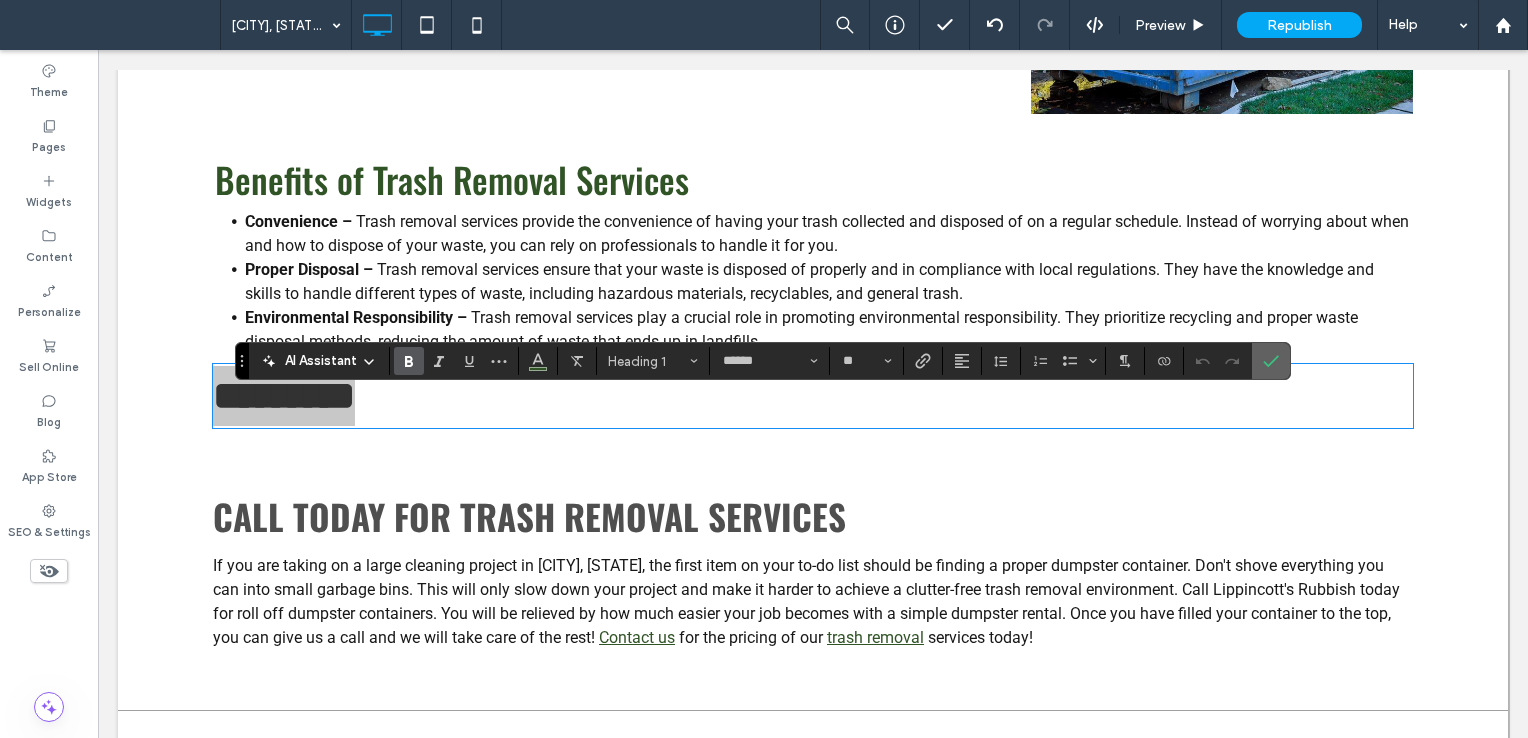 click at bounding box center (1271, 361) 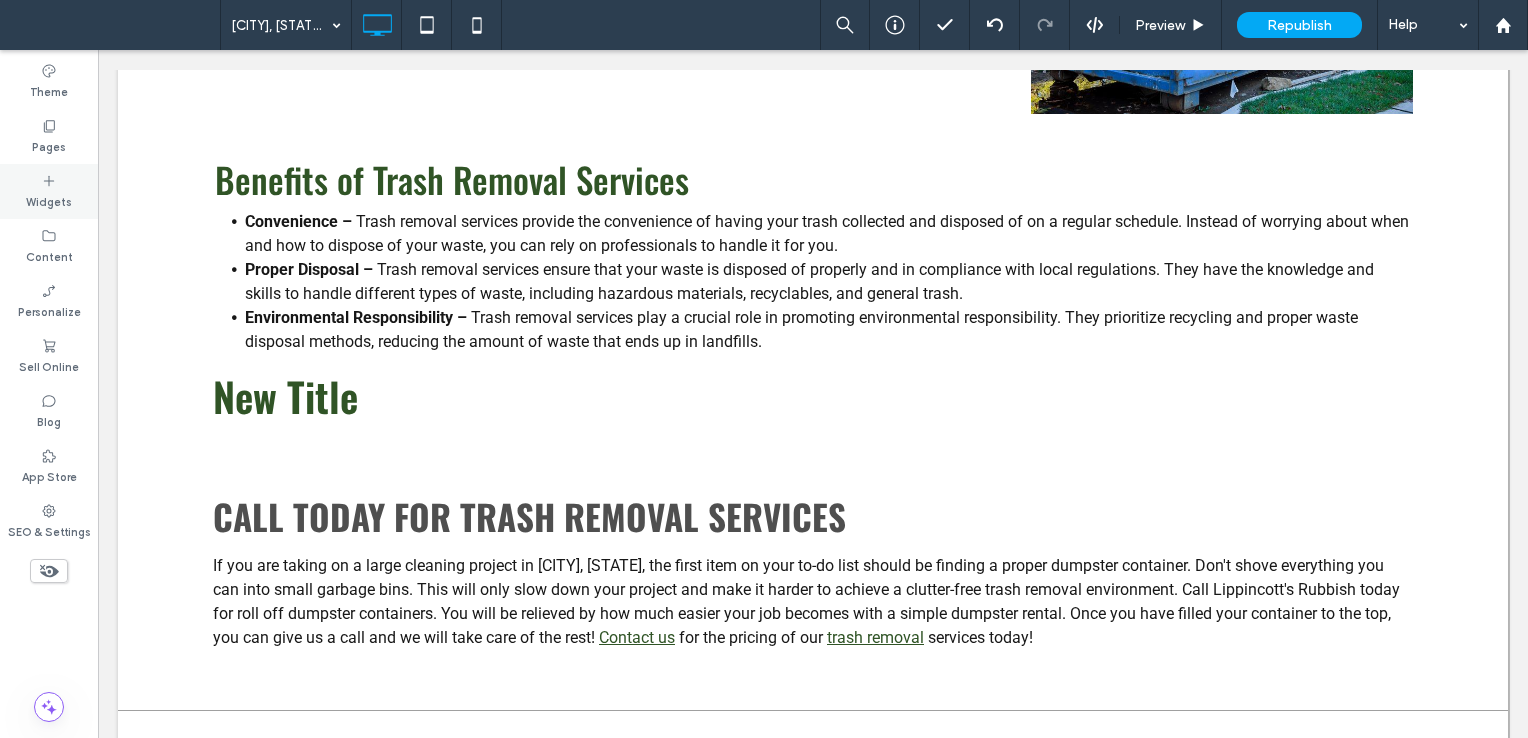 click on "Widgets" at bounding box center (49, 200) 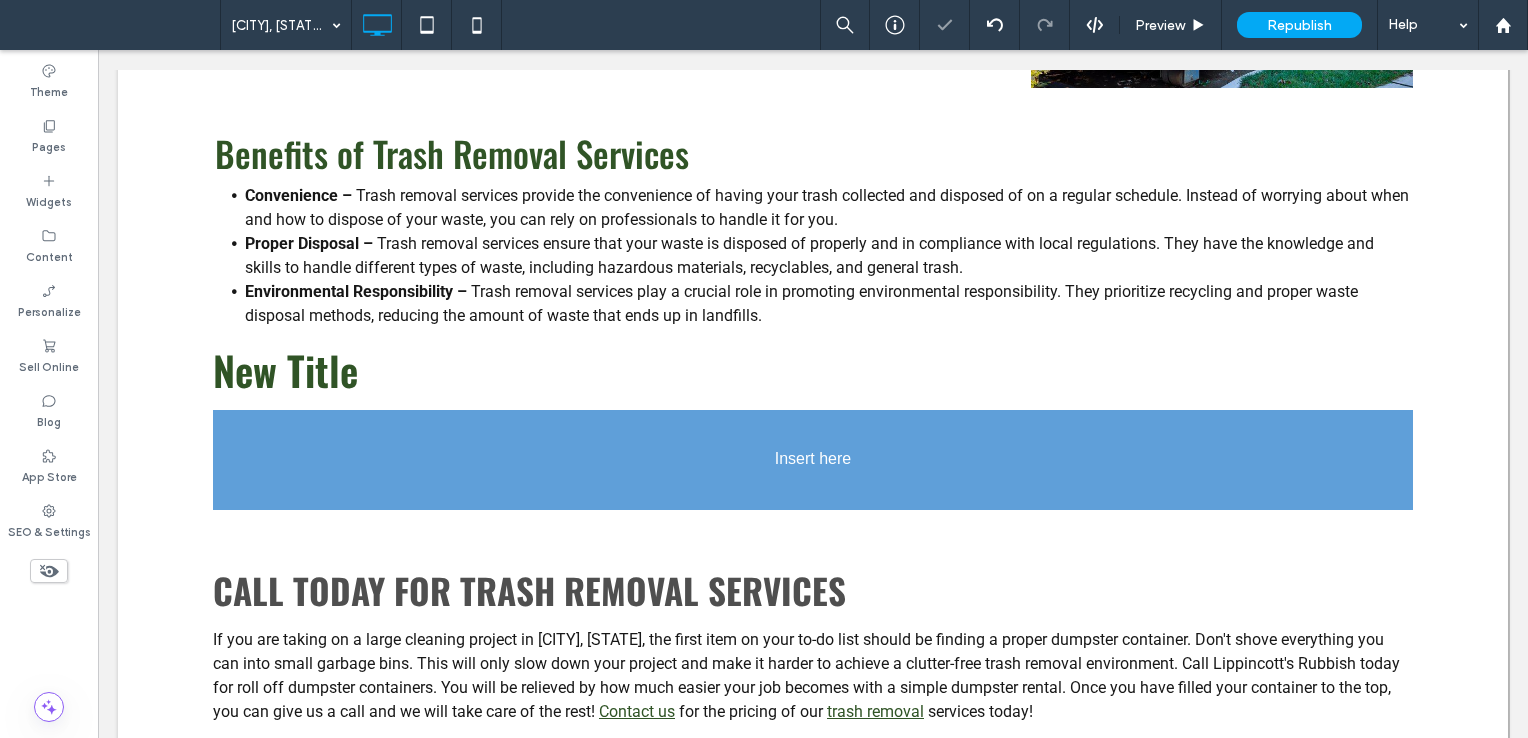 scroll, scrollTop: 731, scrollLeft: 0, axis: vertical 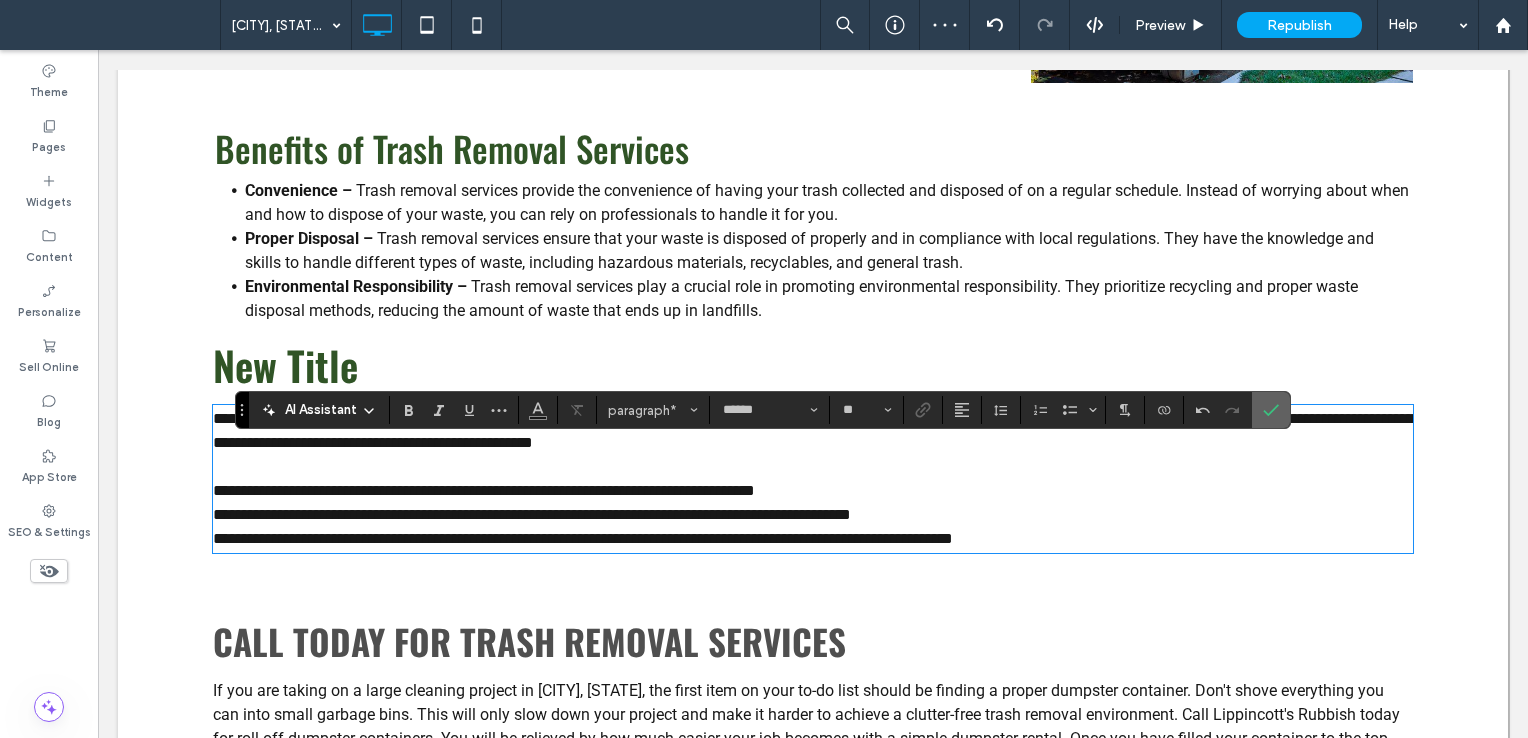 click 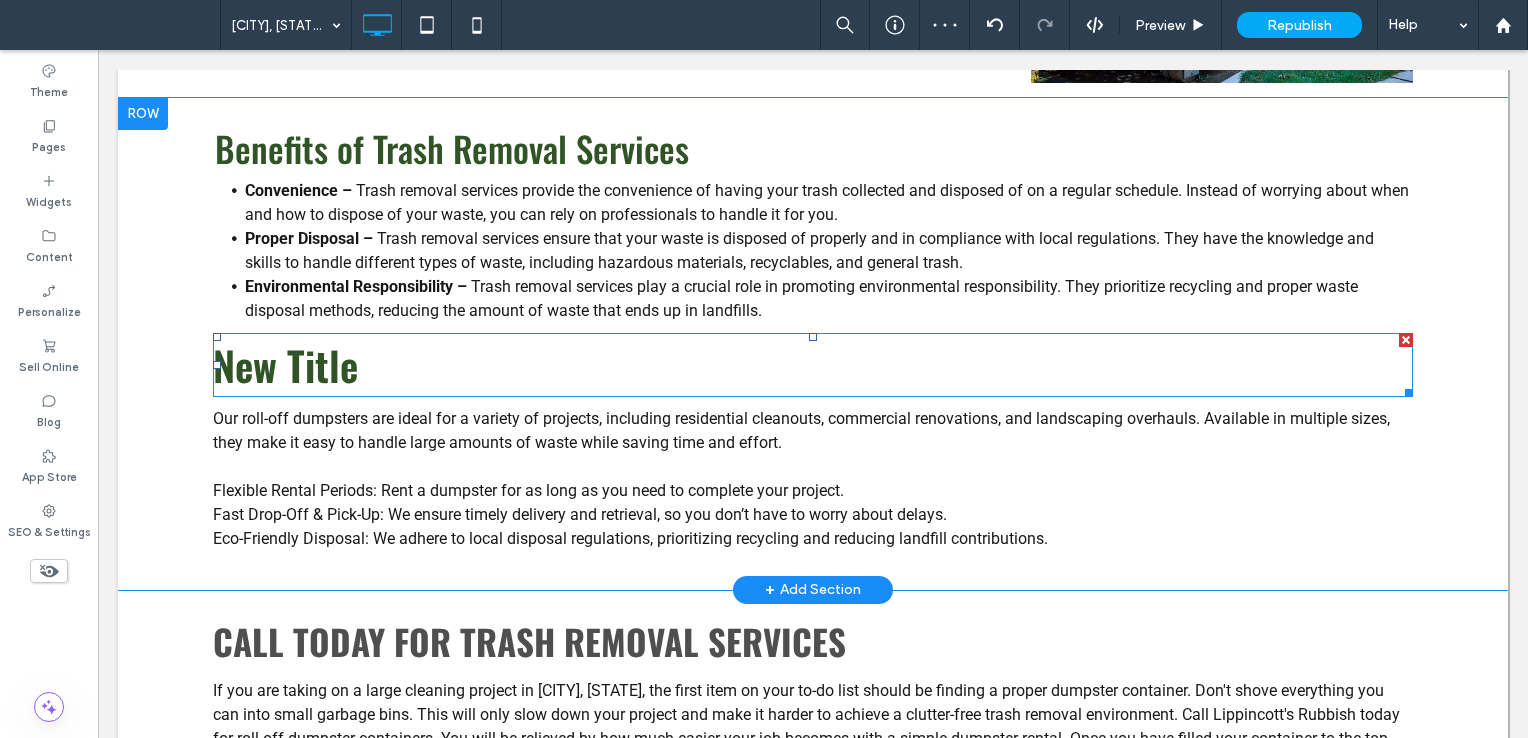 click on "New Title" at bounding box center (285, 365) 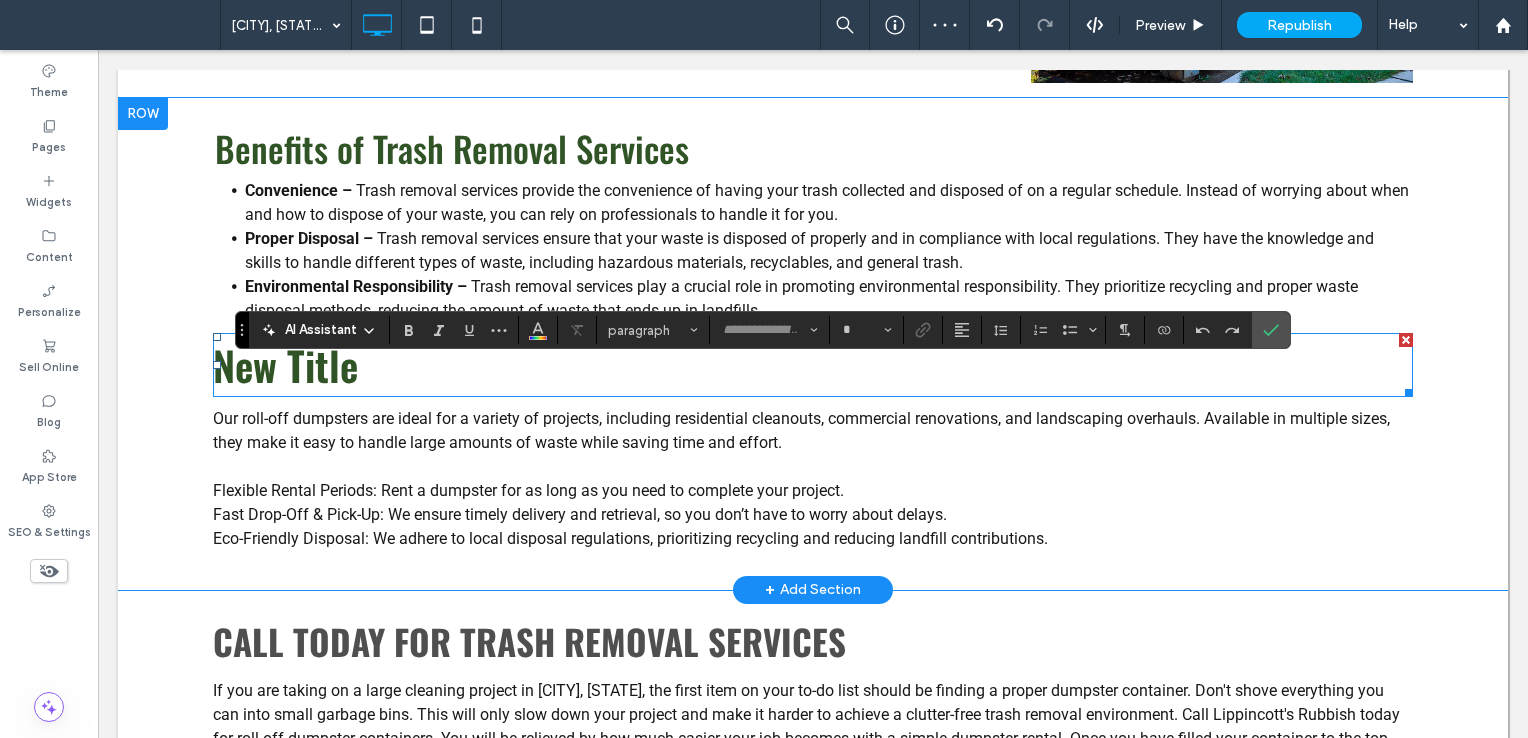 type on "******" 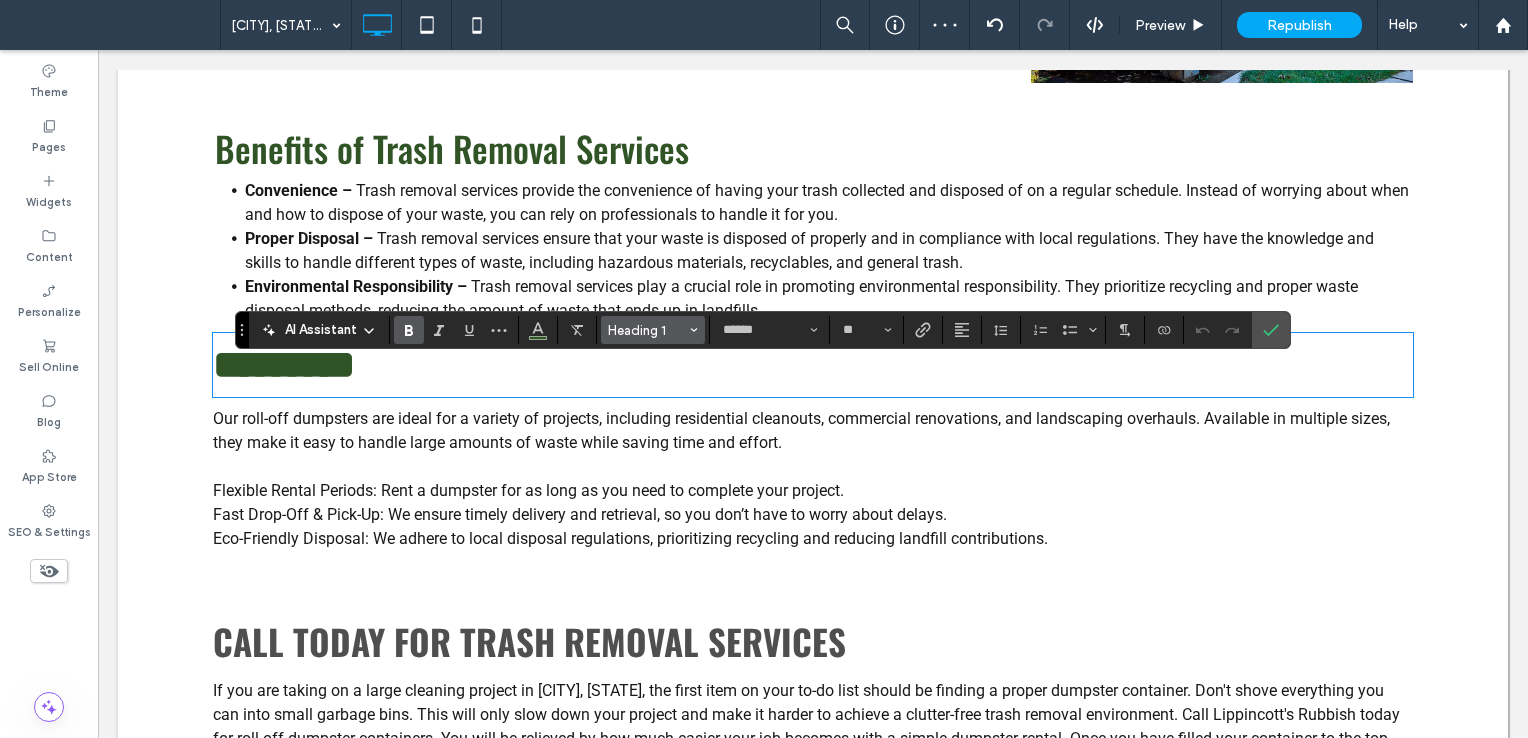 click on "Heading 1" at bounding box center [647, 330] 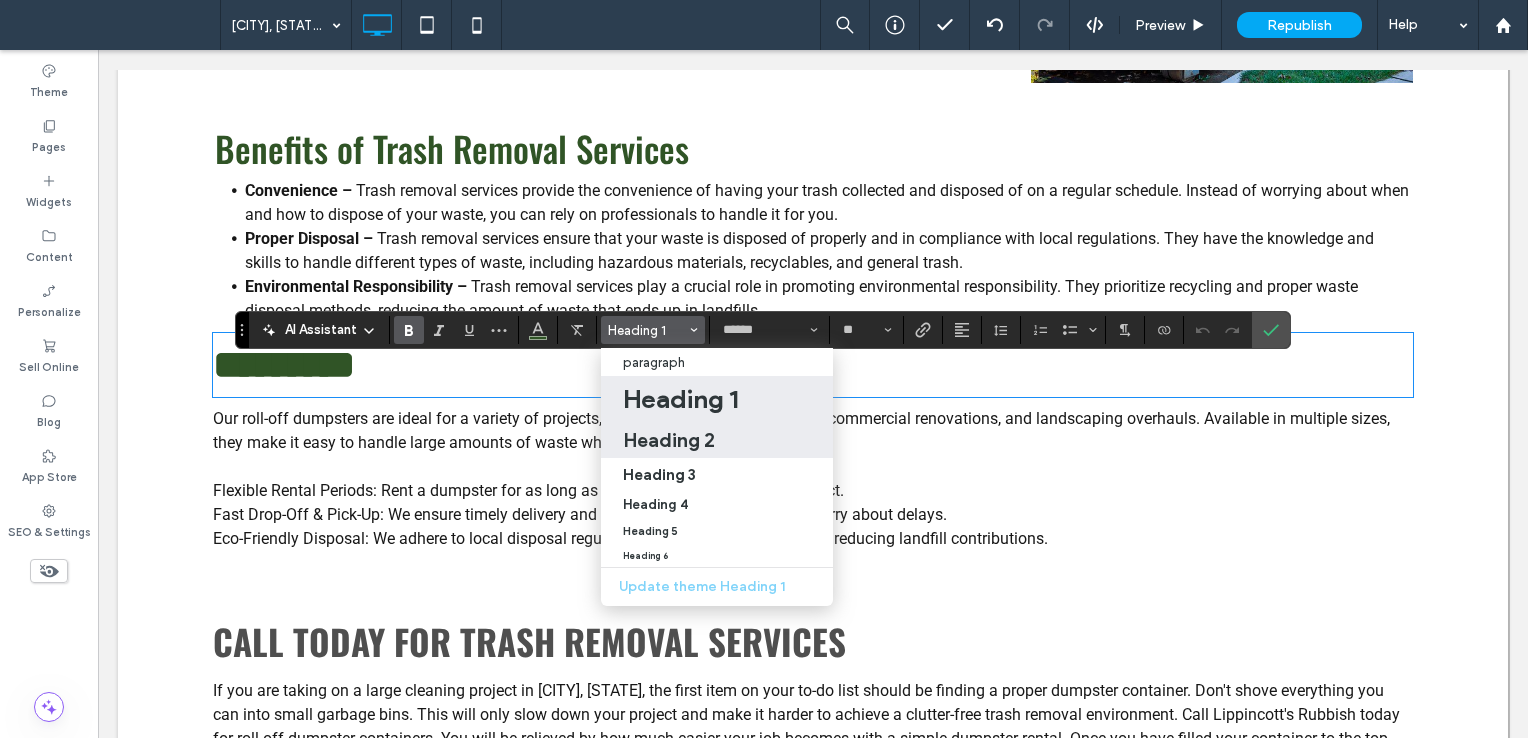 click on "Heading 2" at bounding box center [669, 440] 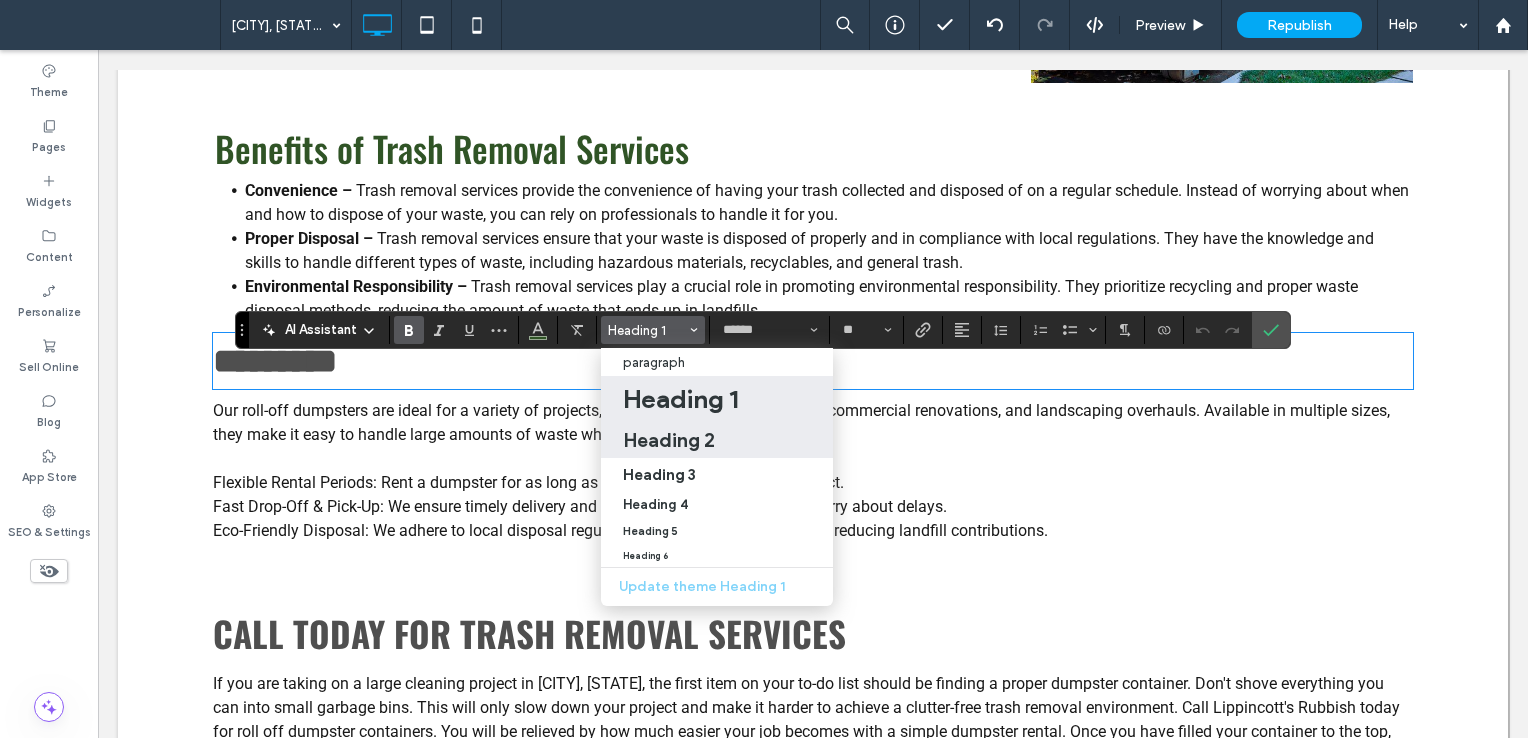 type on "**" 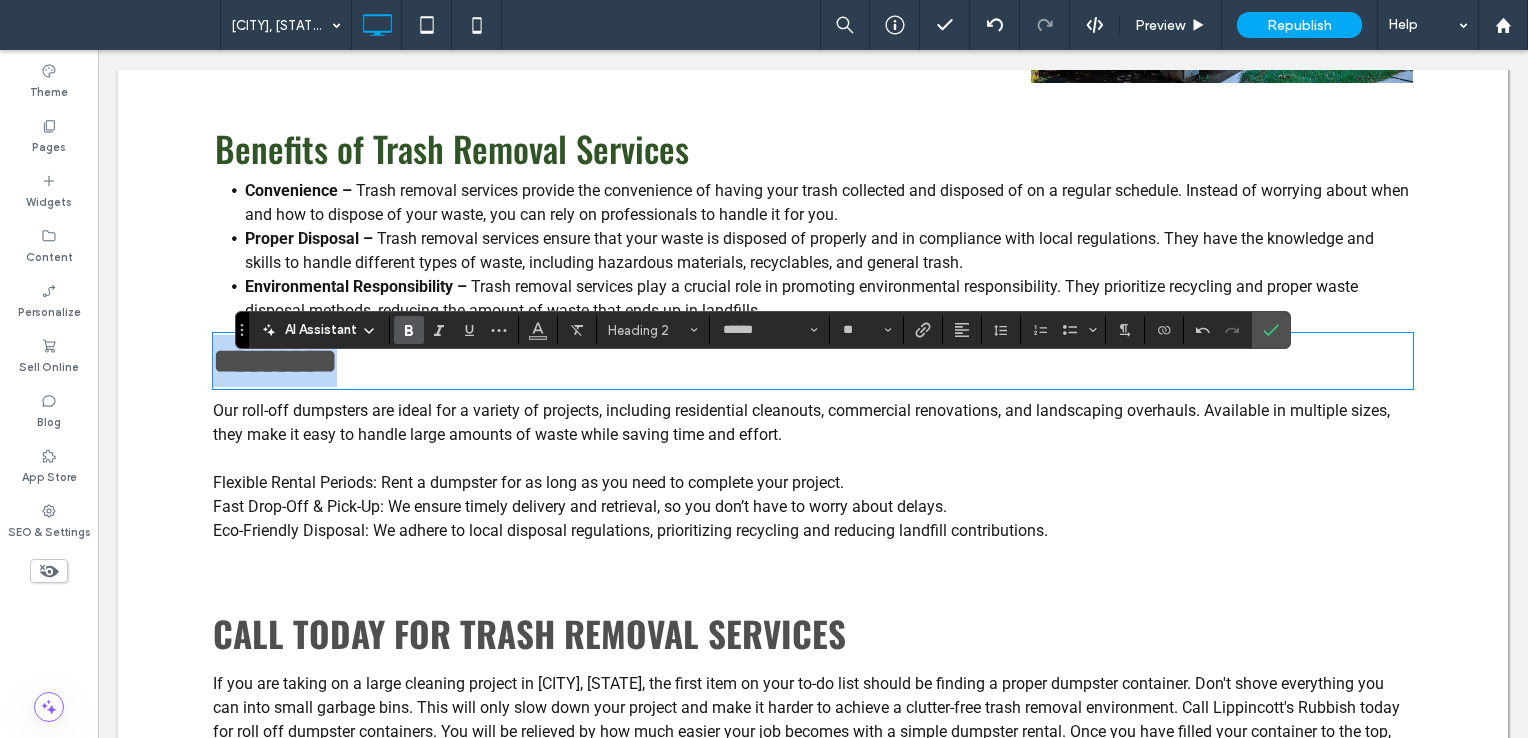 type 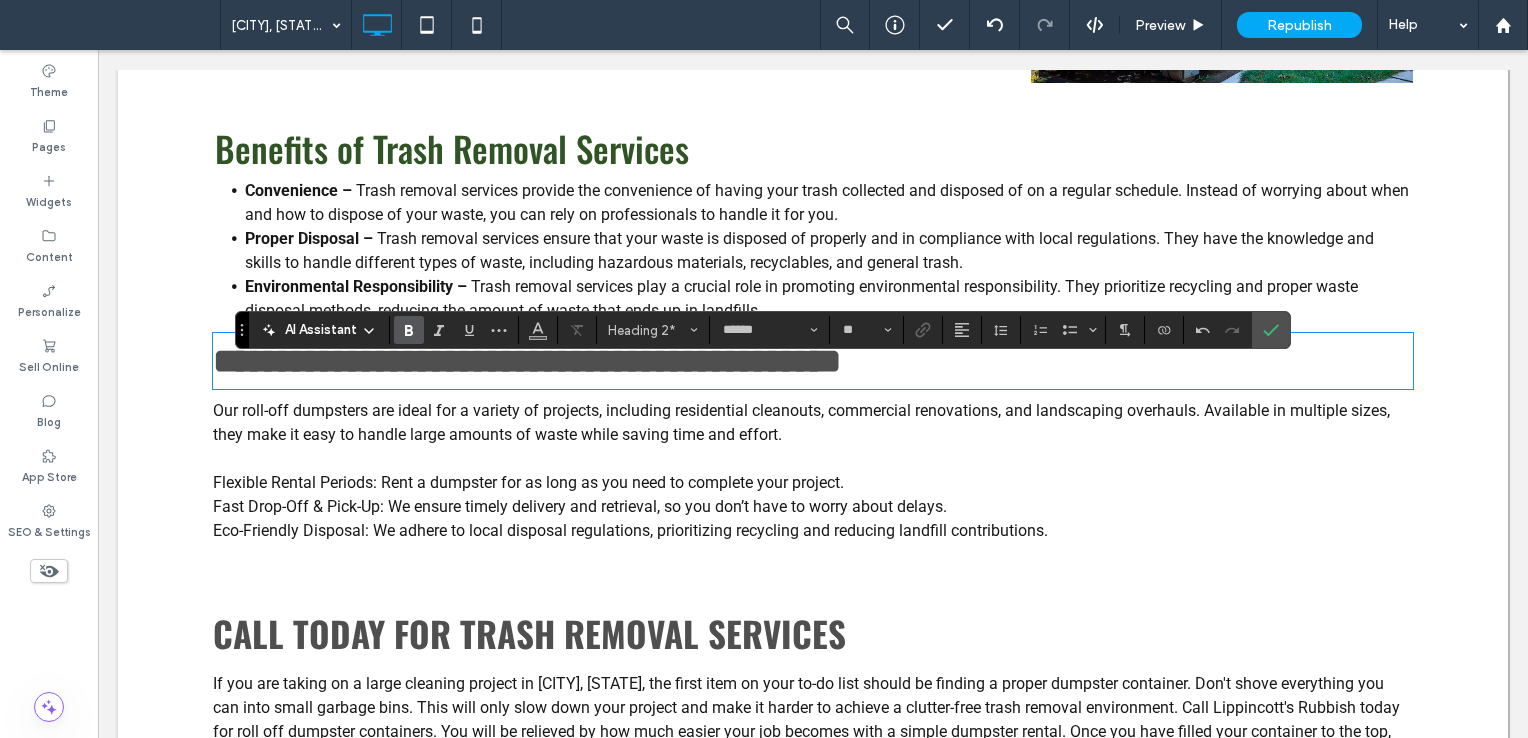 type on "******" 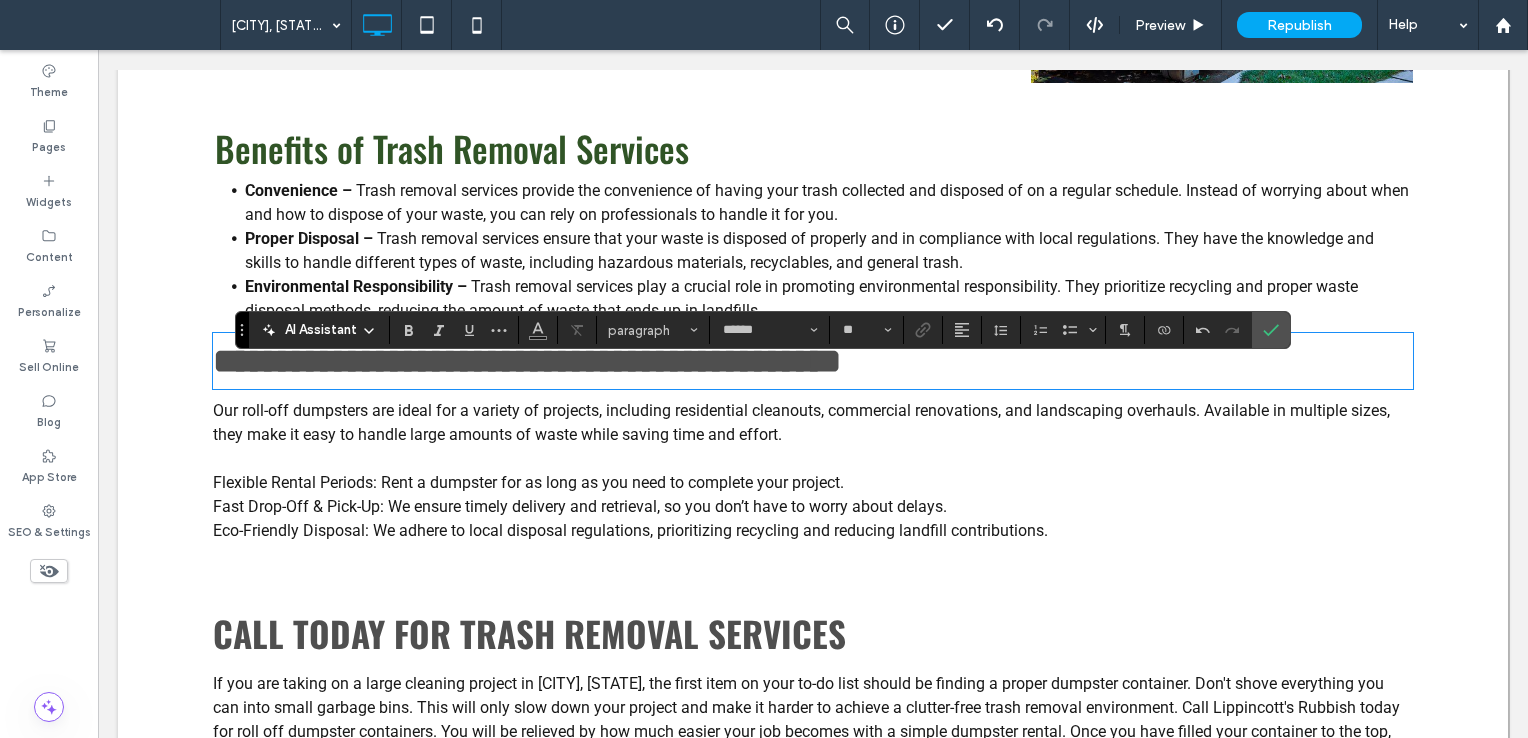 scroll, scrollTop: 0, scrollLeft: 0, axis: both 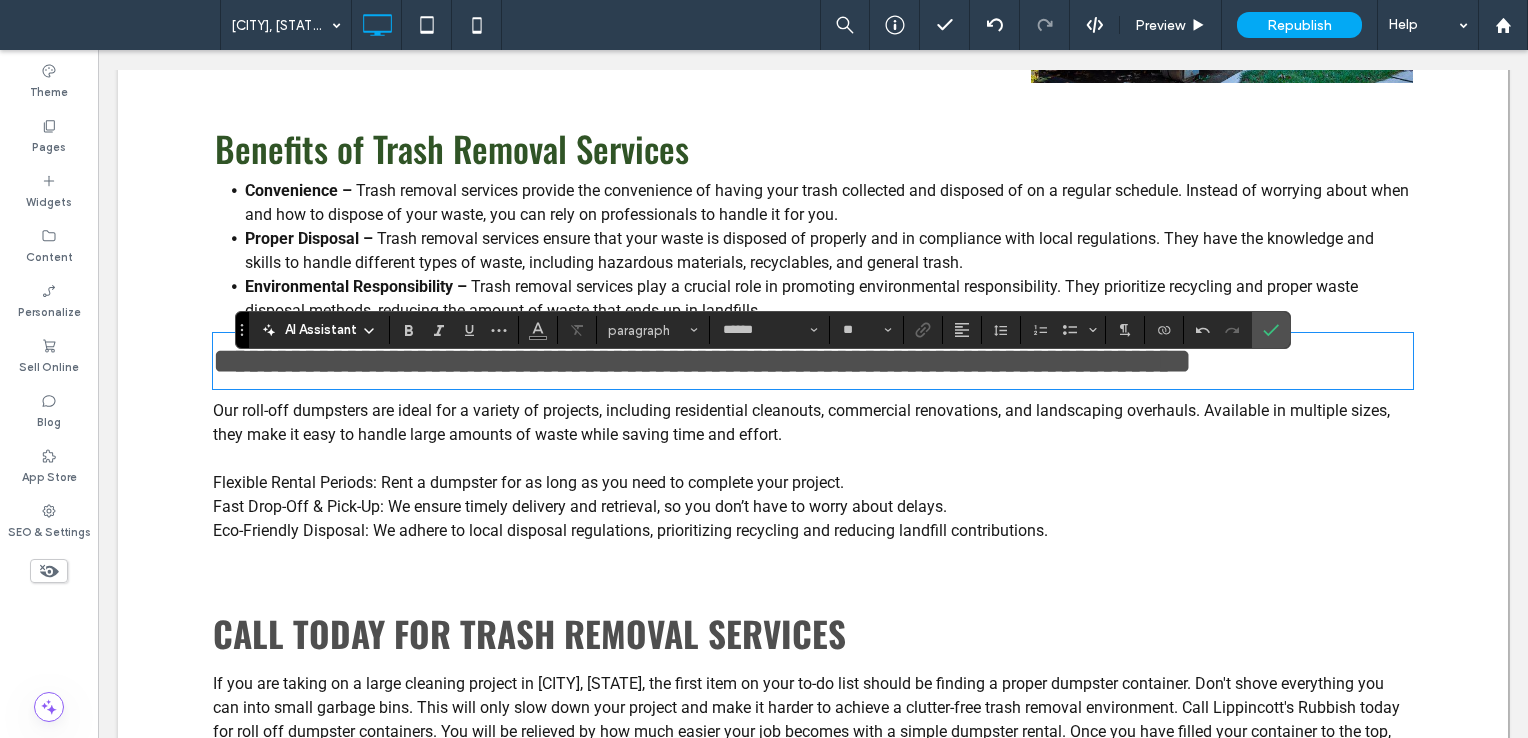 type on "******" 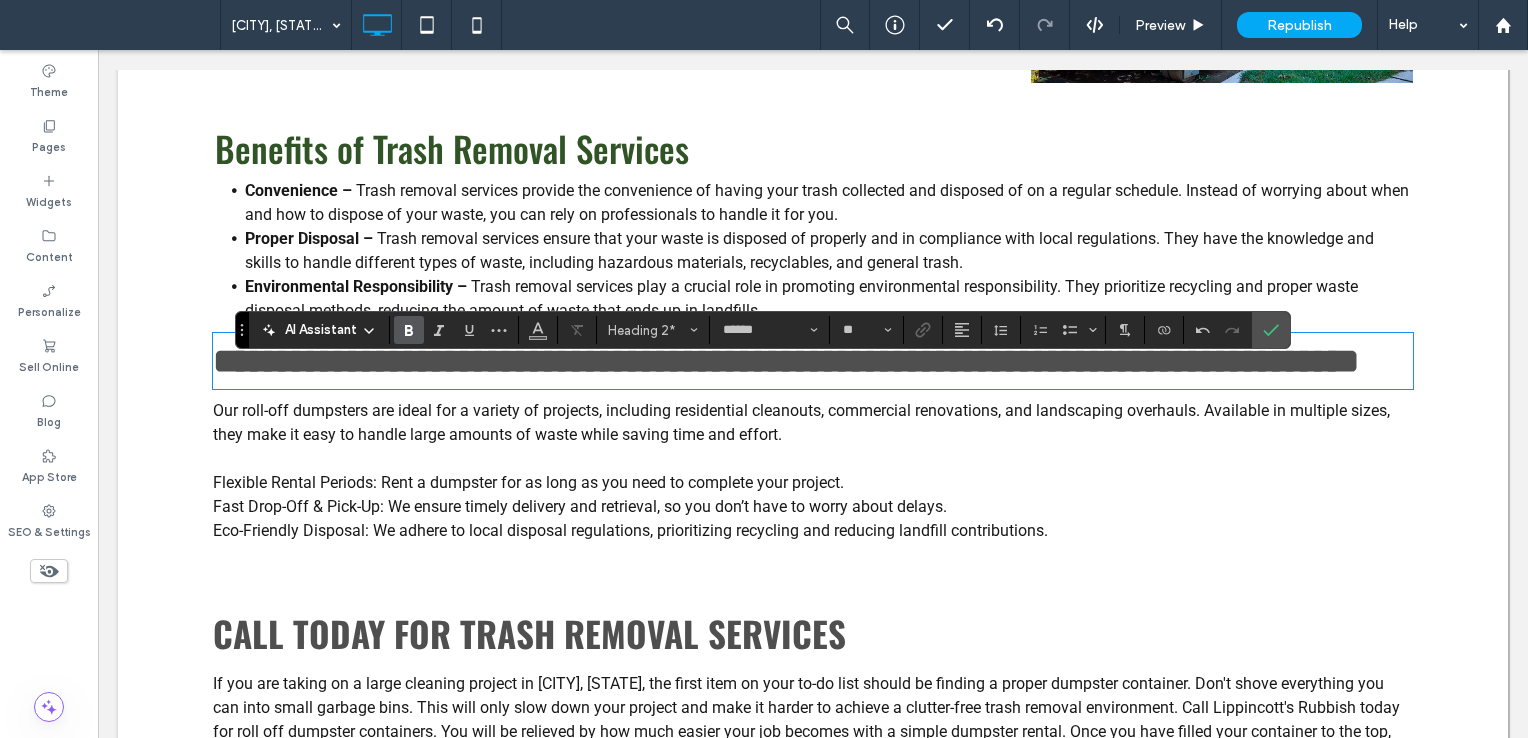 click on "**********" at bounding box center [786, 361] 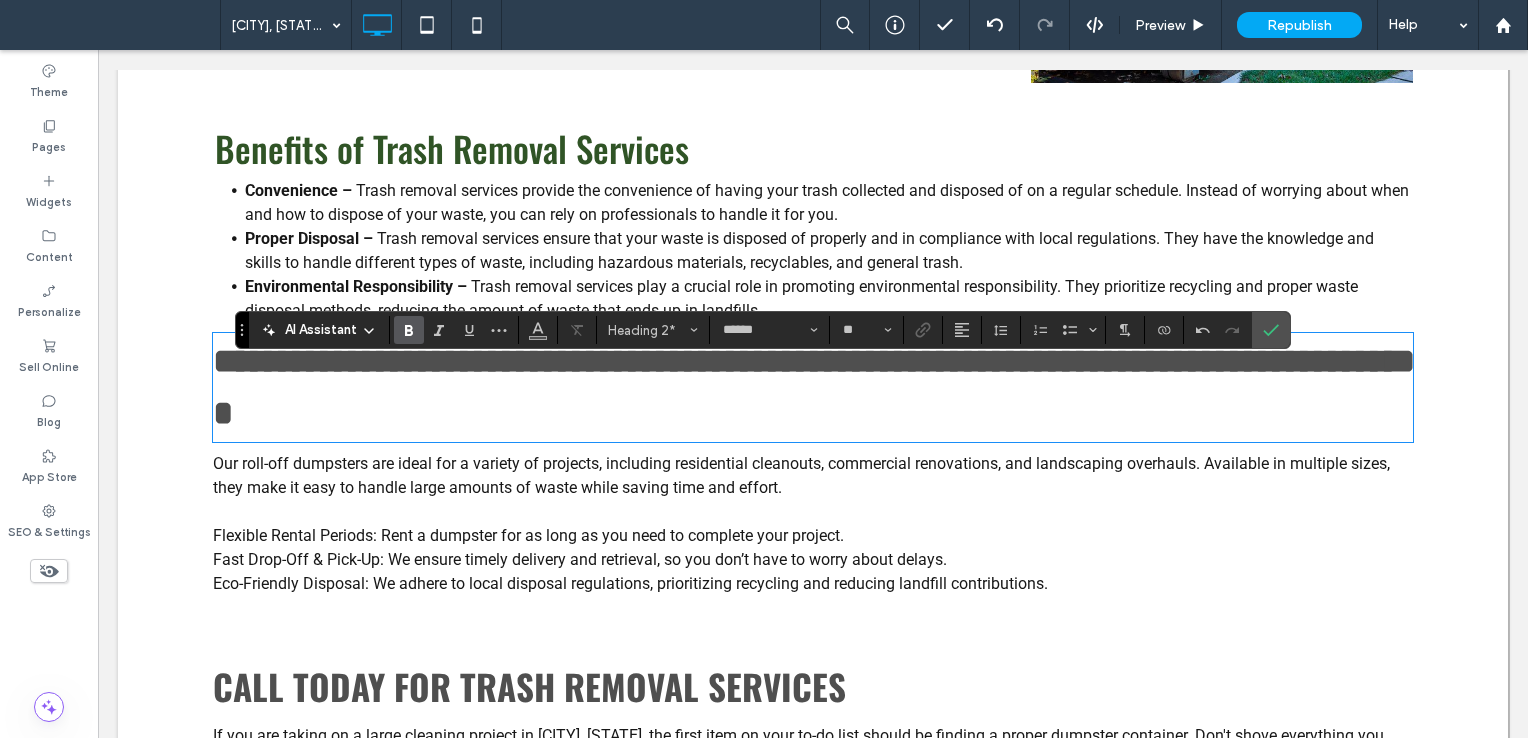 click on "**********" at bounding box center [814, 387] 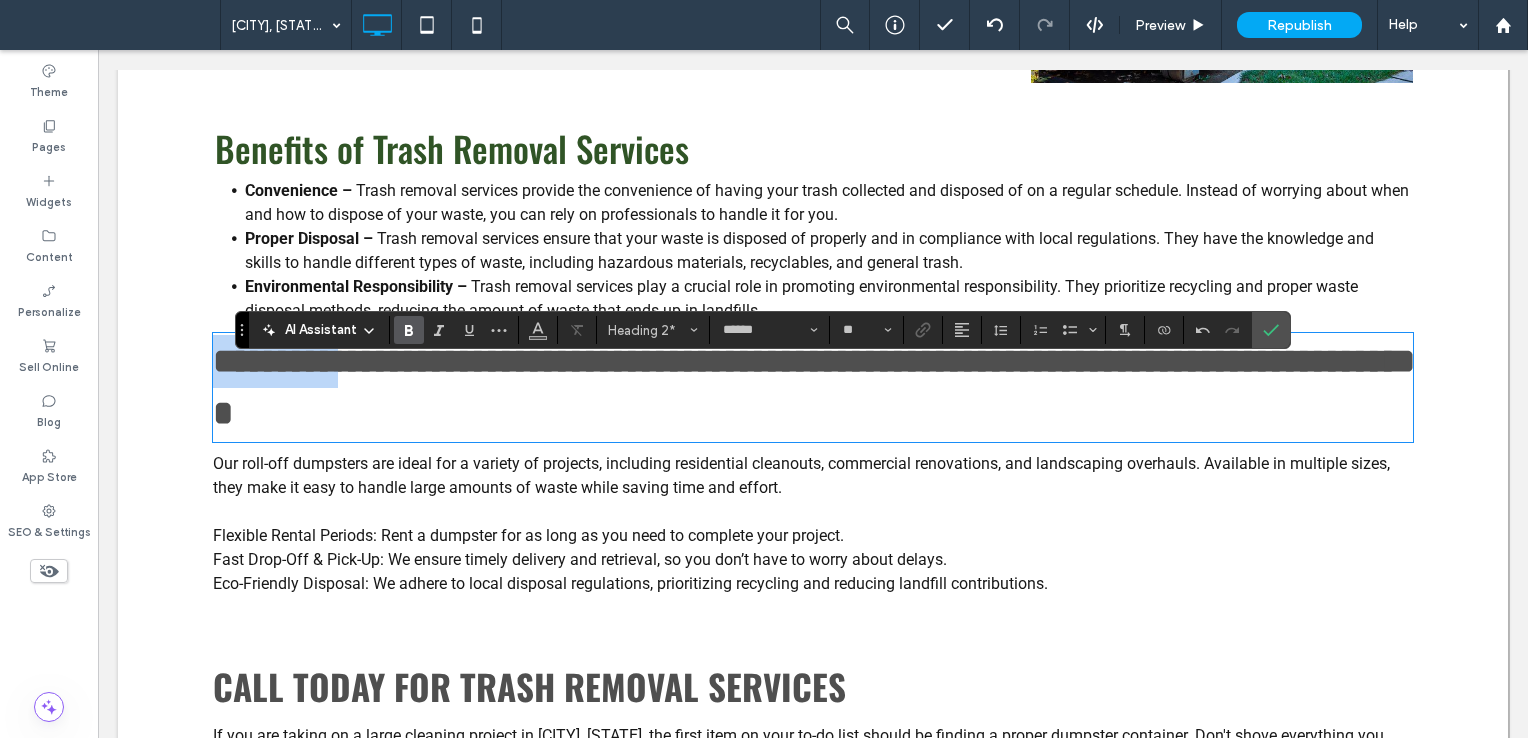 click on "**********" at bounding box center [814, 387] 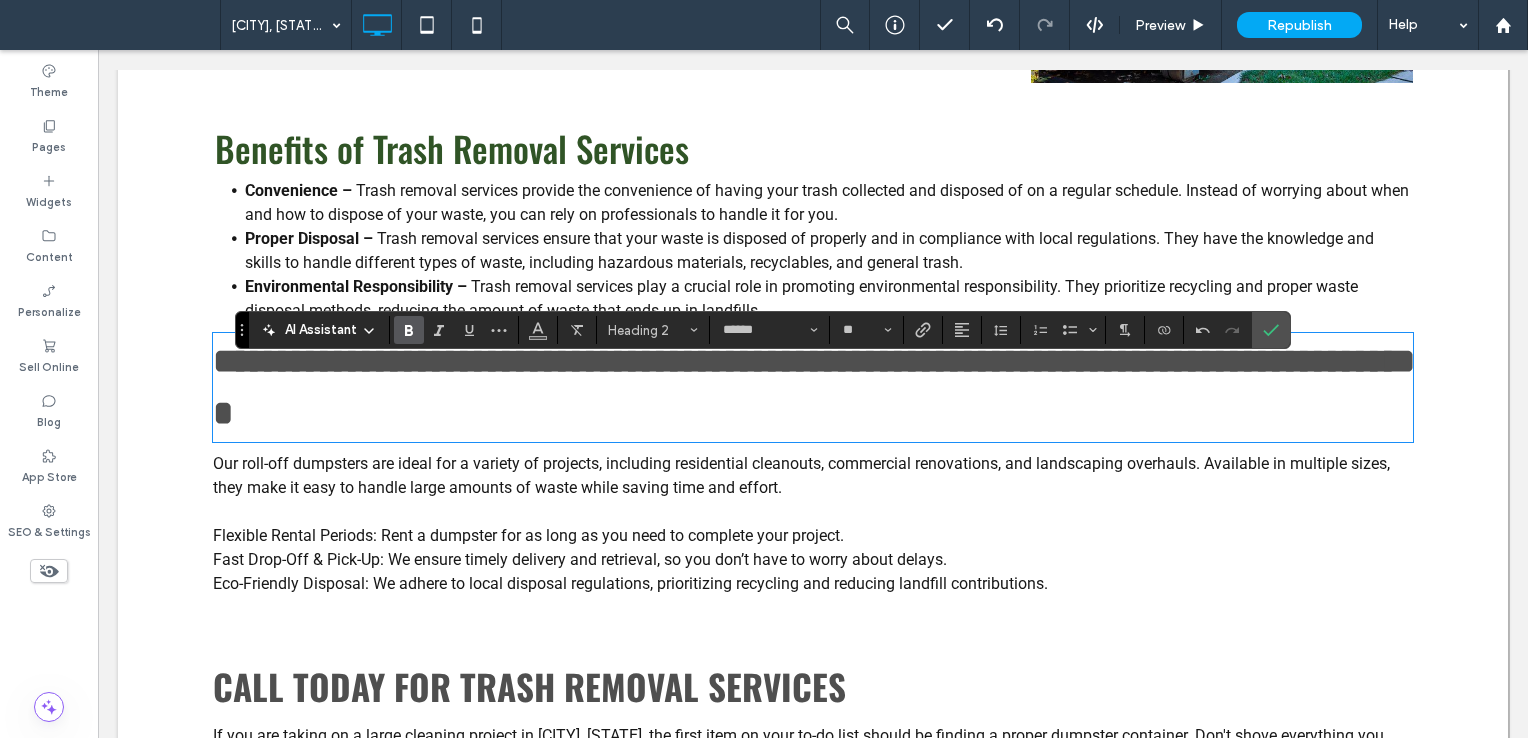 click on "**********" at bounding box center [813, 387] 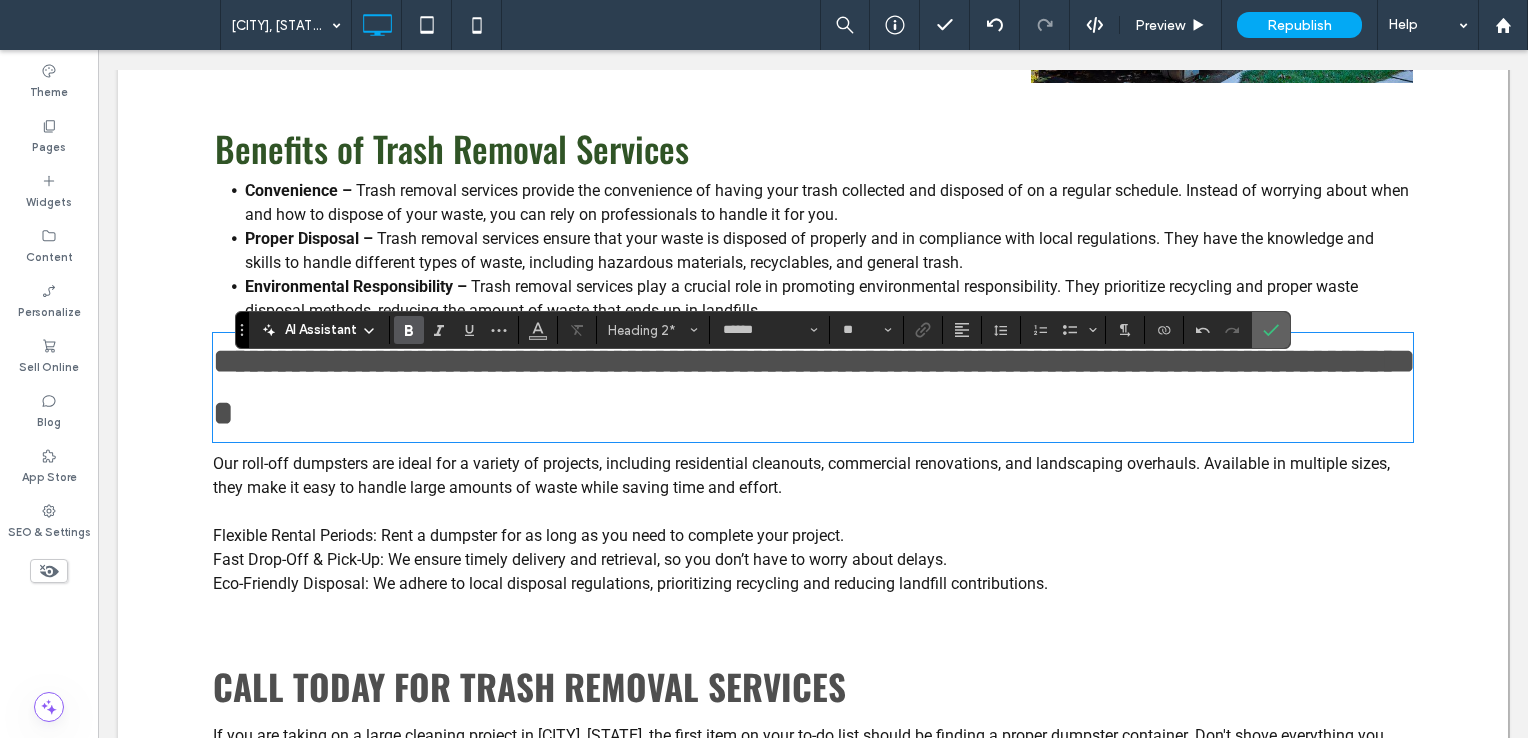 click 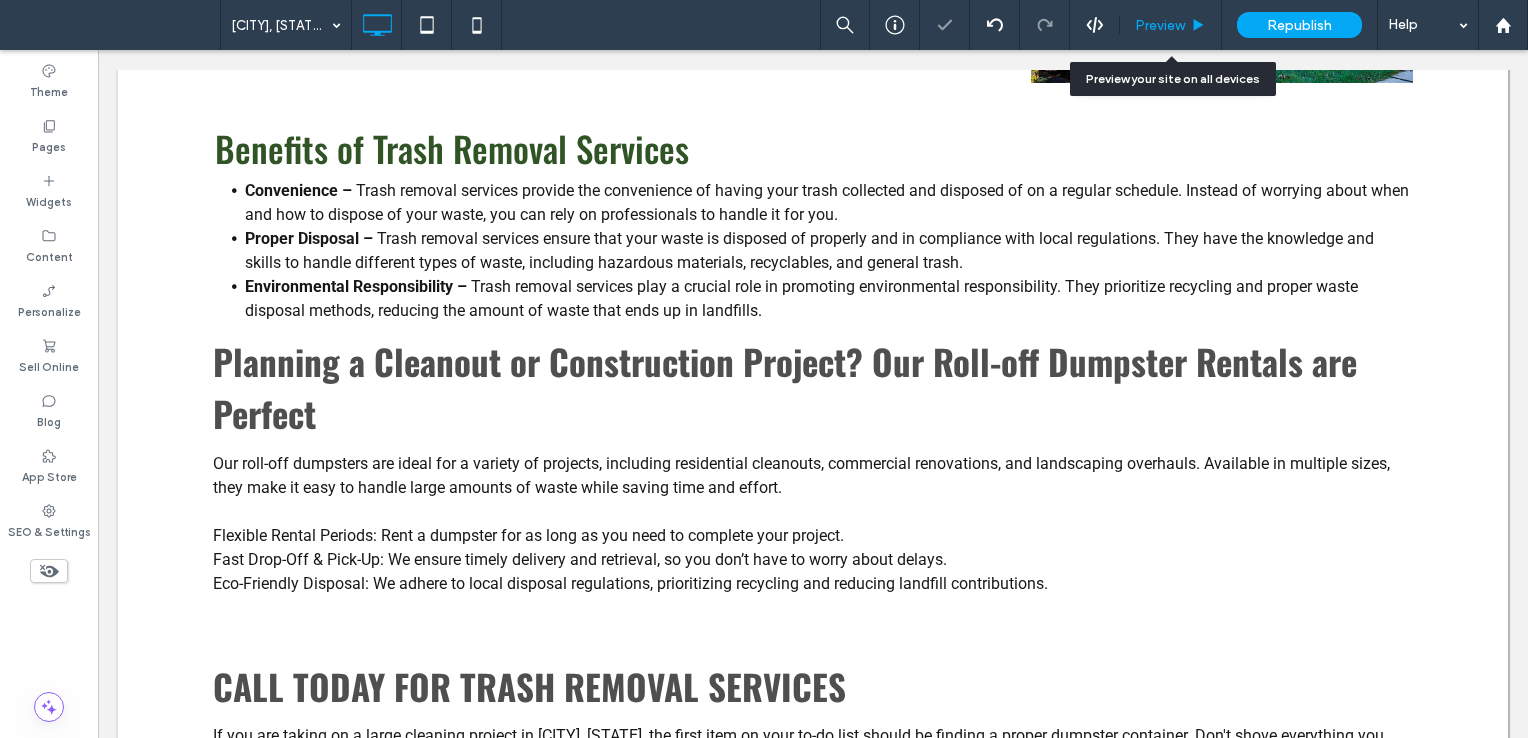 click on "Preview" at bounding box center (1170, 25) 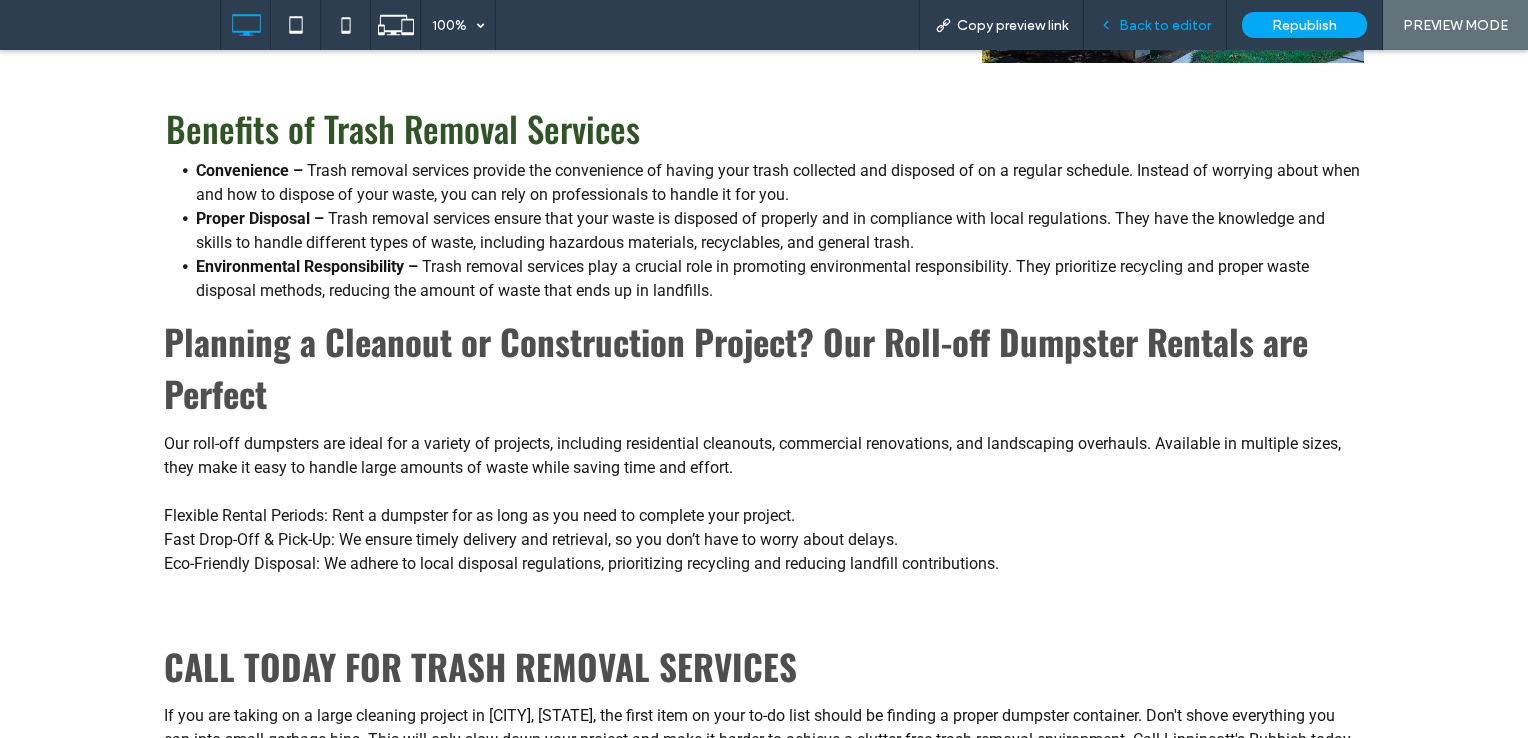 click on "Back to editor" at bounding box center [1165, 25] 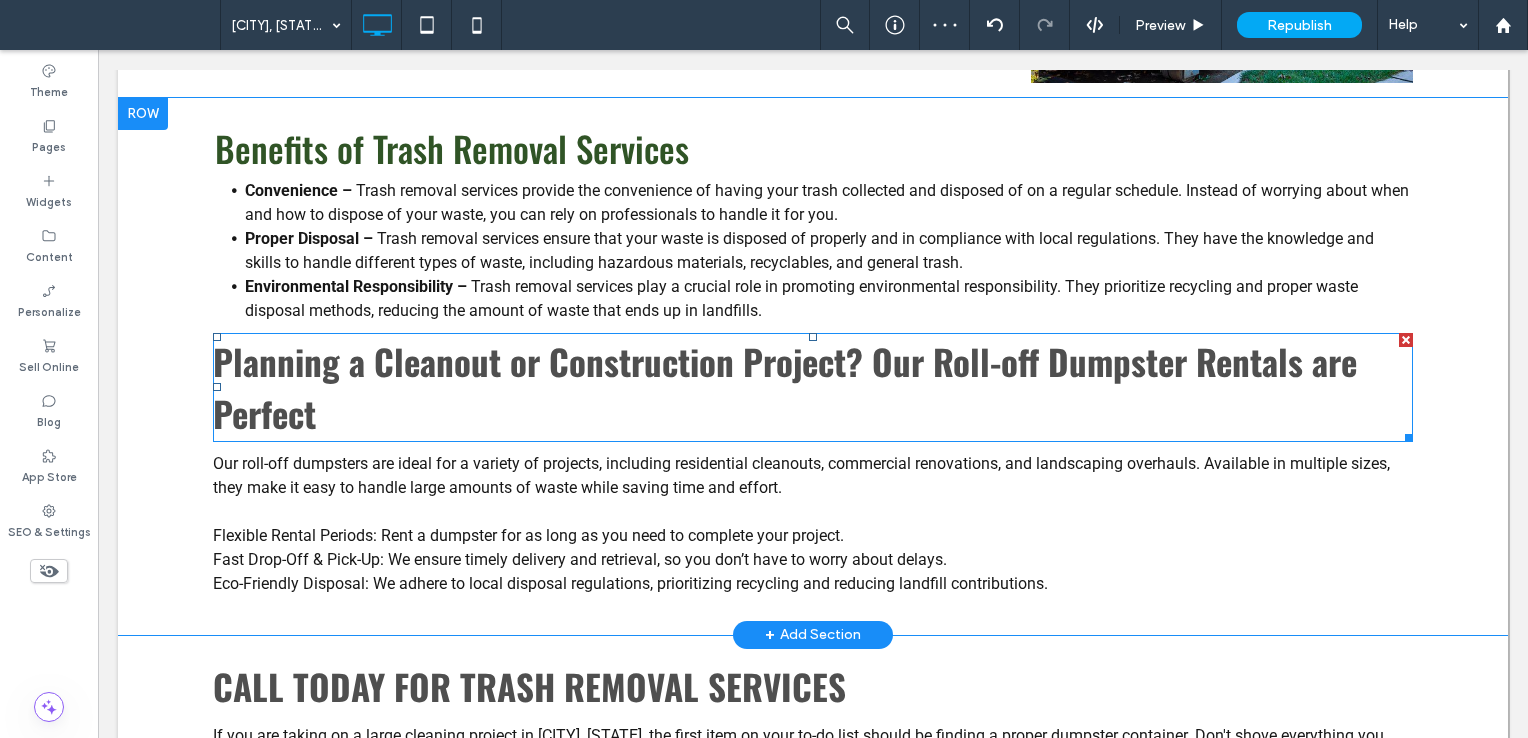 click on "Planning a Cleanout or Construction Project? Our Roll-off Dumpster Rentals are Perfect" at bounding box center [813, 387] 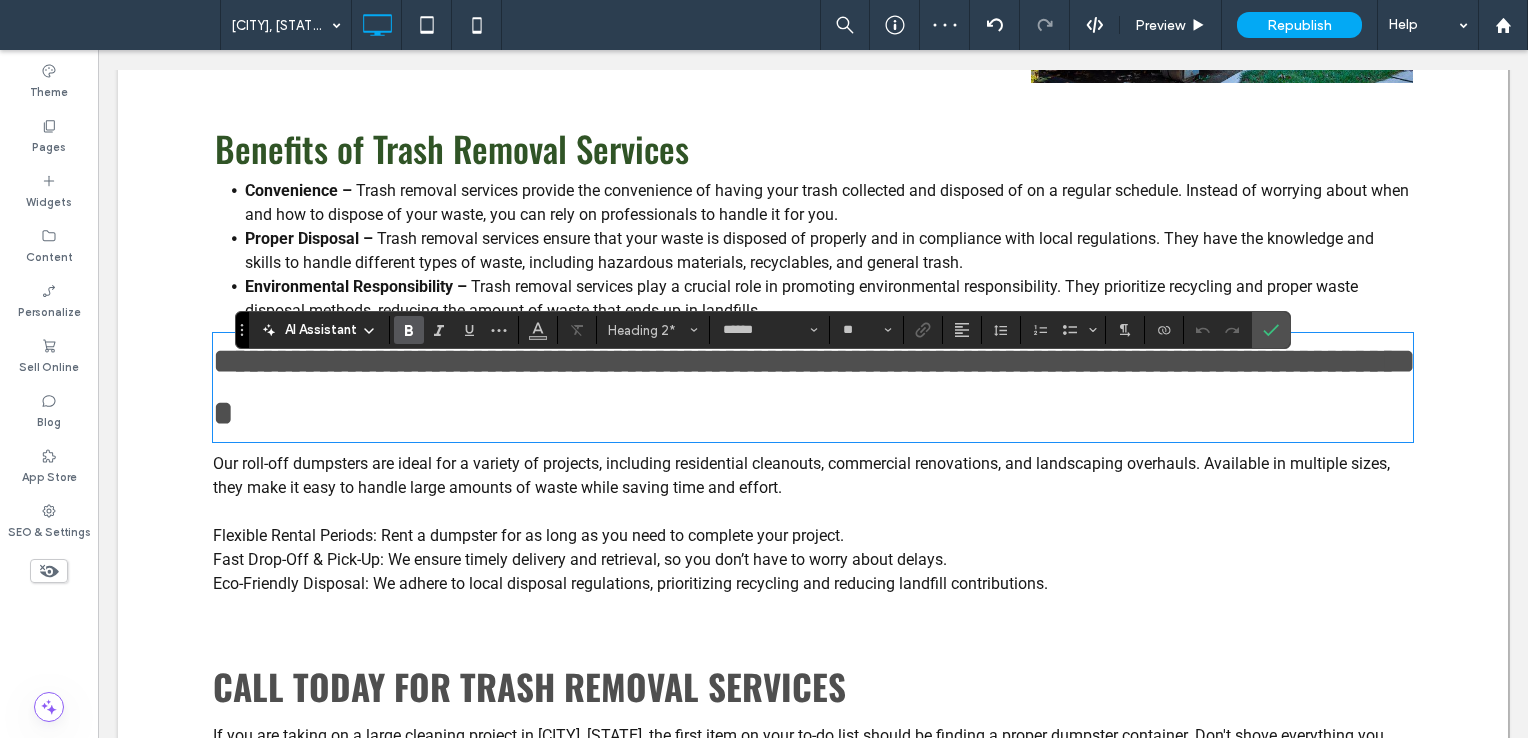 click on "**********" at bounding box center [814, 387] 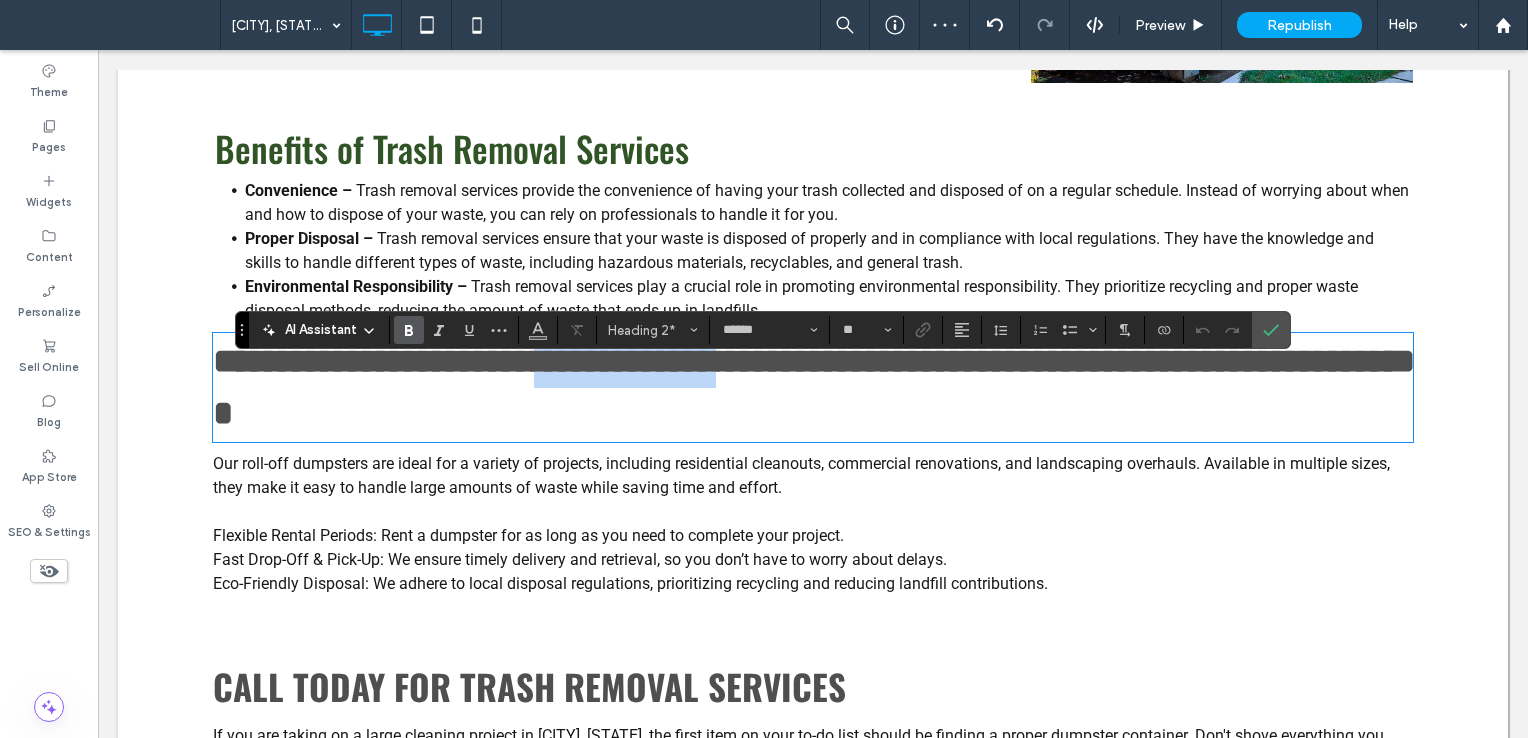 click on "**********" at bounding box center [814, 387] 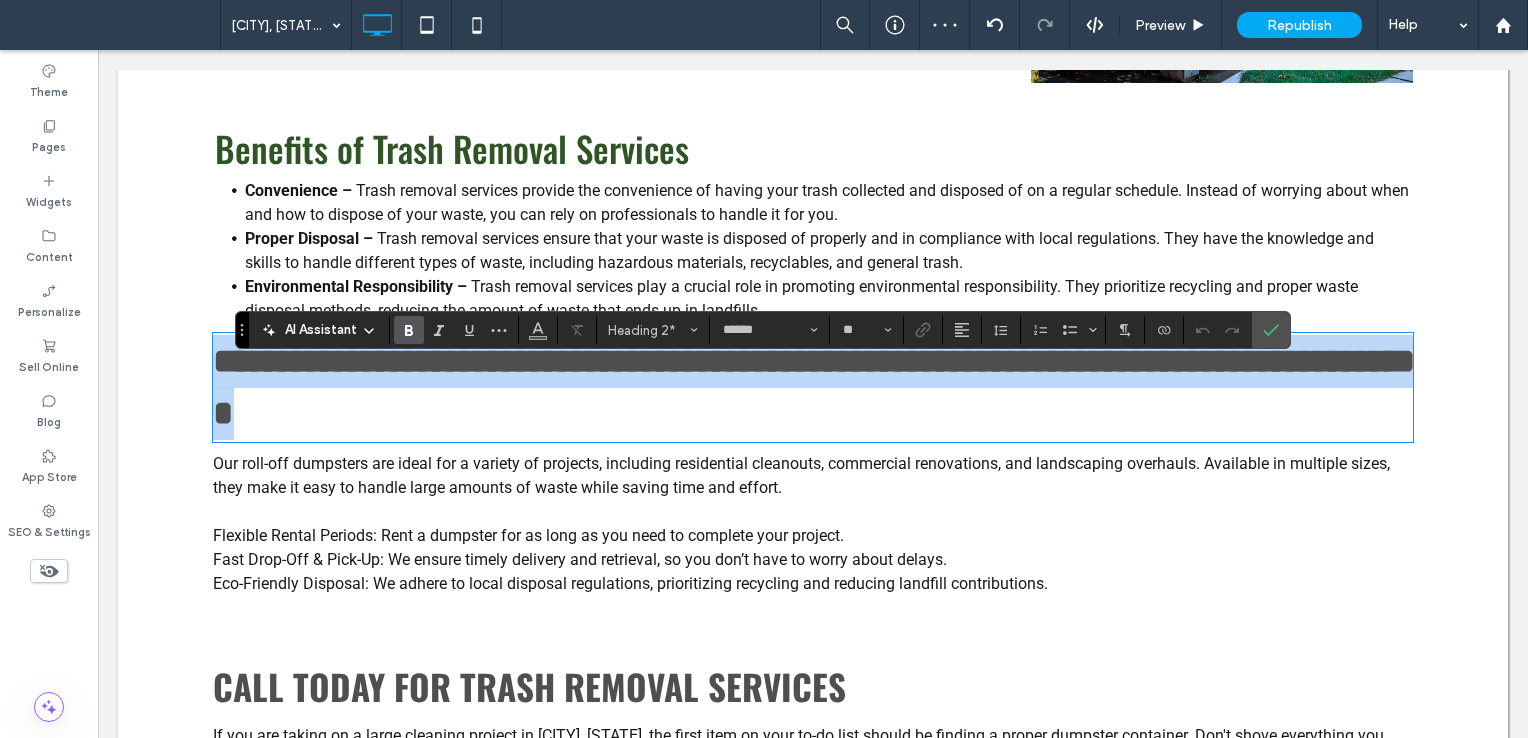 click on "**********" at bounding box center [814, 387] 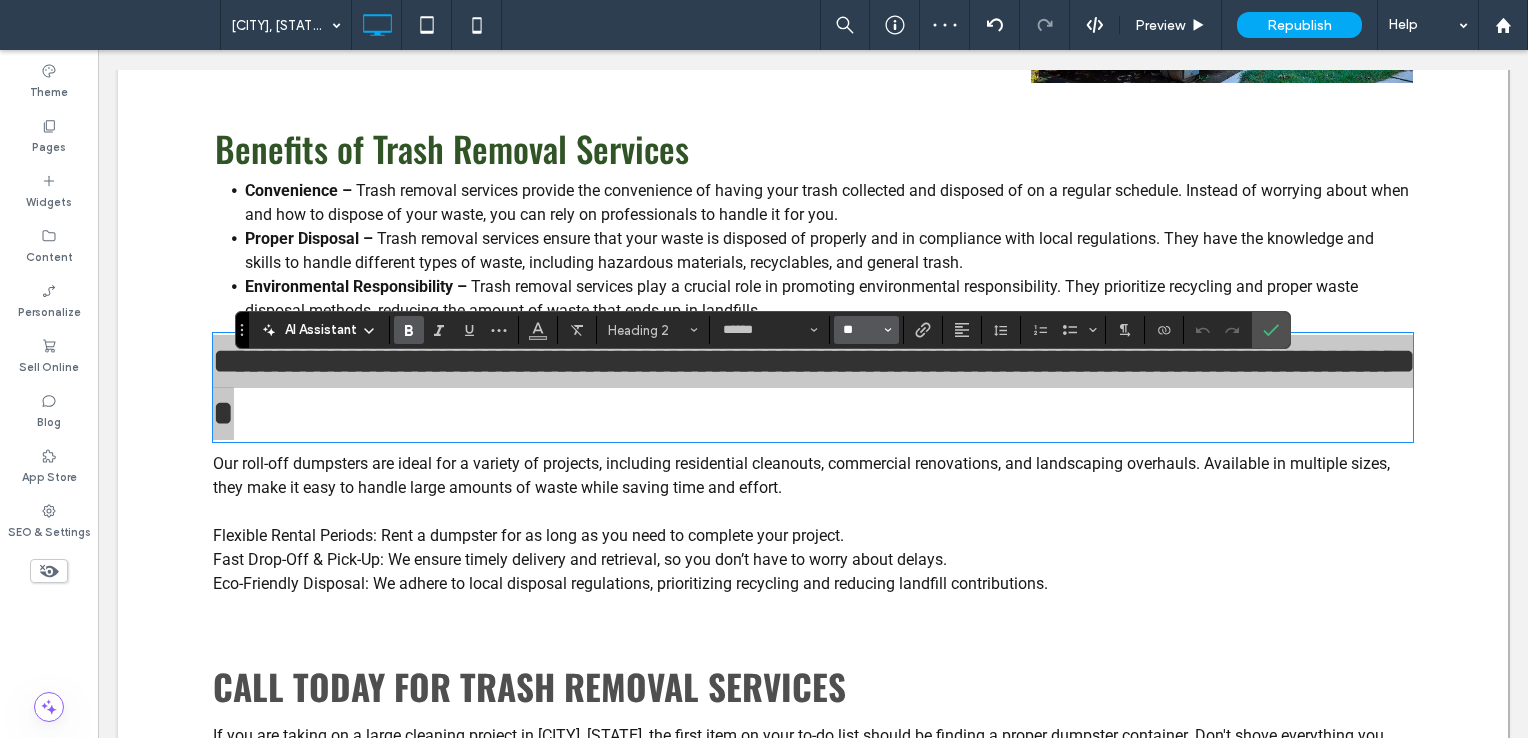 click on "**" at bounding box center [860, 330] 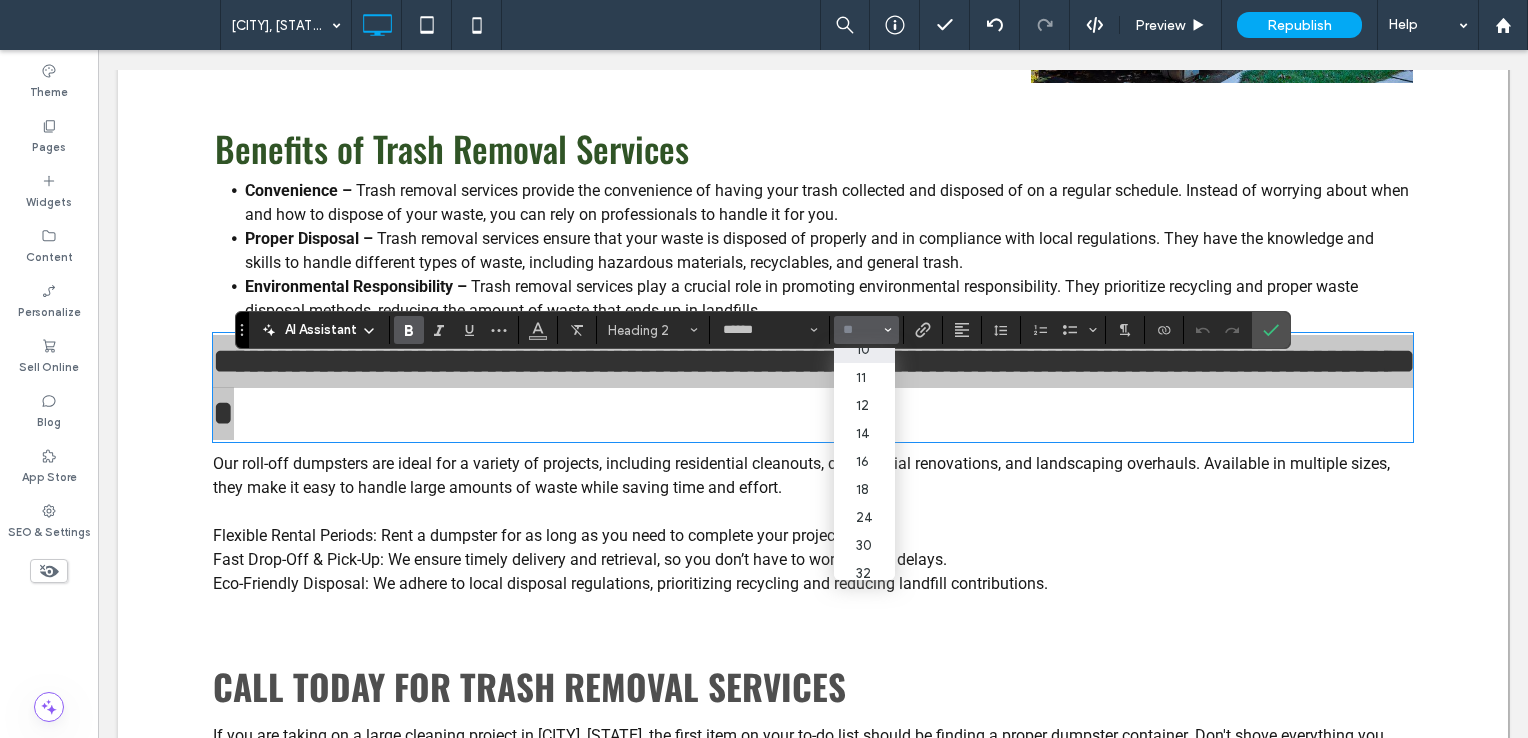 scroll, scrollTop: 200, scrollLeft: 0, axis: vertical 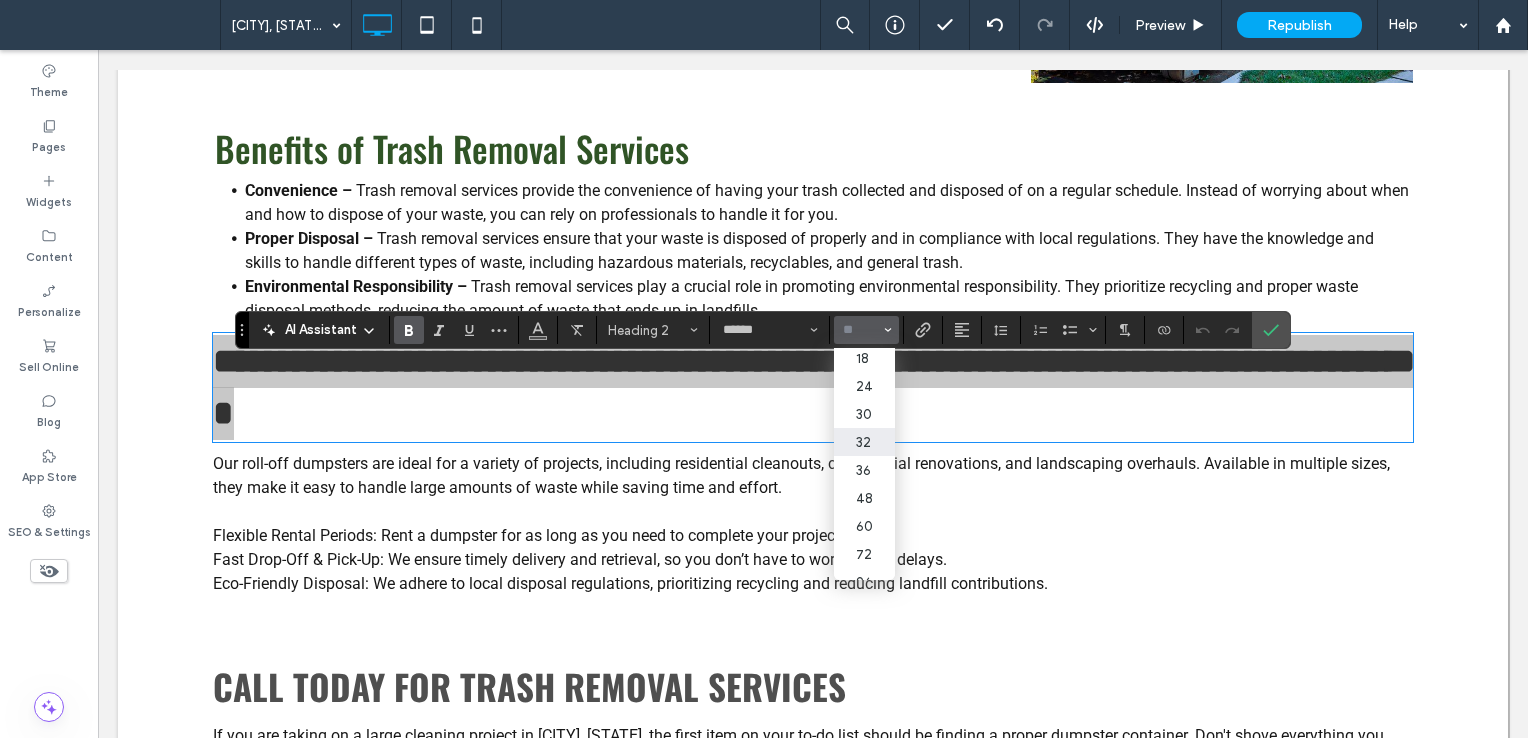 click on "32" at bounding box center (864, 442) 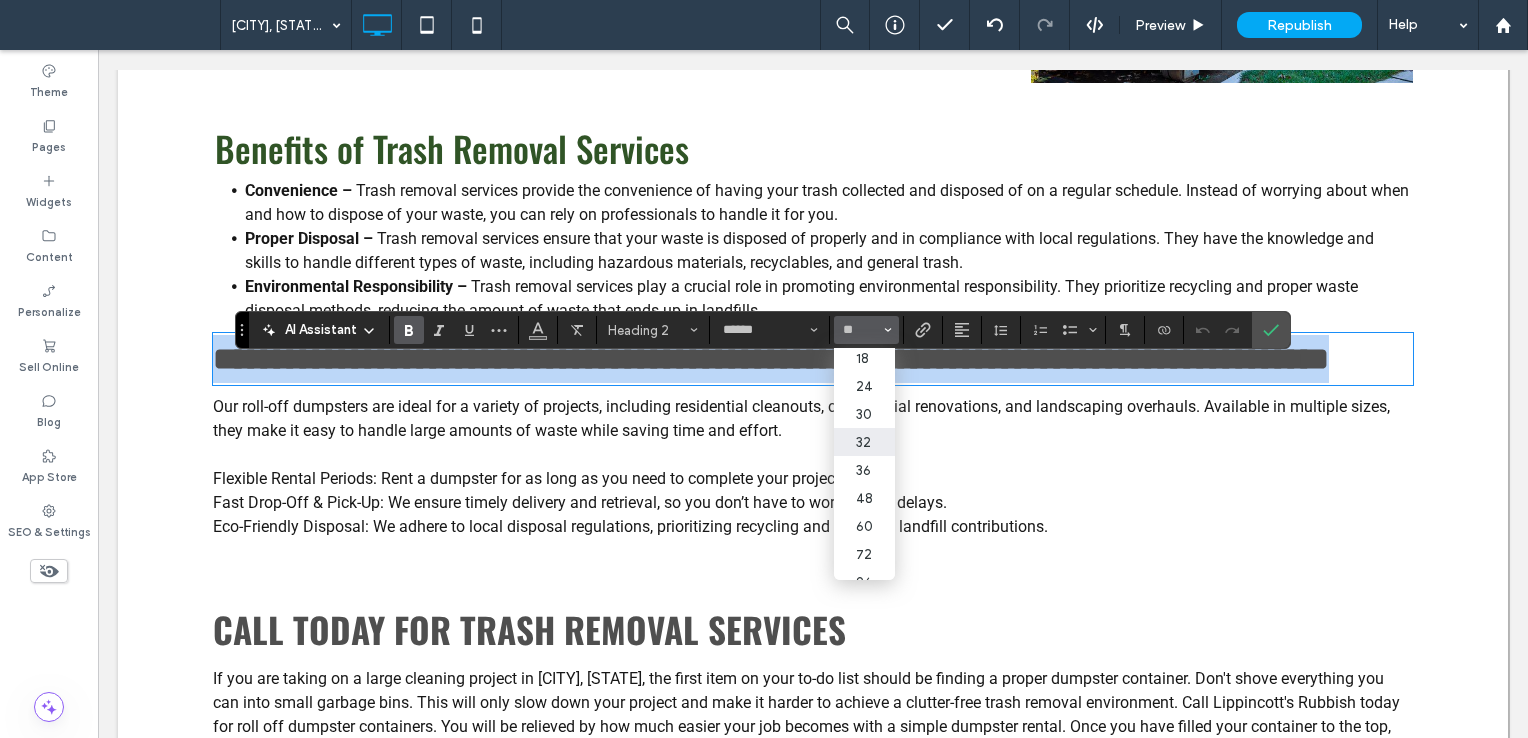 type on "**" 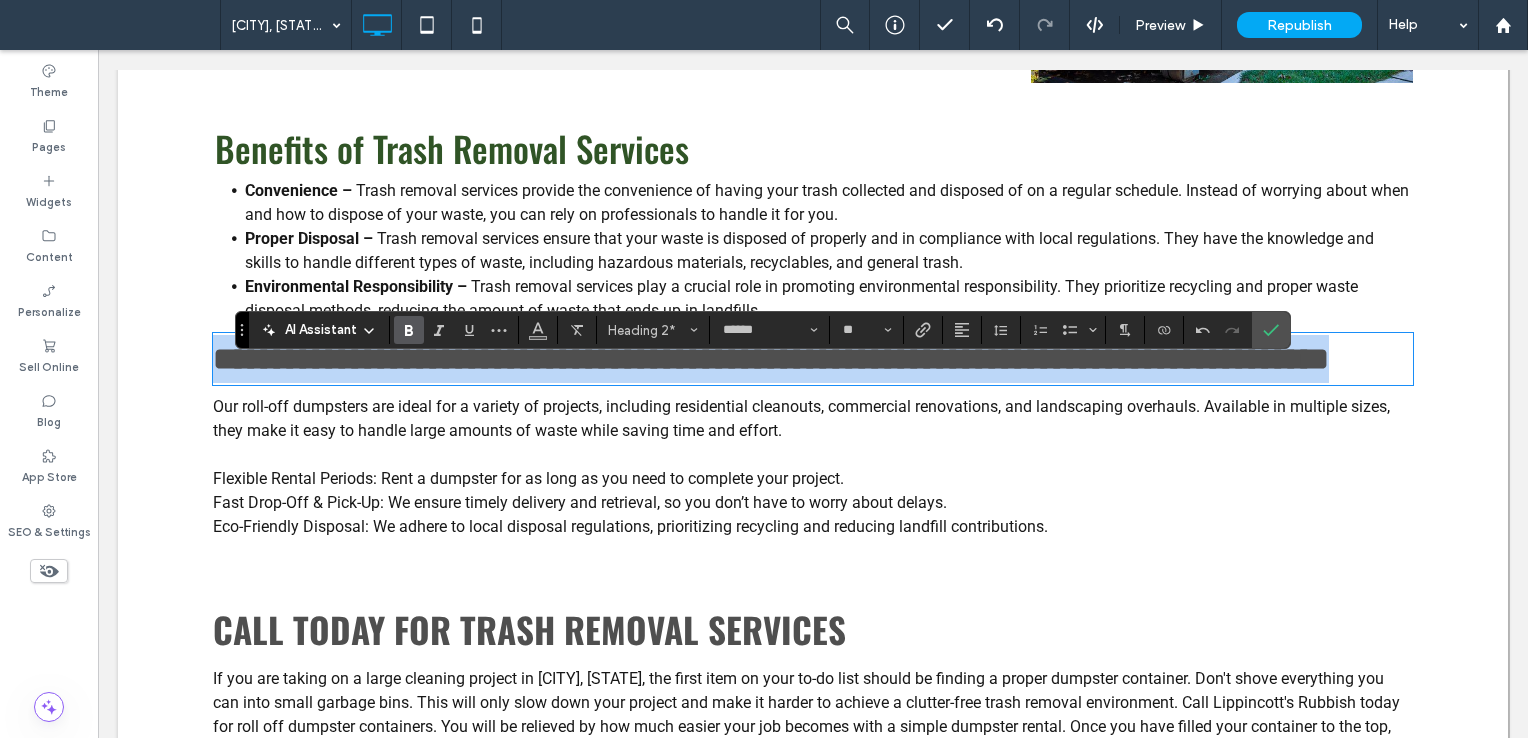 click on "**********" at bounding box center [771, 359] 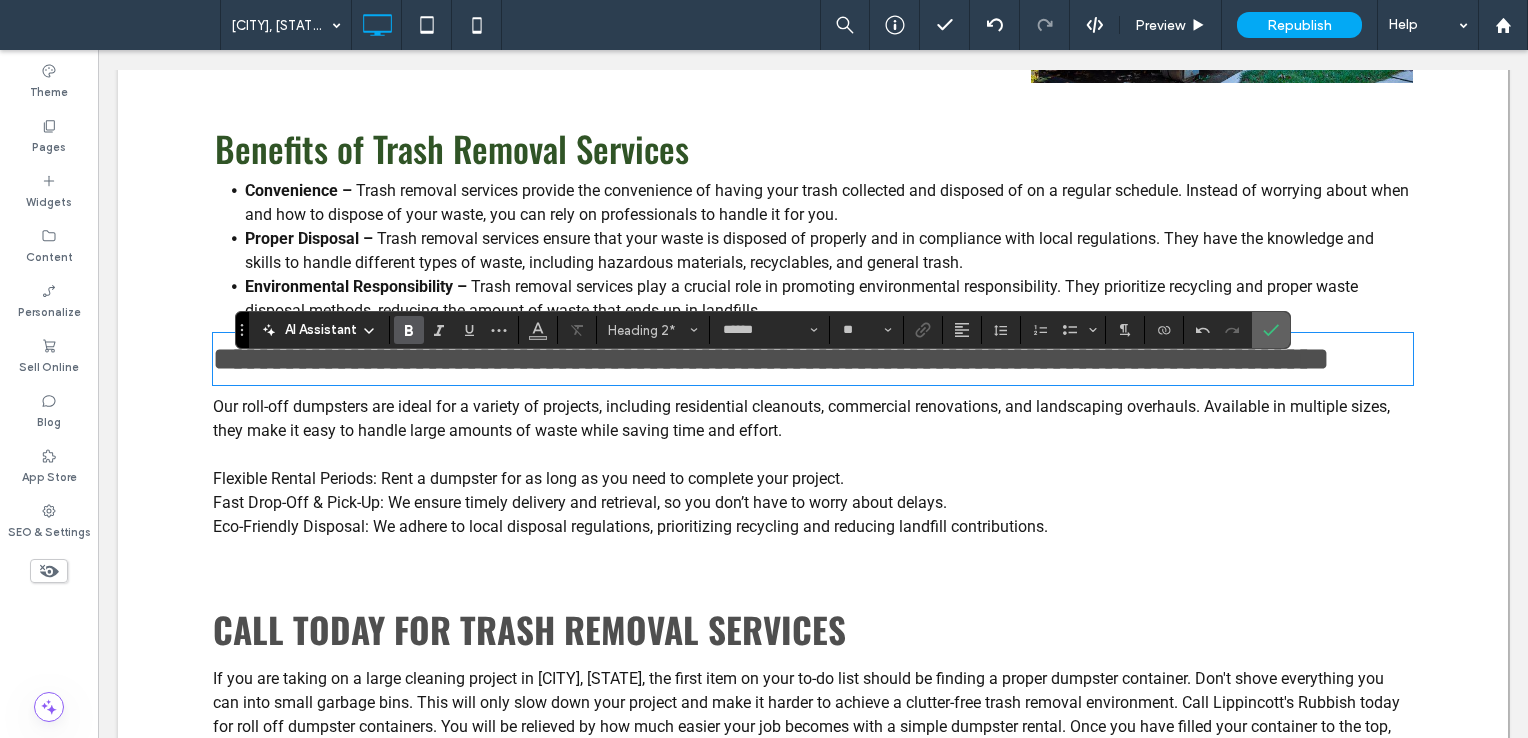 drag, startPoint x: 1256, startPoint y: 338, endPoint x: 1157, endPoint y: 288, distance: 110.909874 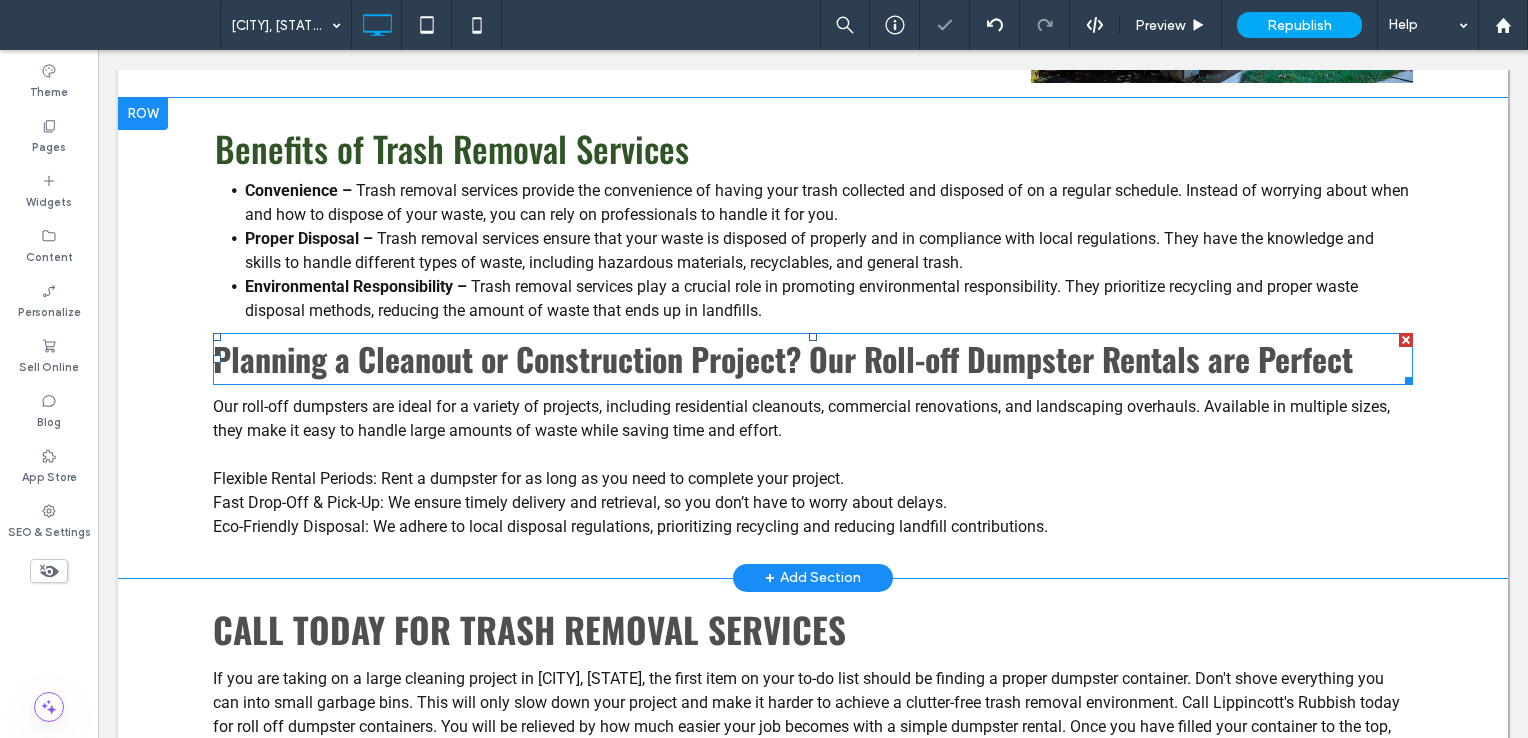 click on "Planning a Cleanout or Construction Project? Our Roll-off Dumpster Rentals are Perfect" at bounding box center [783, 358] 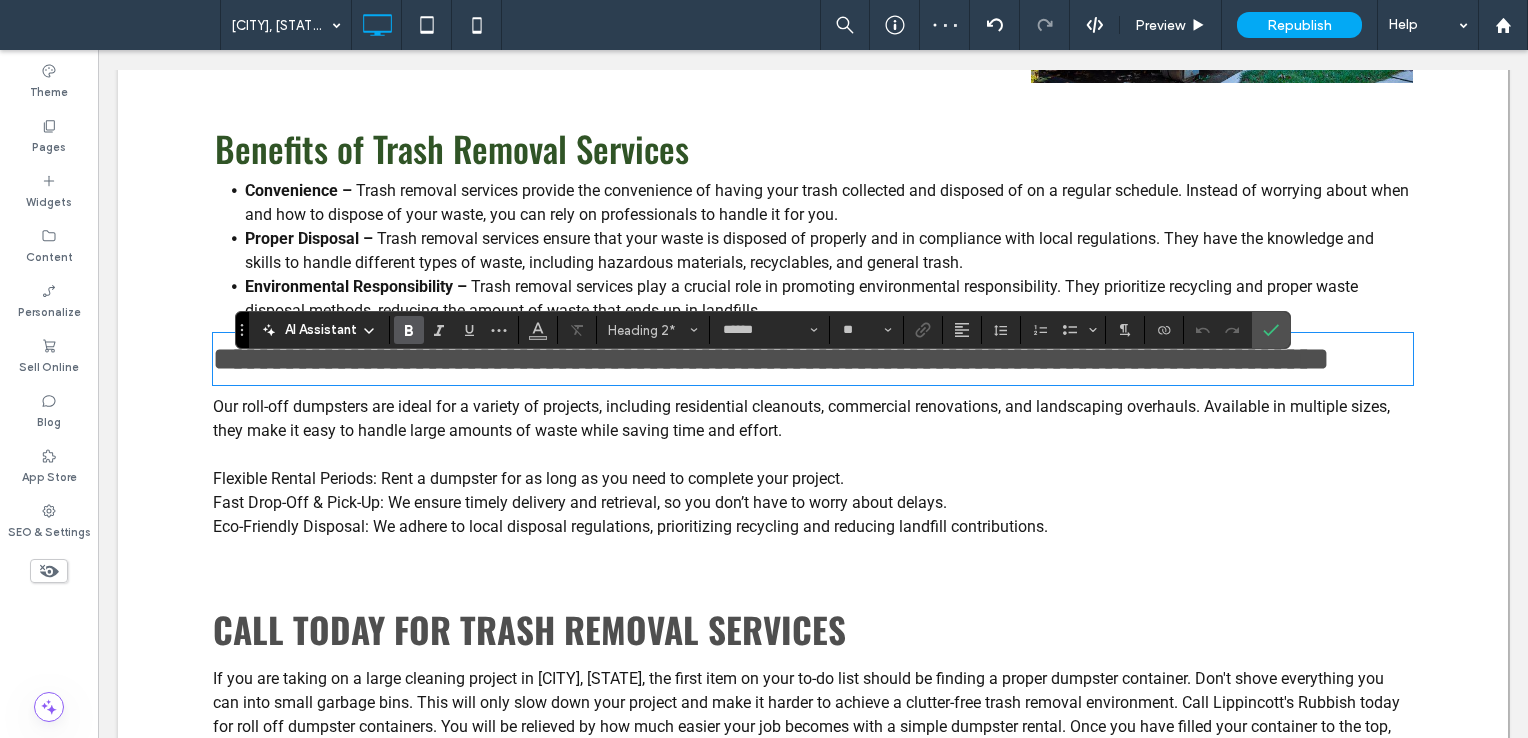click on "**********" at bounding box center [771, 359] 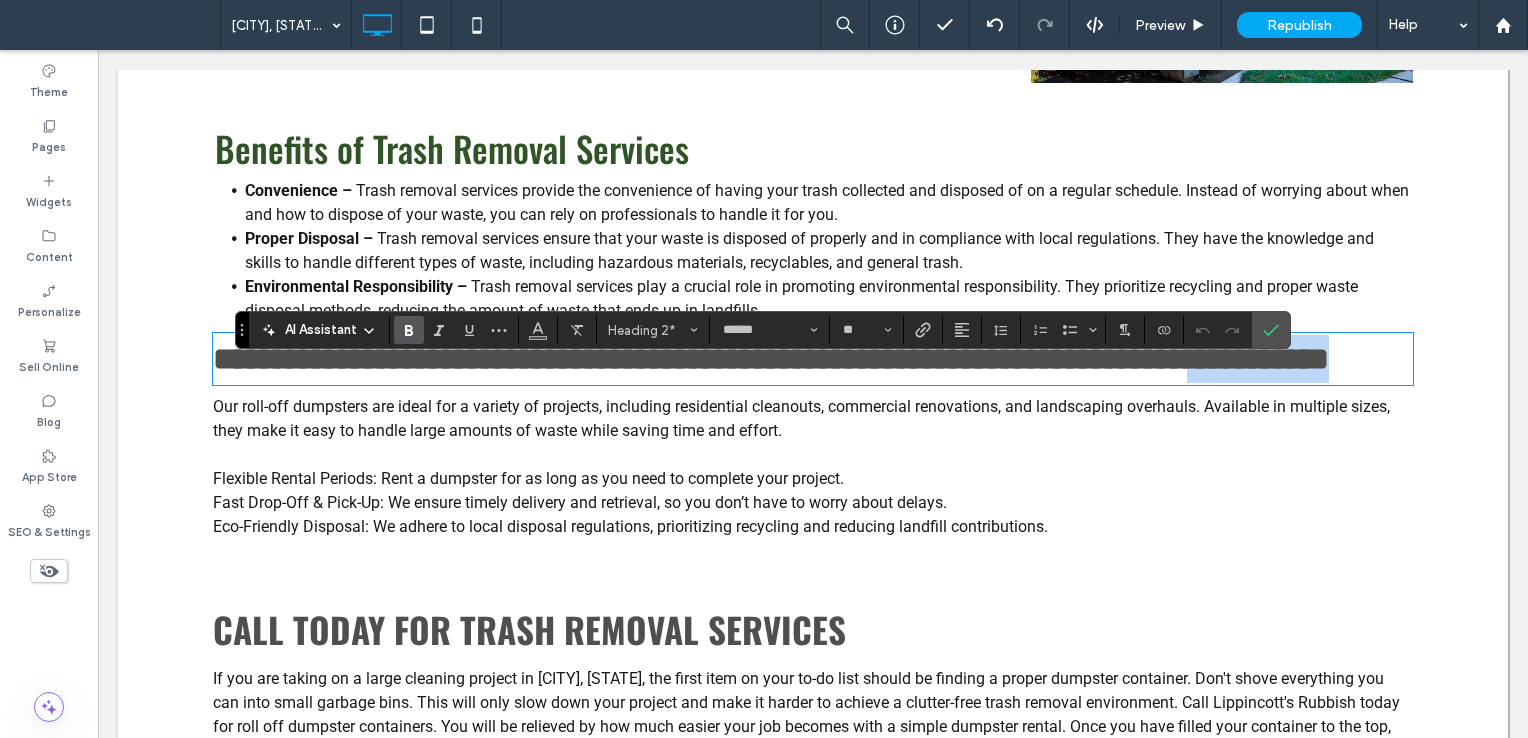 drag, startPoint x: 1213, startPoint y: 391, endPoint x: 1374, endPoint y: 406, distance: 161.69725 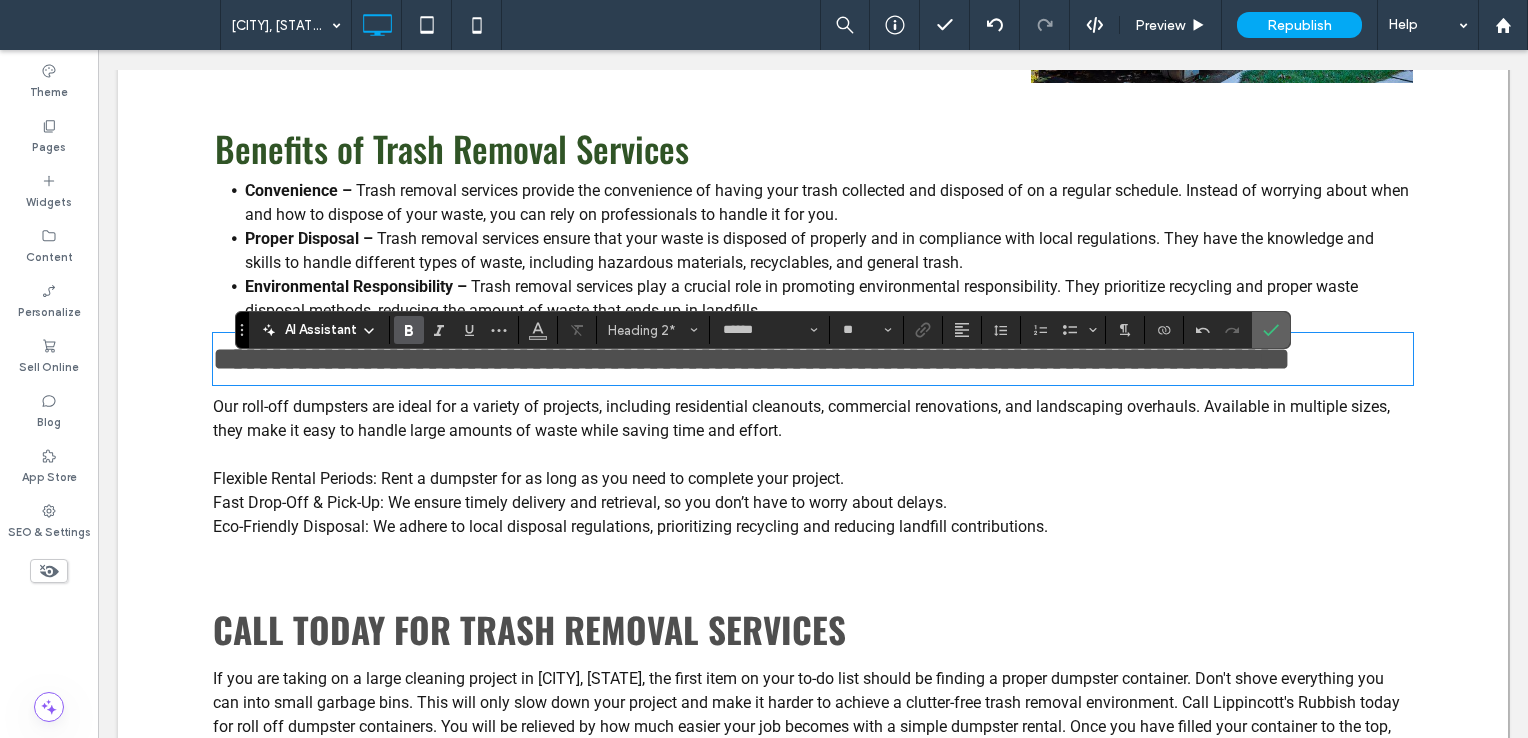 click 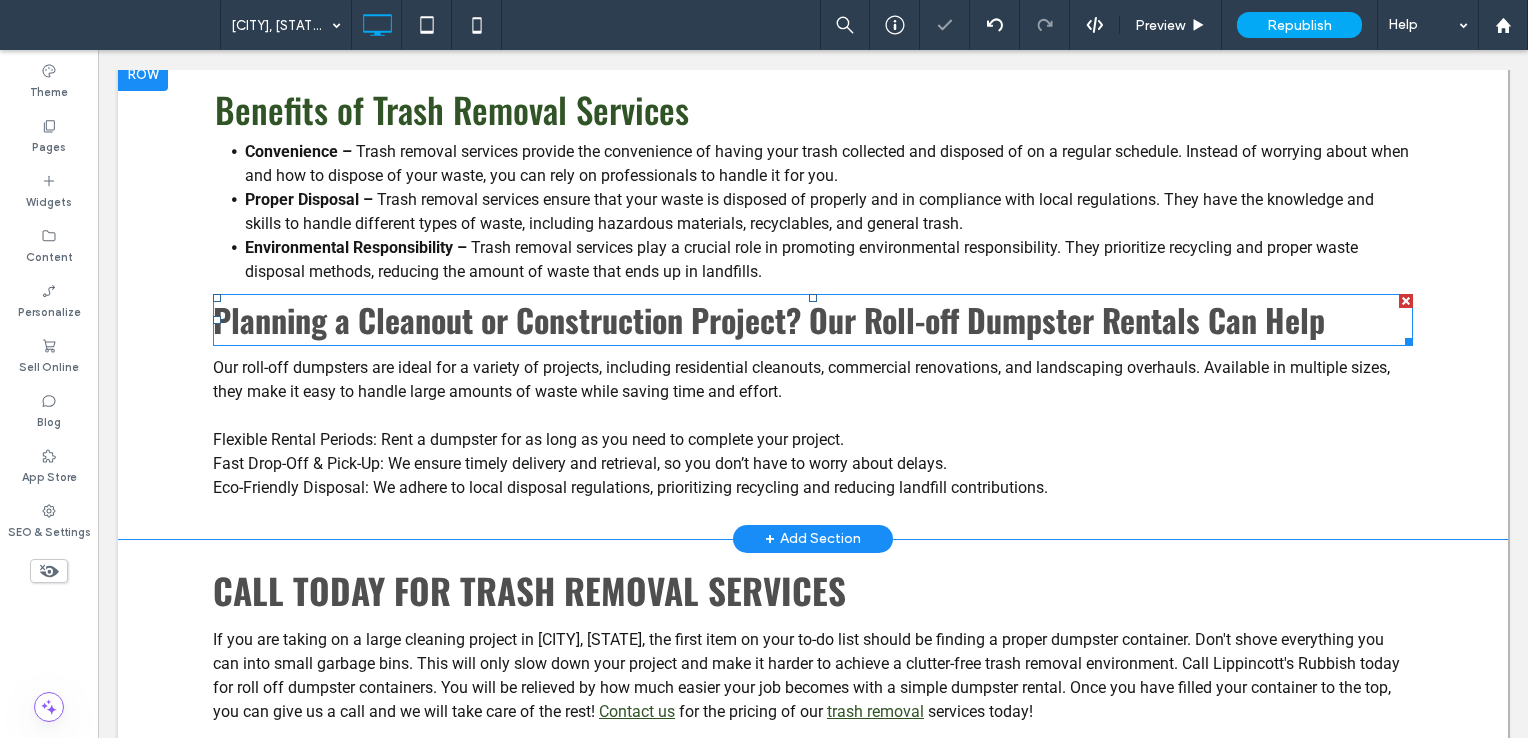 scroll, scrollTop: 831, scrollLeft: 0, axis: vertical 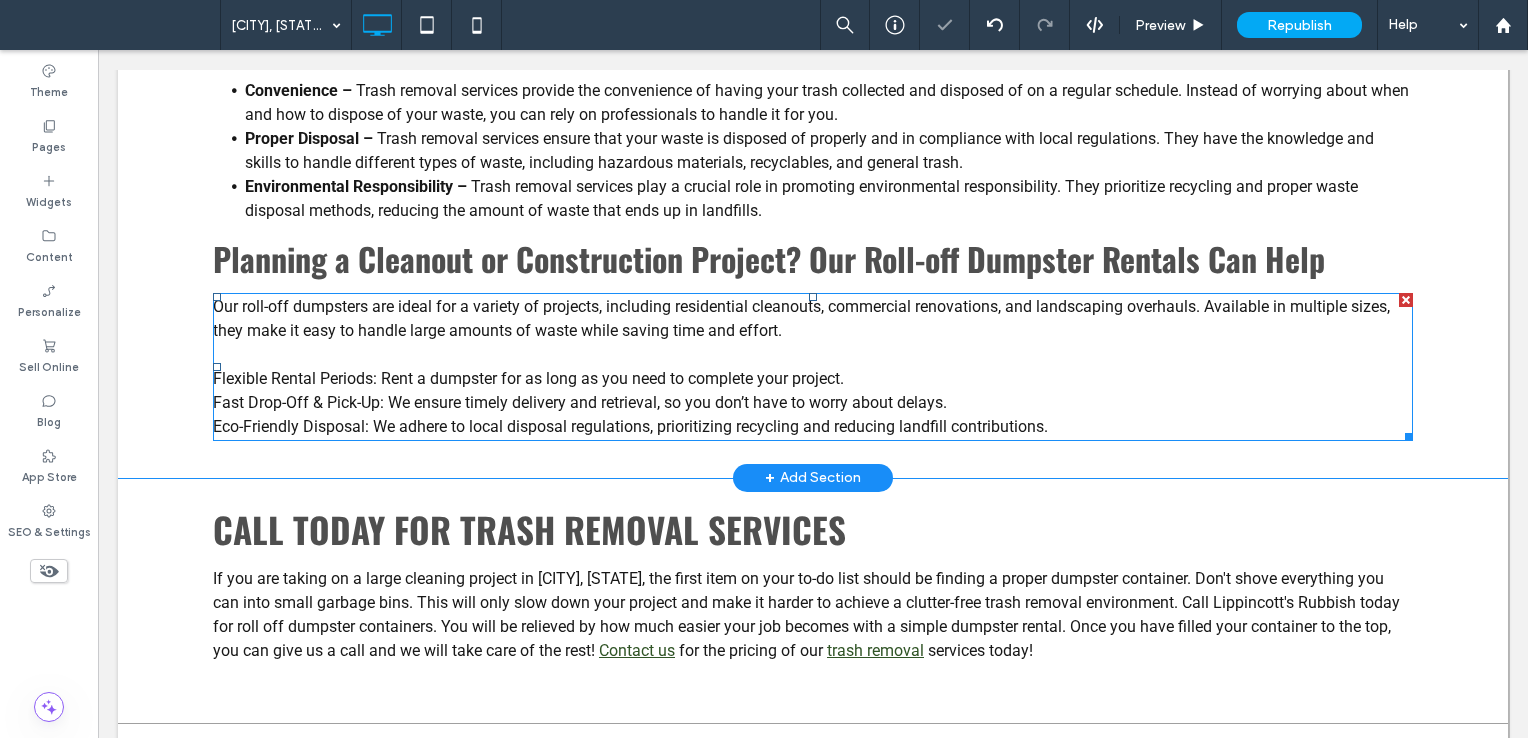 click on "Eco-Friendly Disposal: We adhere to local disposal regulations, prioritizing recycling and reducing landfill contributions." at bounding box center (813, 427) 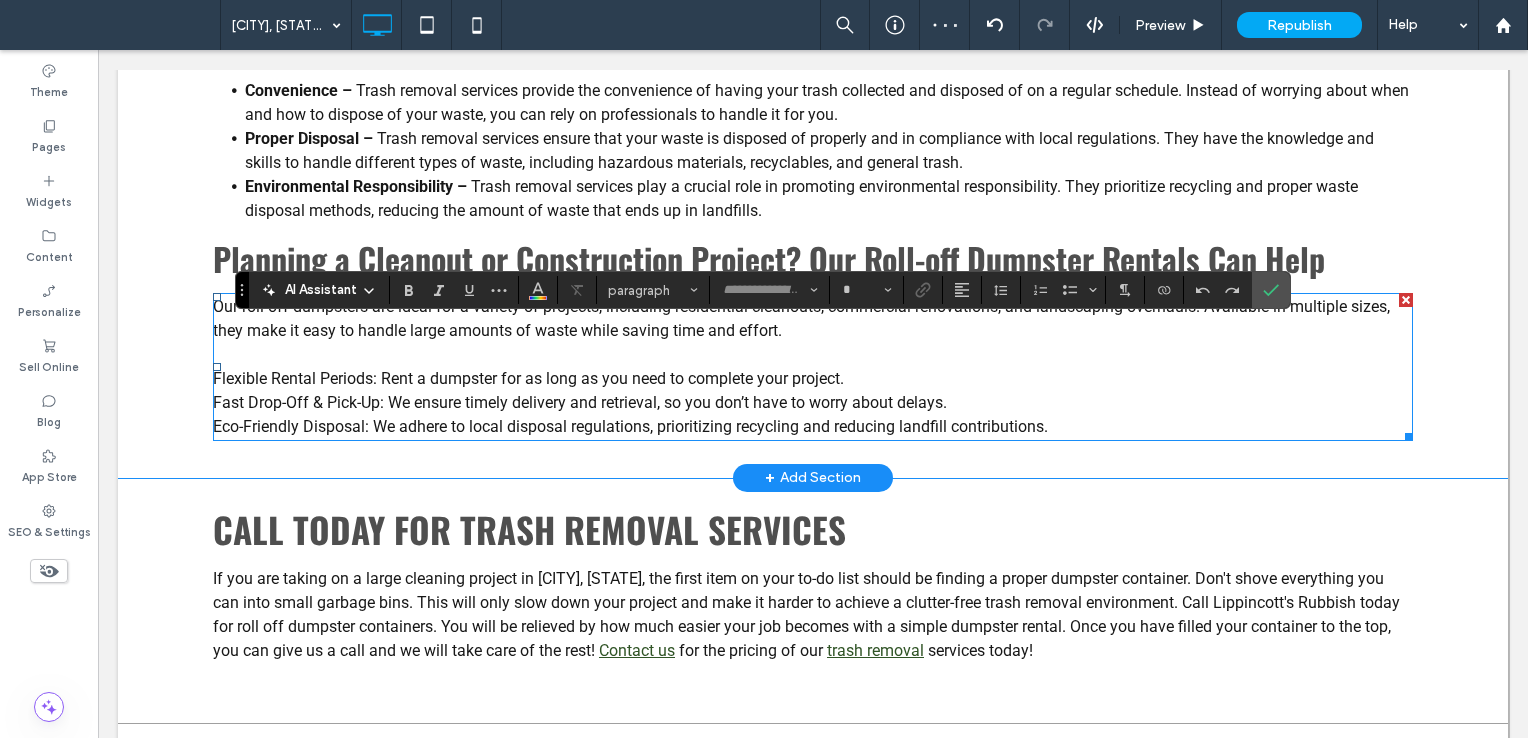 type on "******" 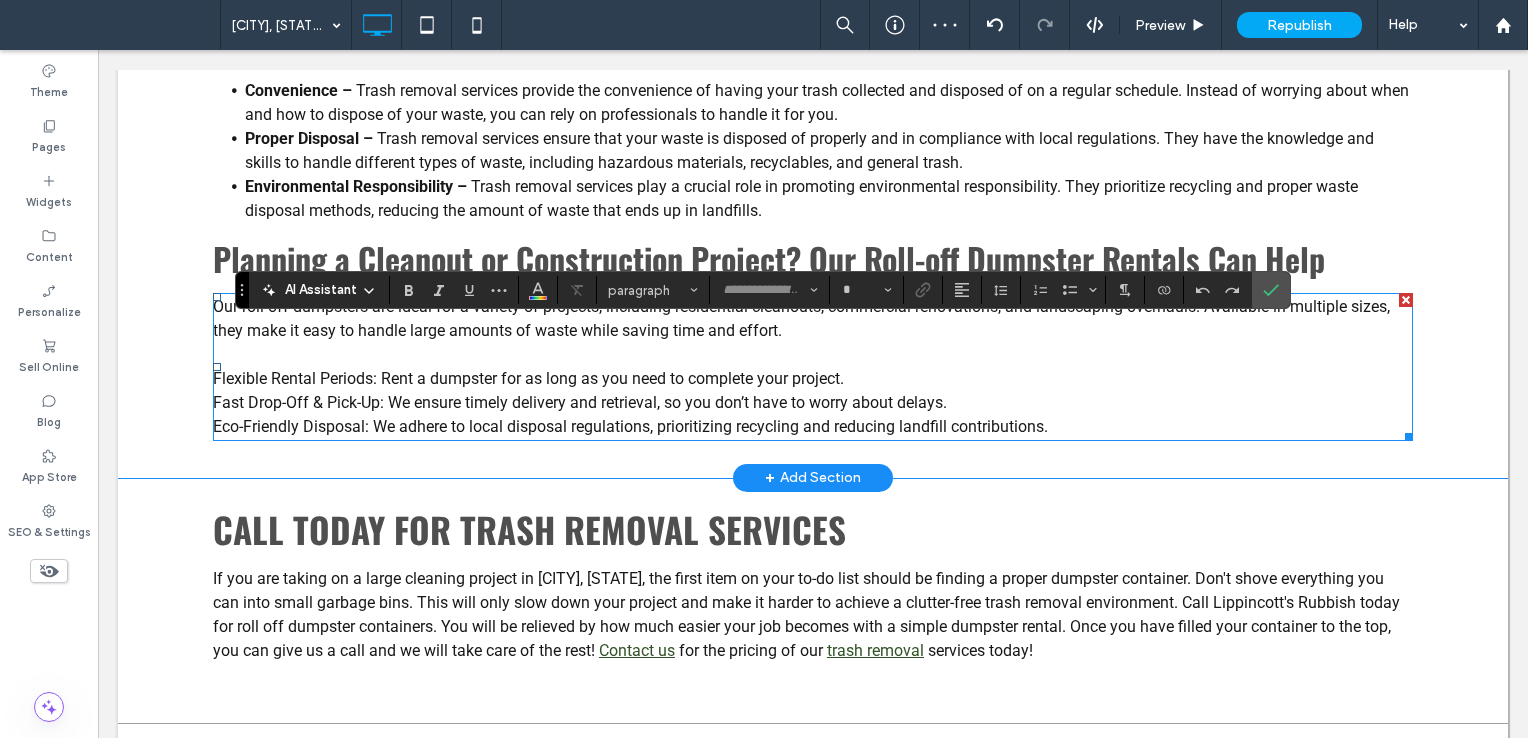 type on "**" 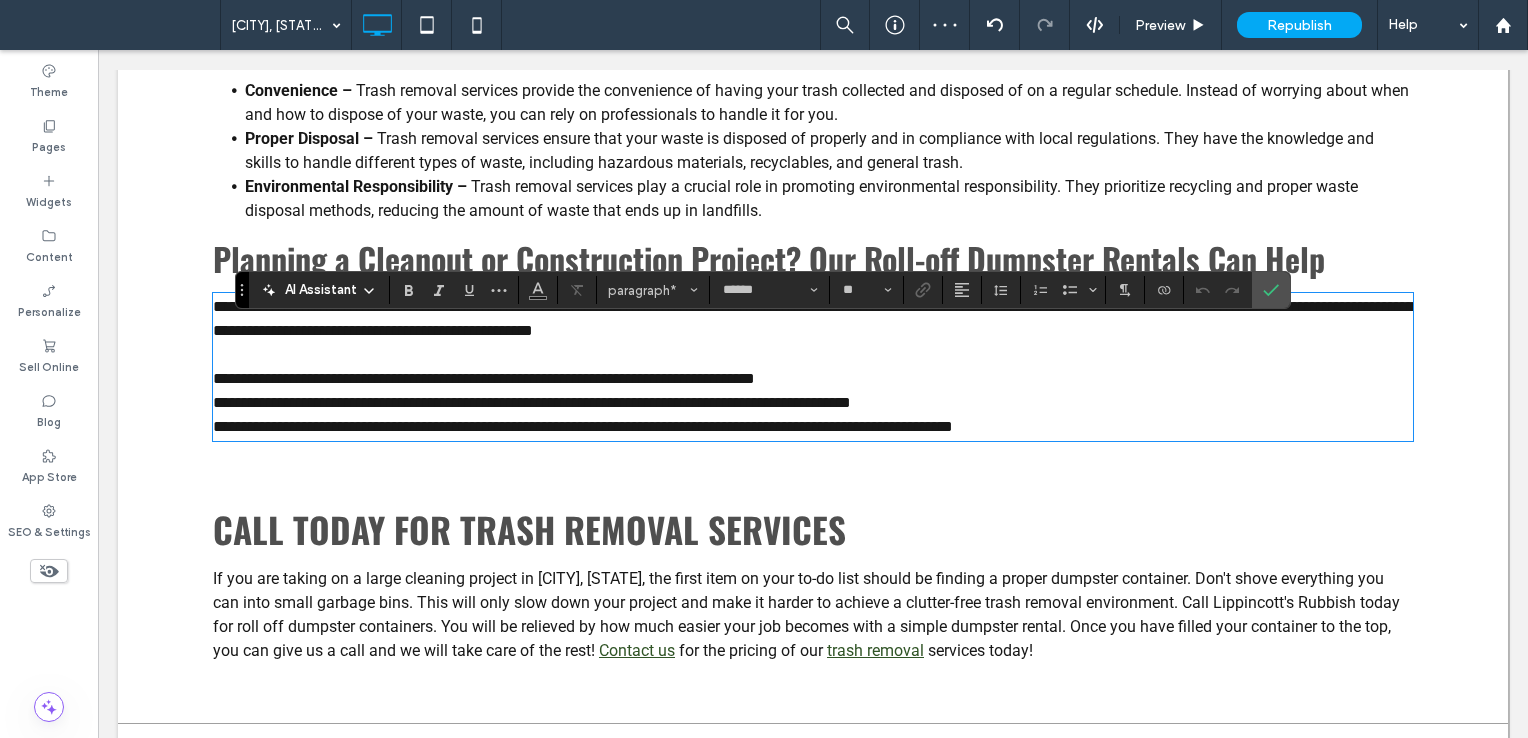 click on "**********" at bounding box center (532, 402) 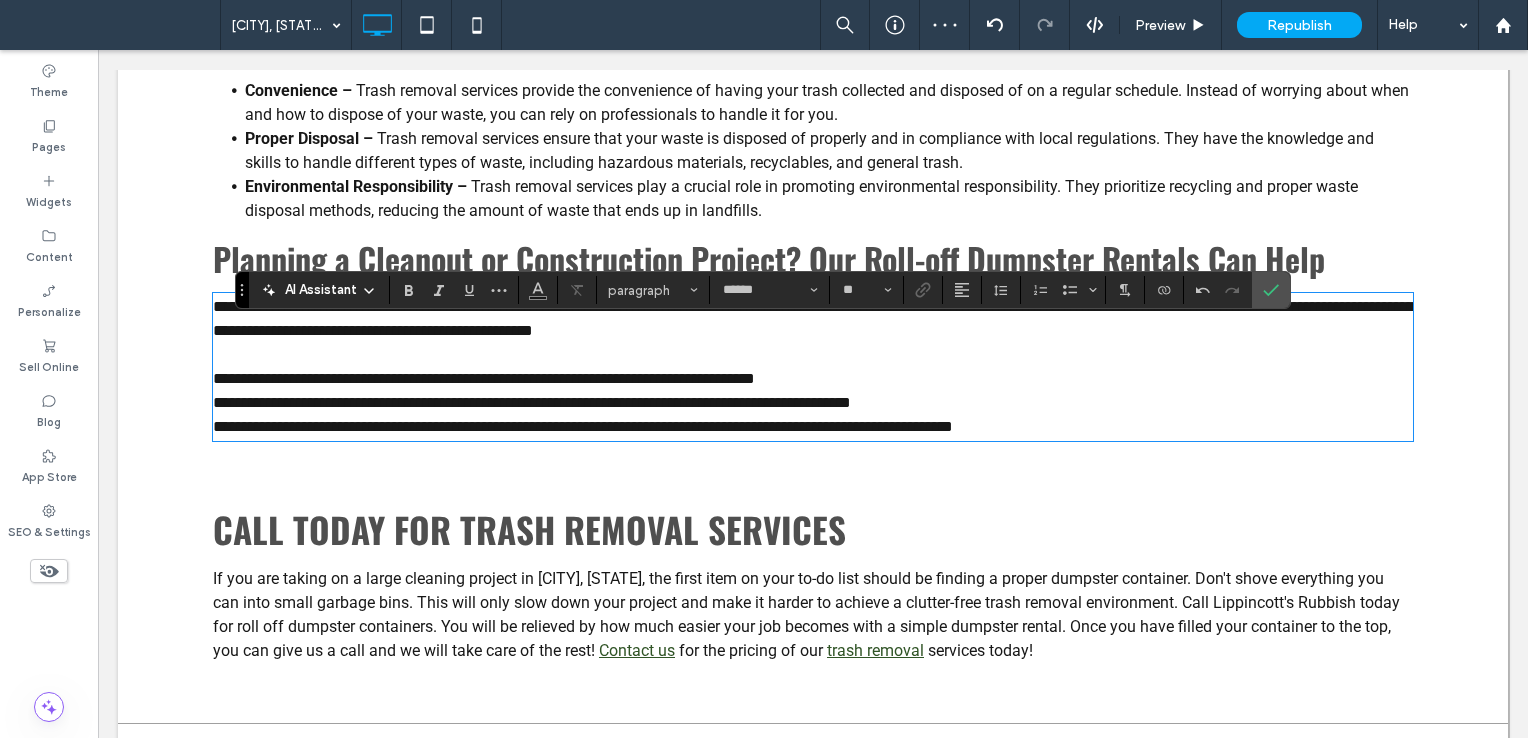 drag, startPoint x: 1058, startPoint y: 462, endPoint x: 77, endPoint y: 390, distance: 983.6387 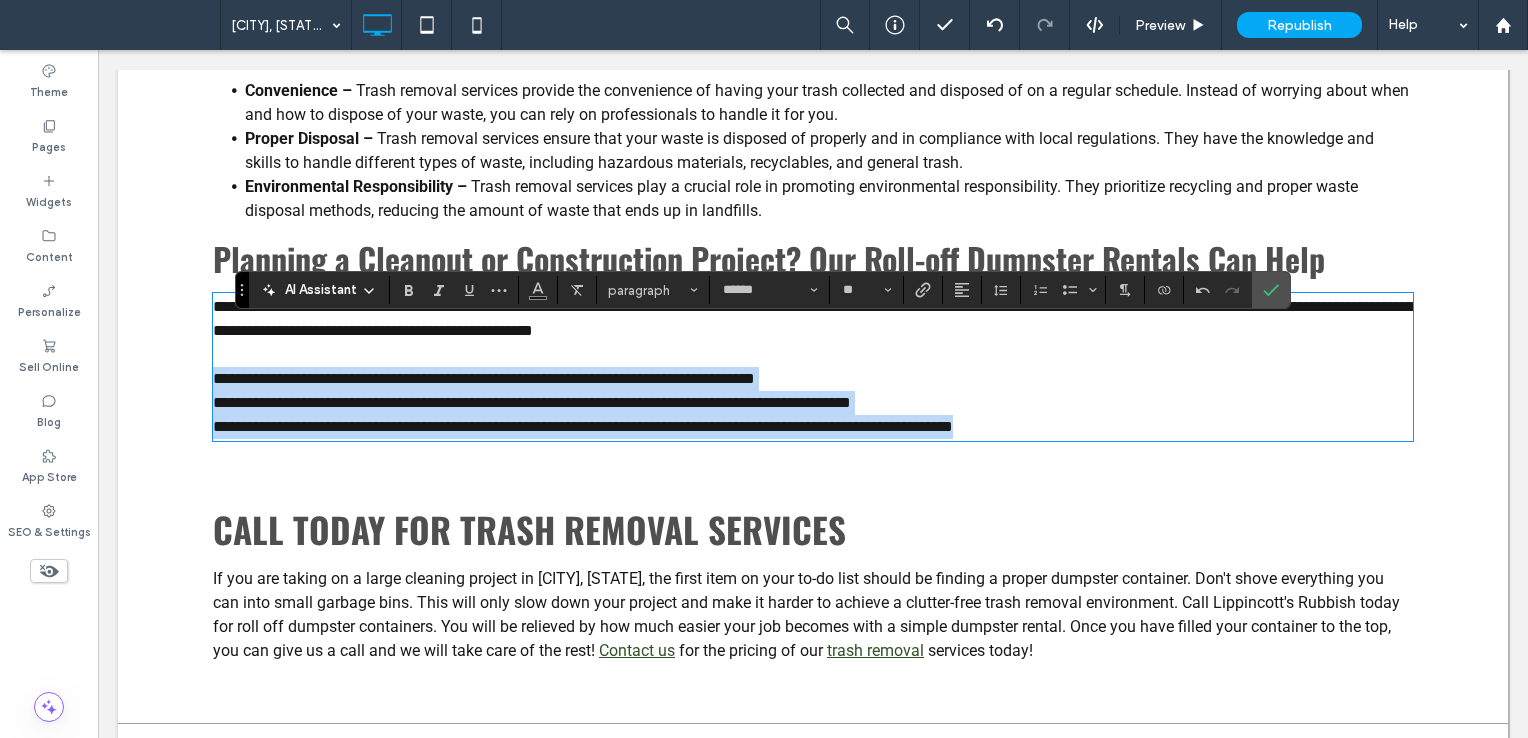 drag, startPoint x: 209, startPoint y: 410, endPoint x: 1058, endPoint y: 467, distance: 850.91125 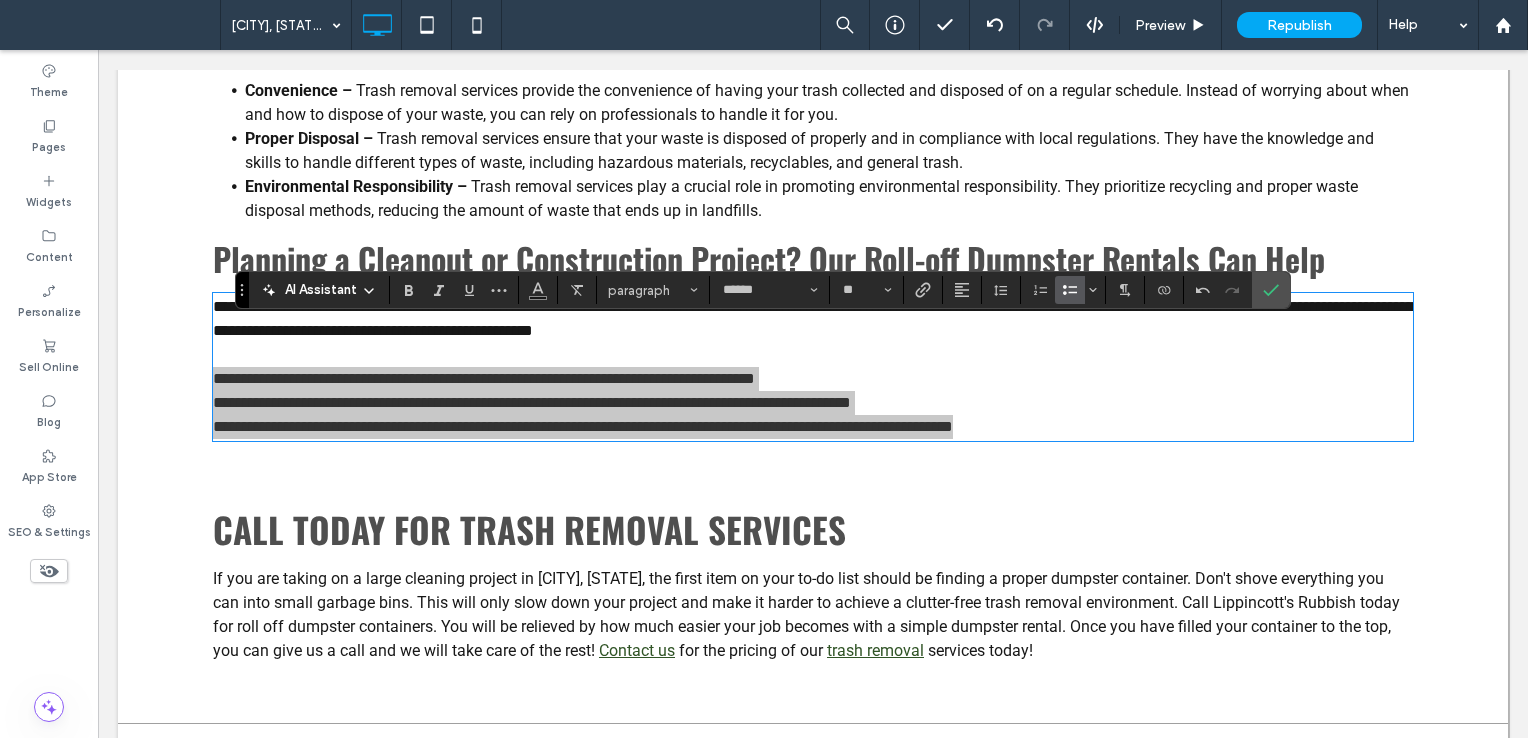 click 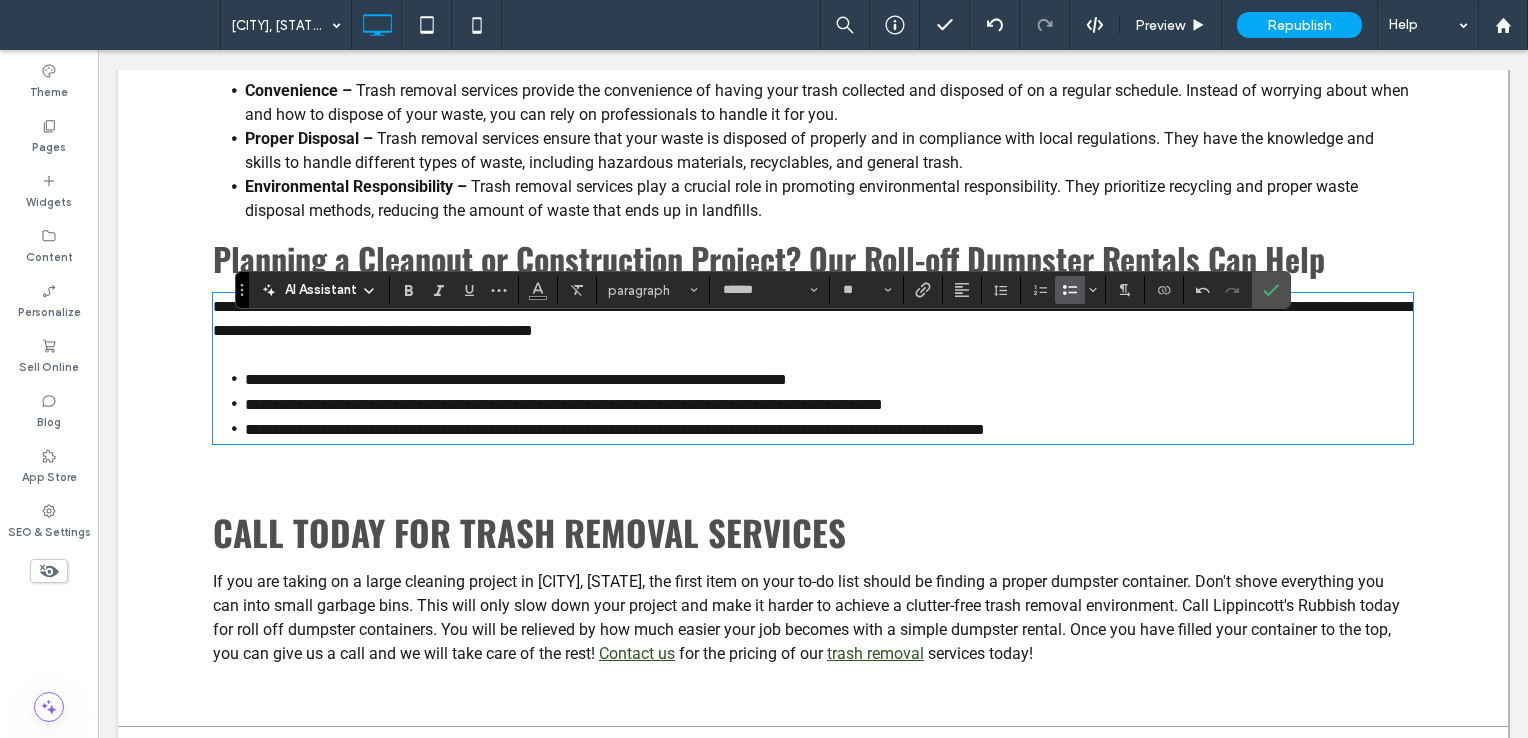 click at bounding box center (813, 355) 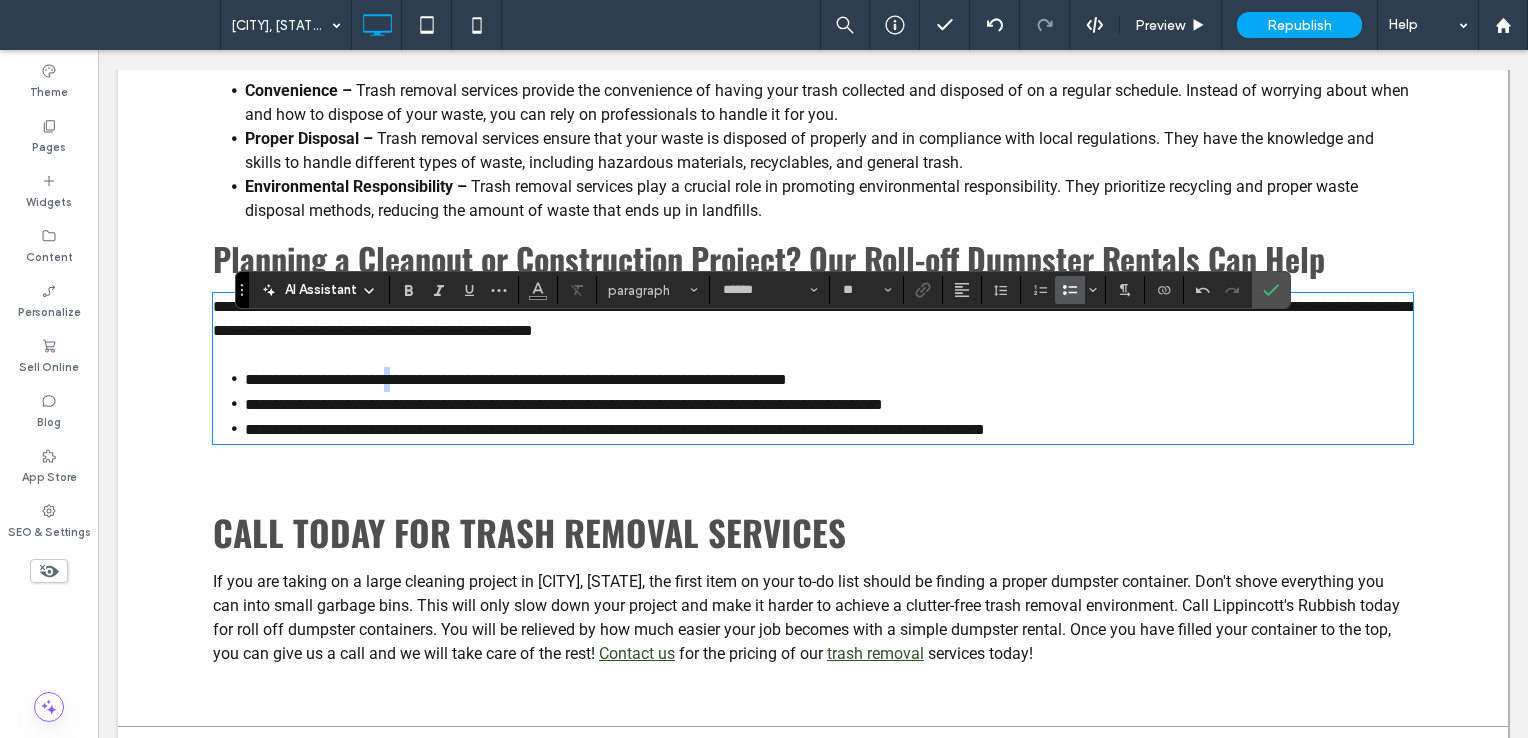 click on "**********" at bounding box center [516, 379] 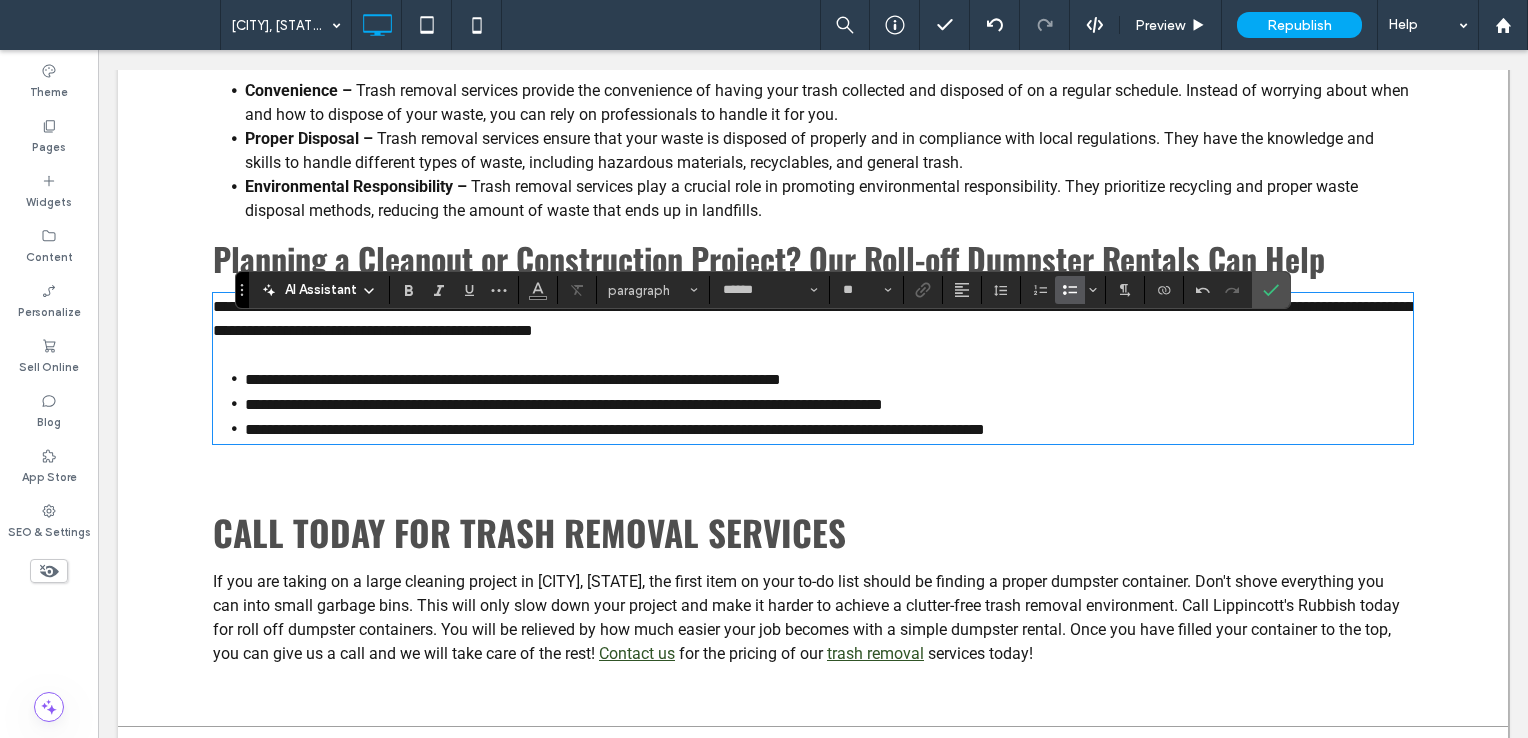 type 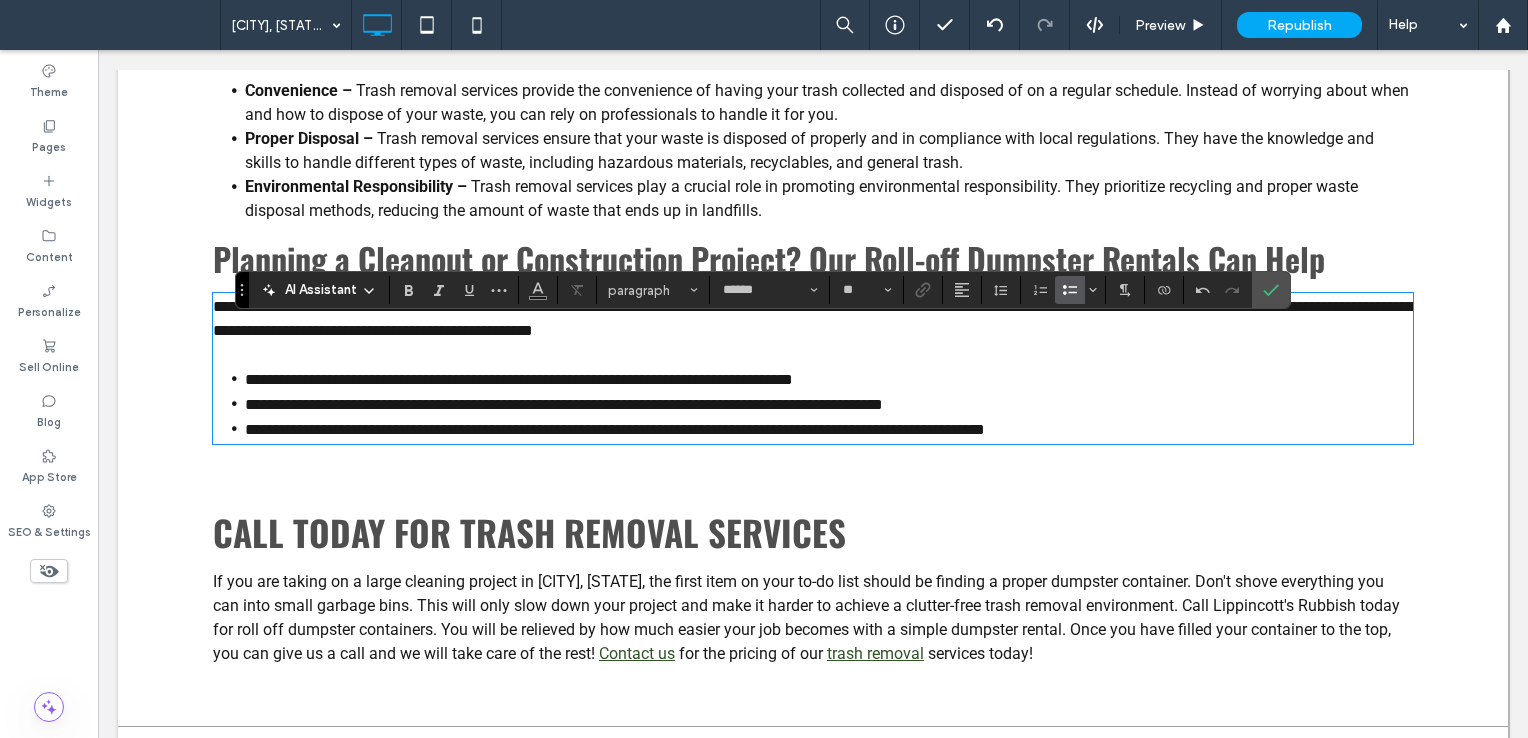 click on "**********" at bounding box center [564, 404] 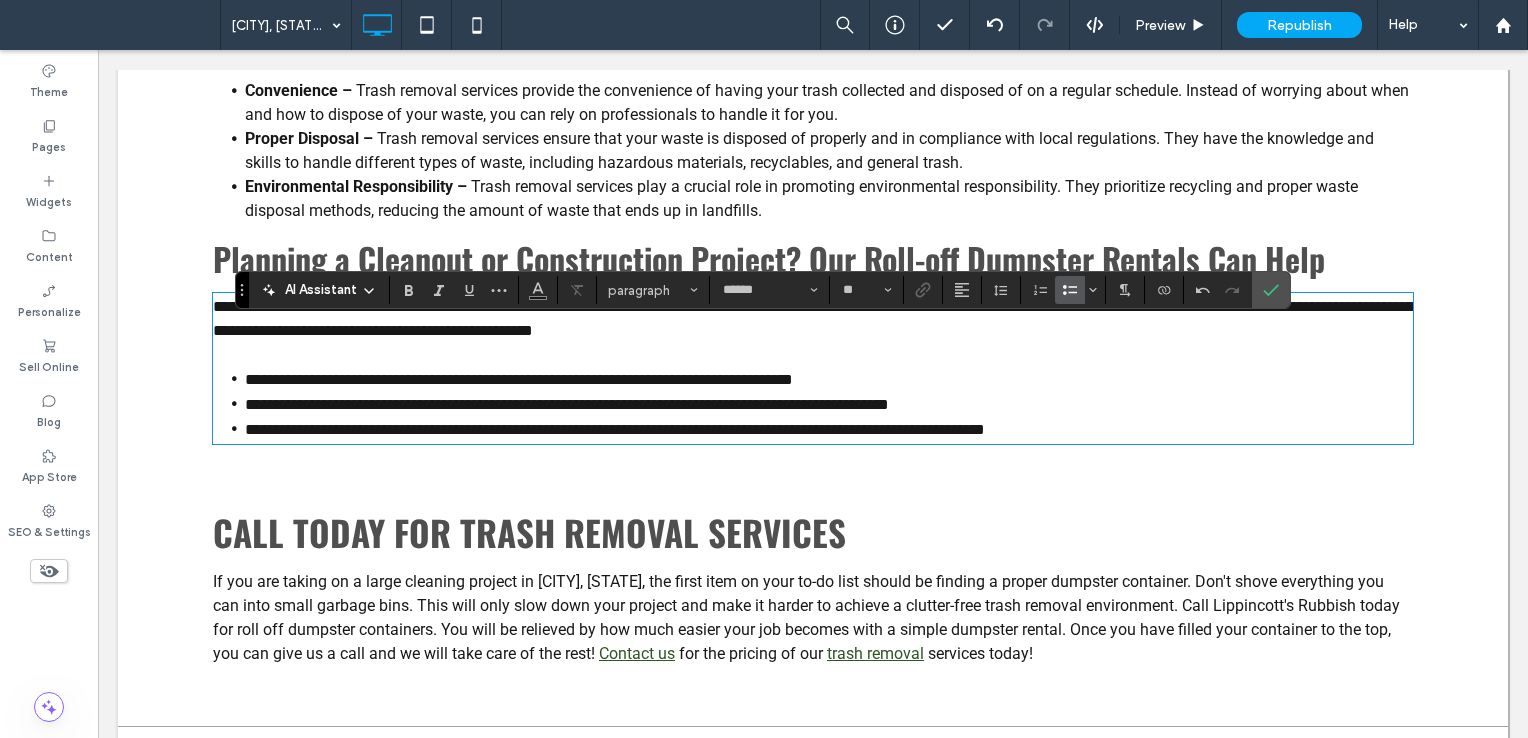 click on "**********" at bounding box center [615, 429] 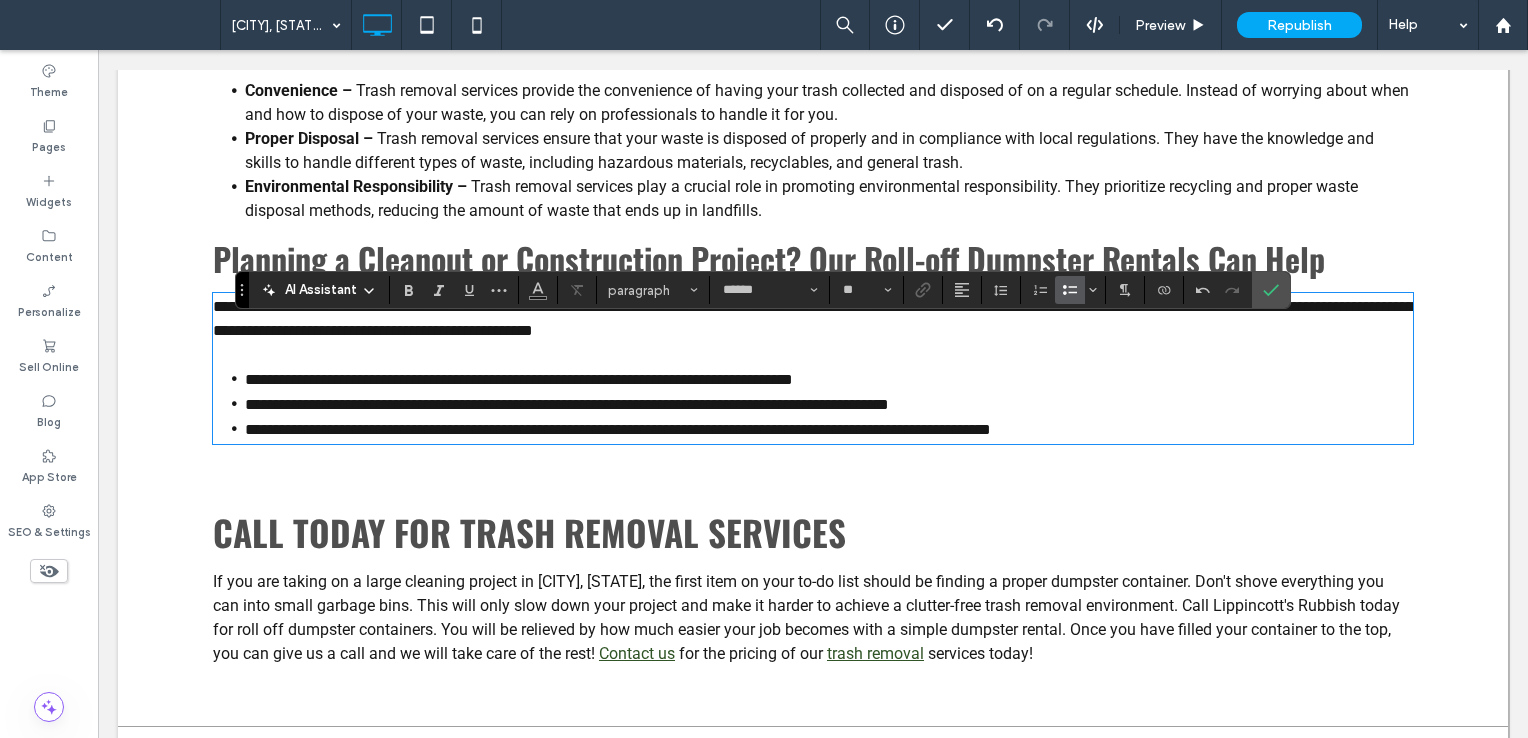 click on "**********" at bounding box center [618, 429] 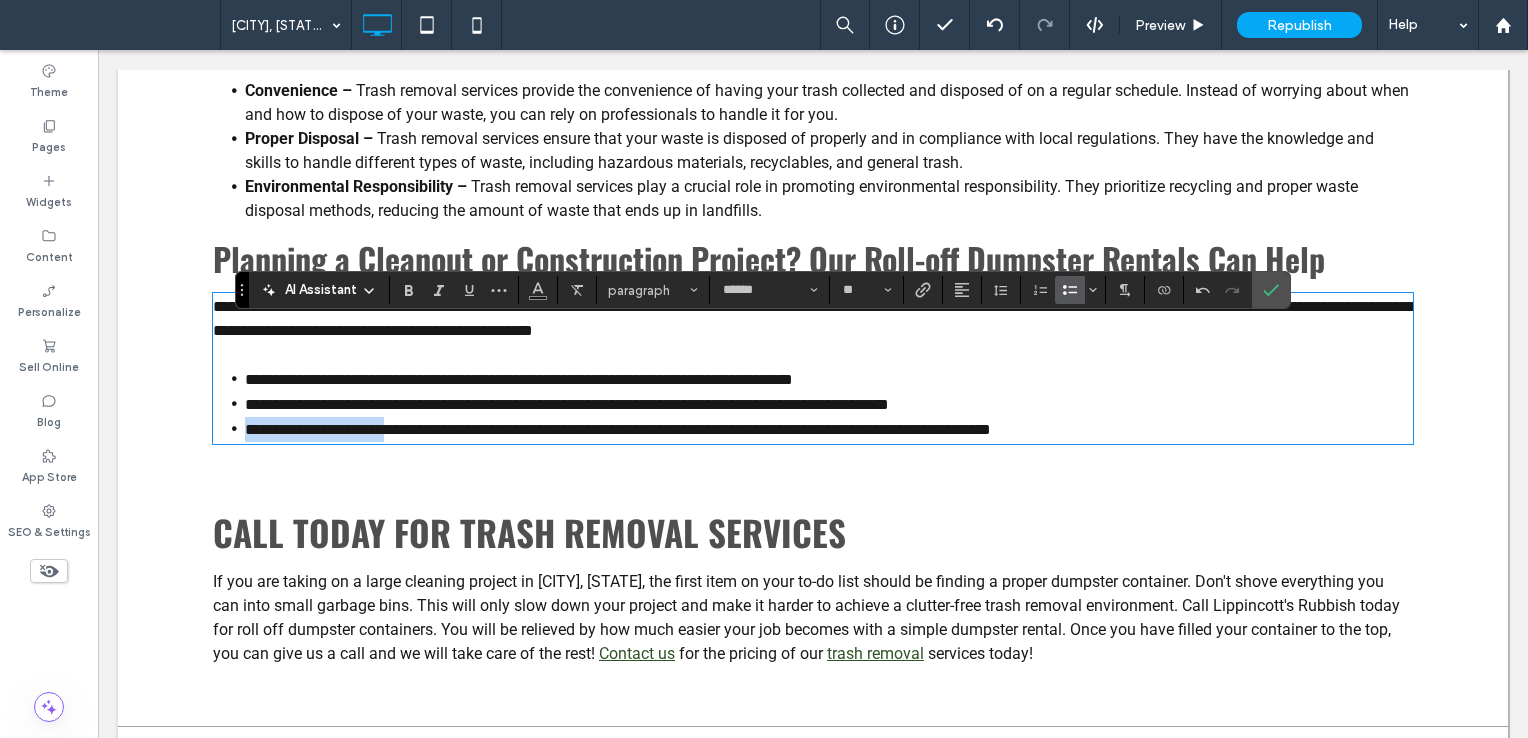 drag, startPoint x: 398, startPoint y: 464, endPoint x: 239, endPoint y: 459, distance: 159.0786 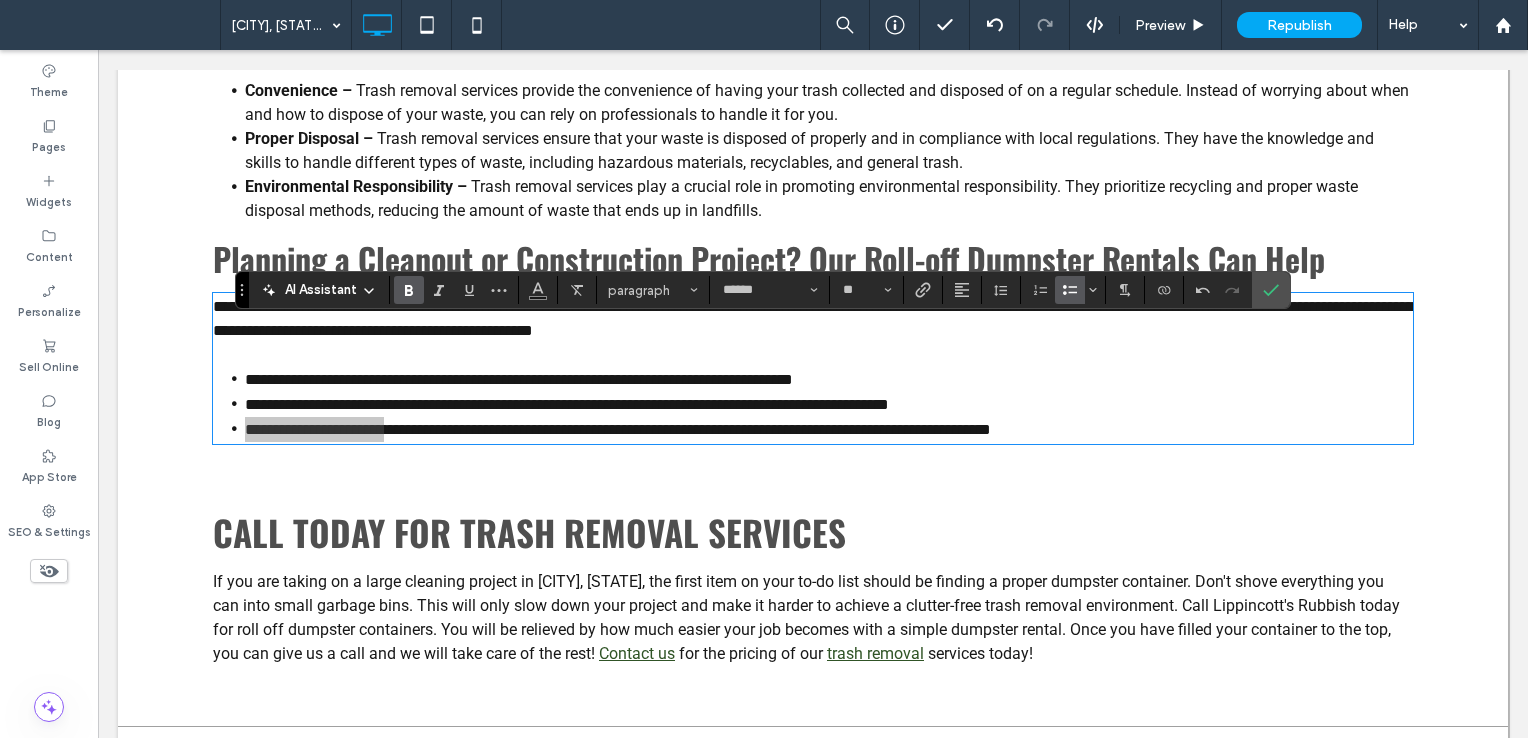 click 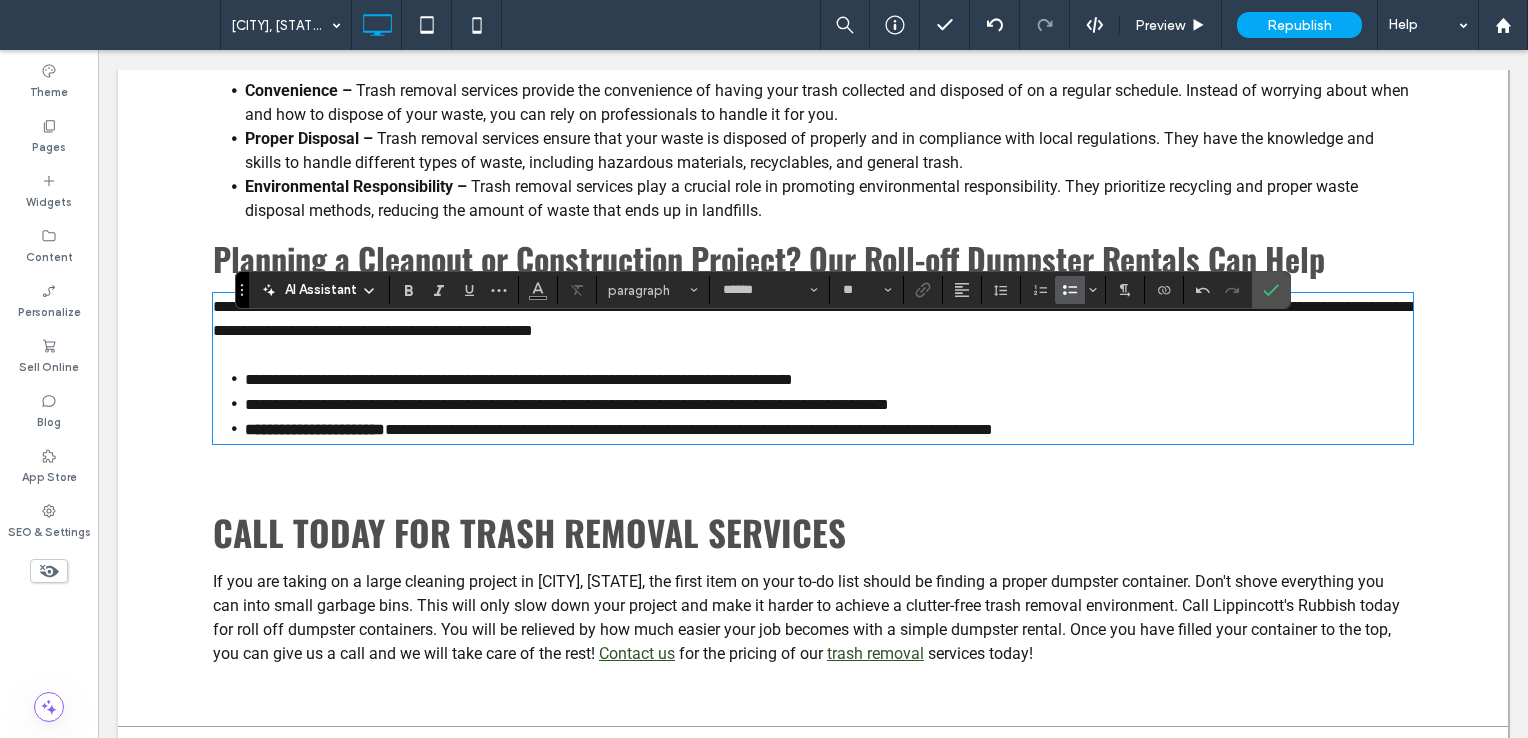 click on "**********" at bounding box center (567, 404) 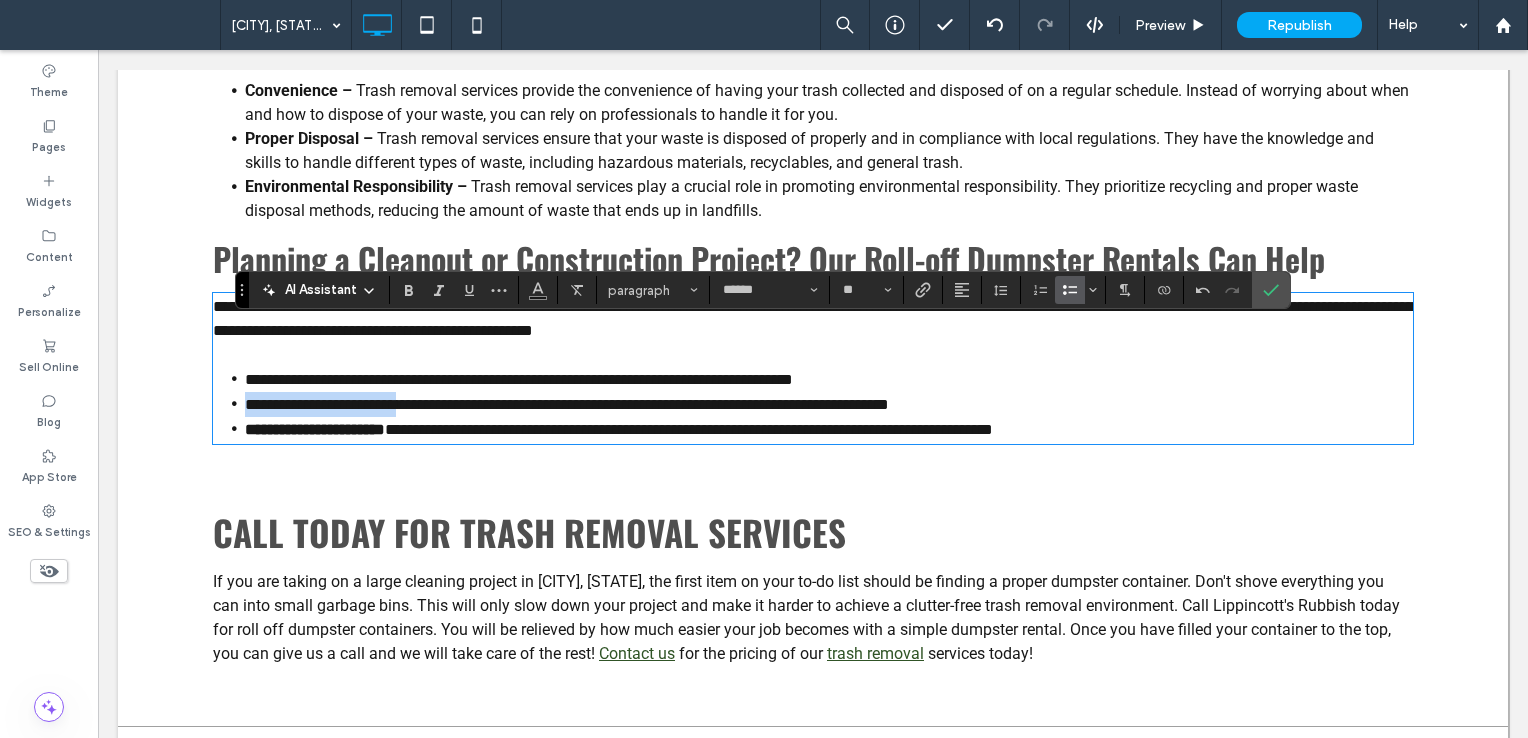 drag, startPoint x: 414, startPoint y: 437, endPoint x: 236, endPoint y: 431, distance: 178.10109 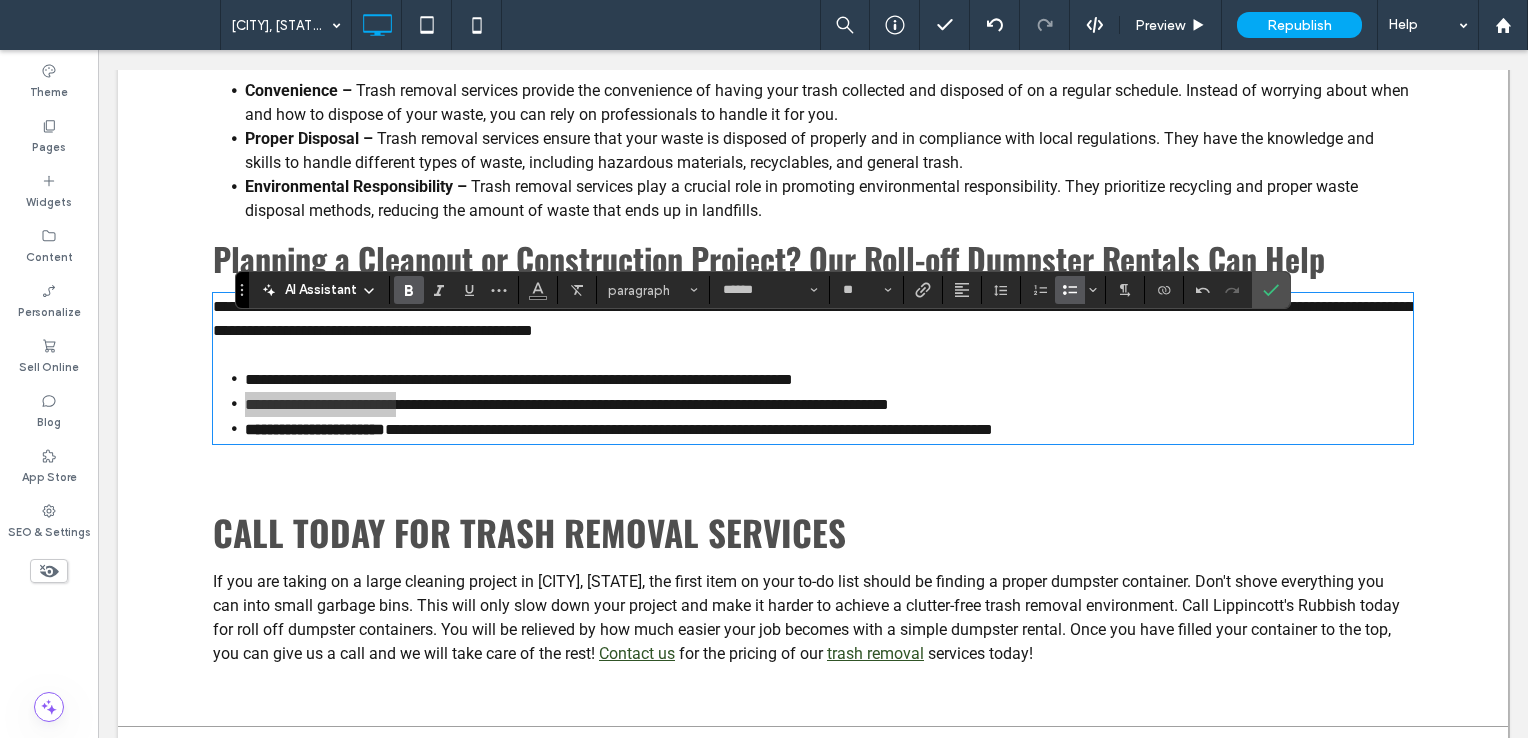 click 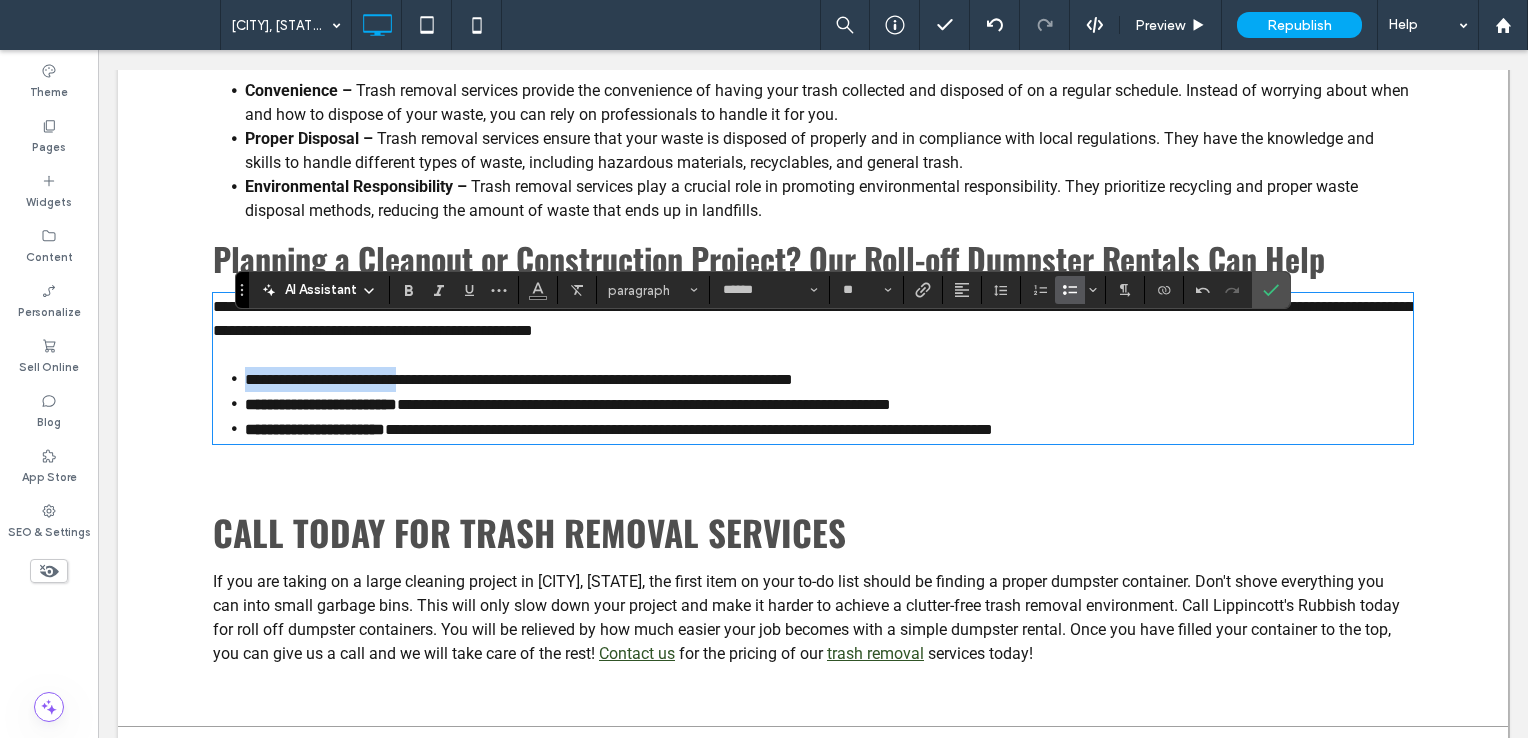 drag, startPoint x: 407, startPoint y: 412, endPoint x: 237, endPoint y: 407, distance: 170.07352 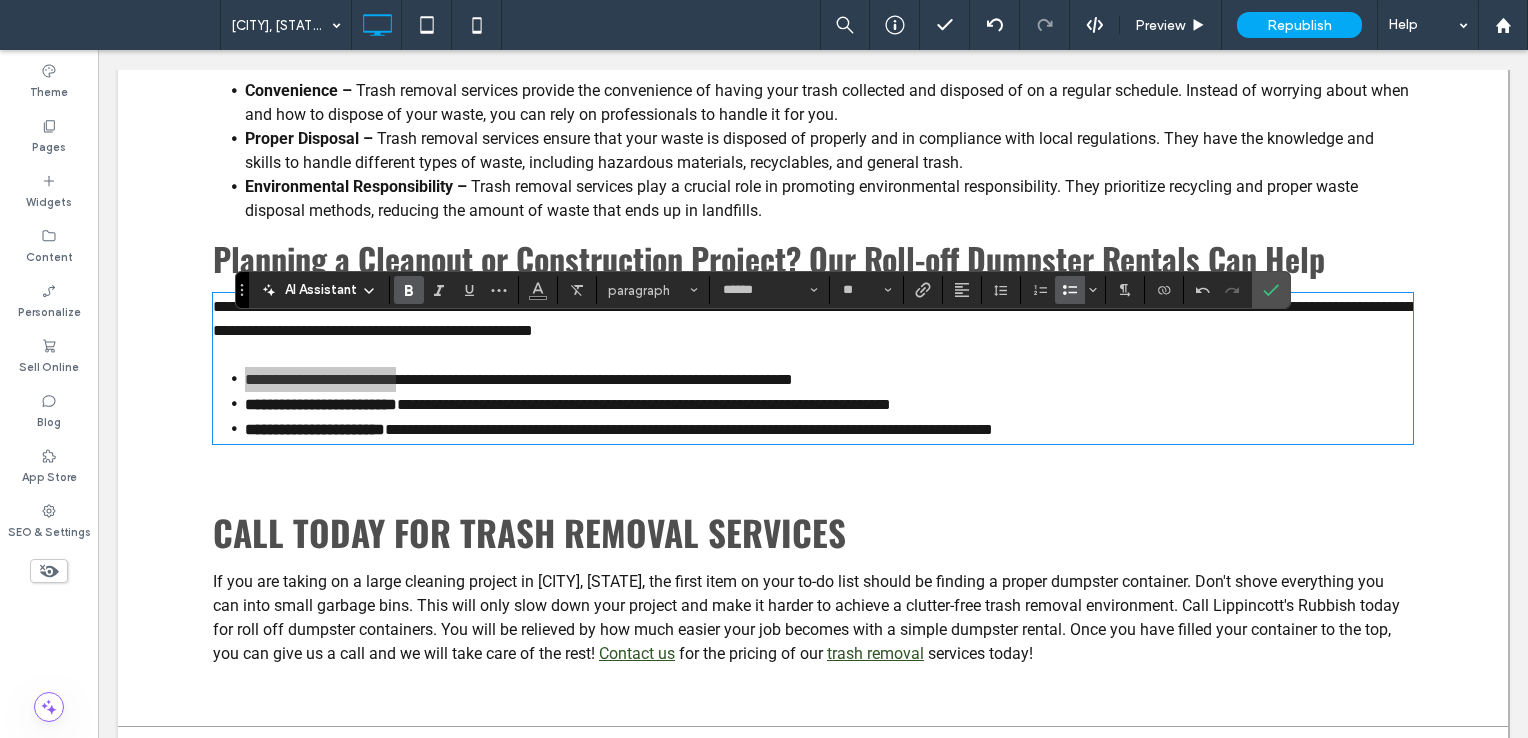 click at bounding box center [405, 290] 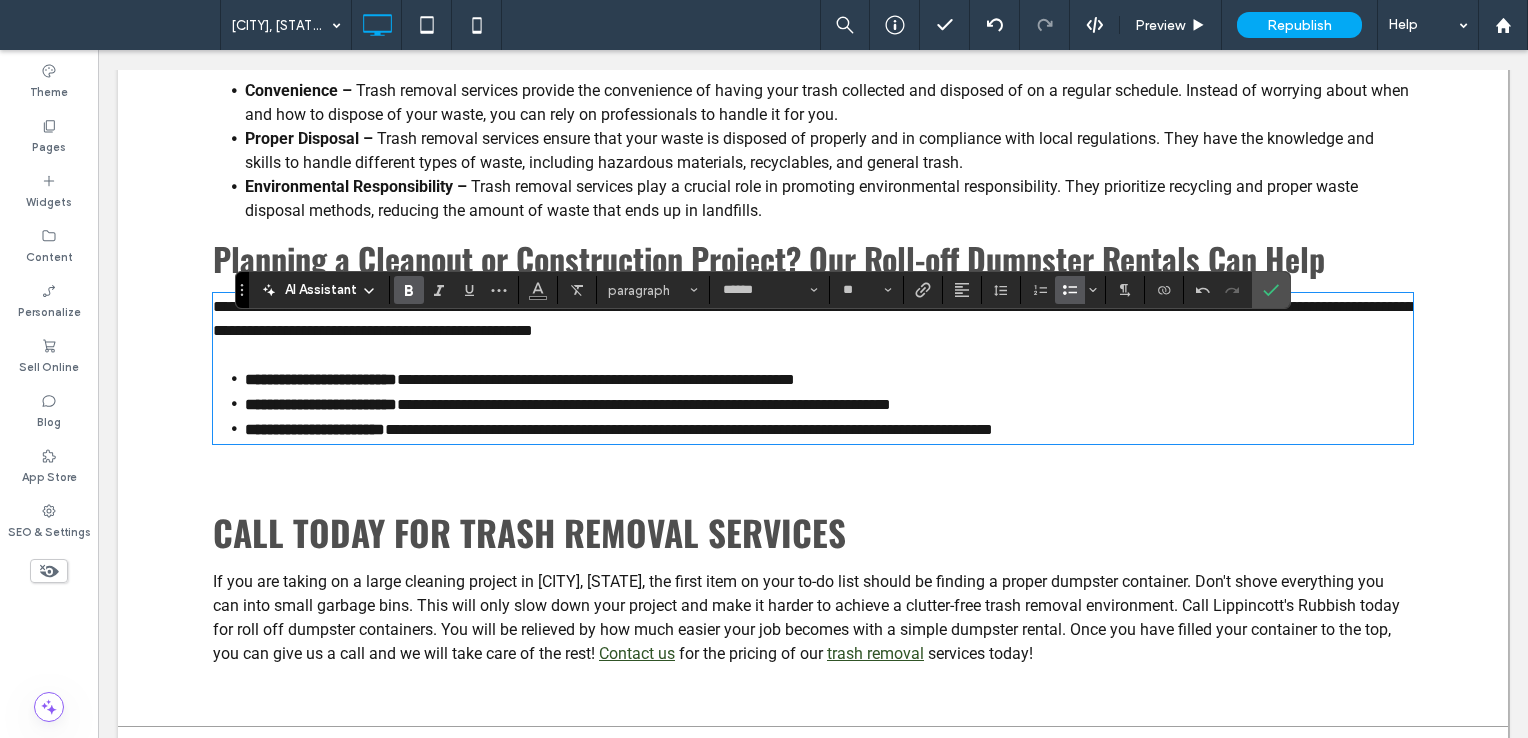 click on "**********" at bounding box center [813, 319] 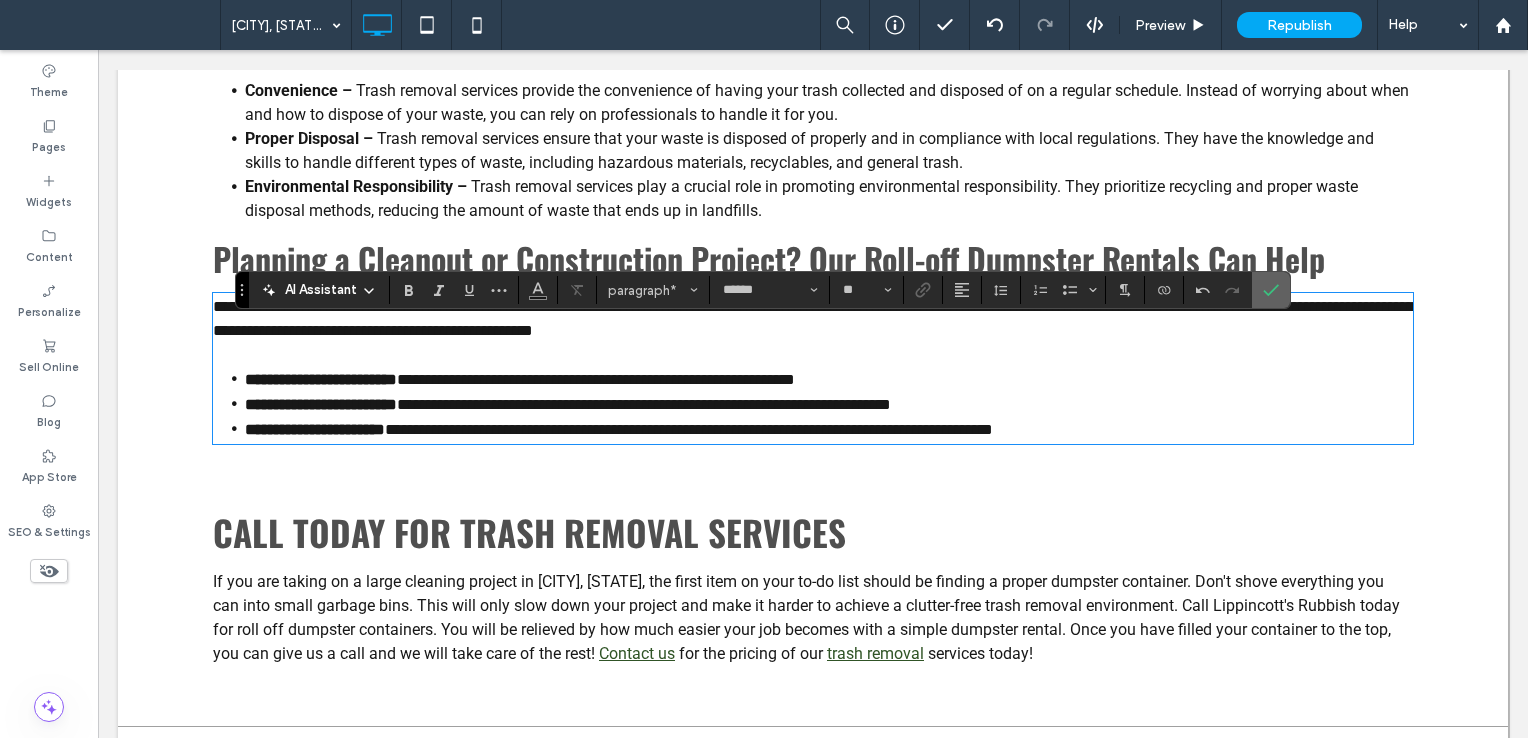 click 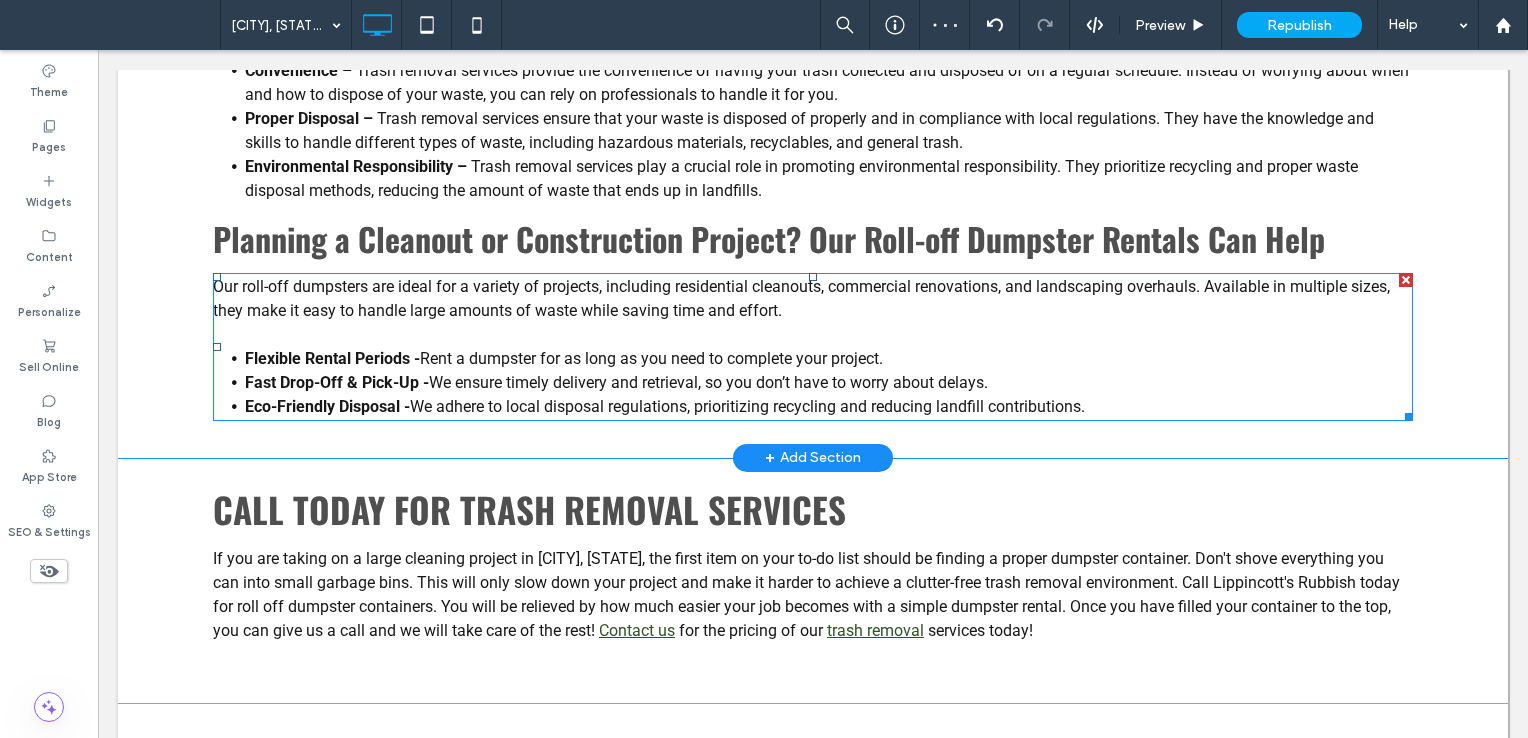scroll, scrollTop: 931, scrollLeft: 0, axis: vertical 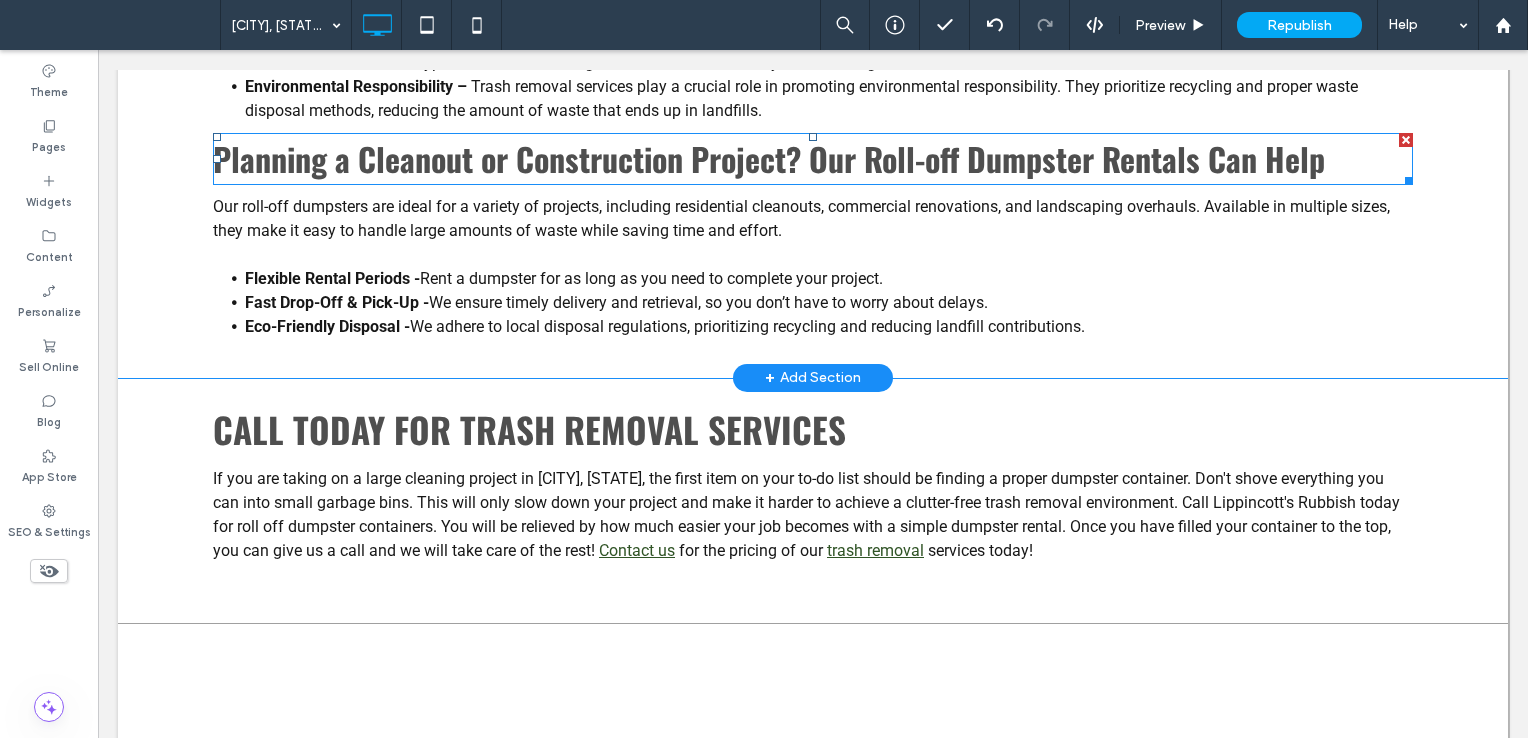click on "Planning a Cleanout or Construction Project? Our Roll-off Dumpster Rentals Can Help" at bounding box center (769, 158) 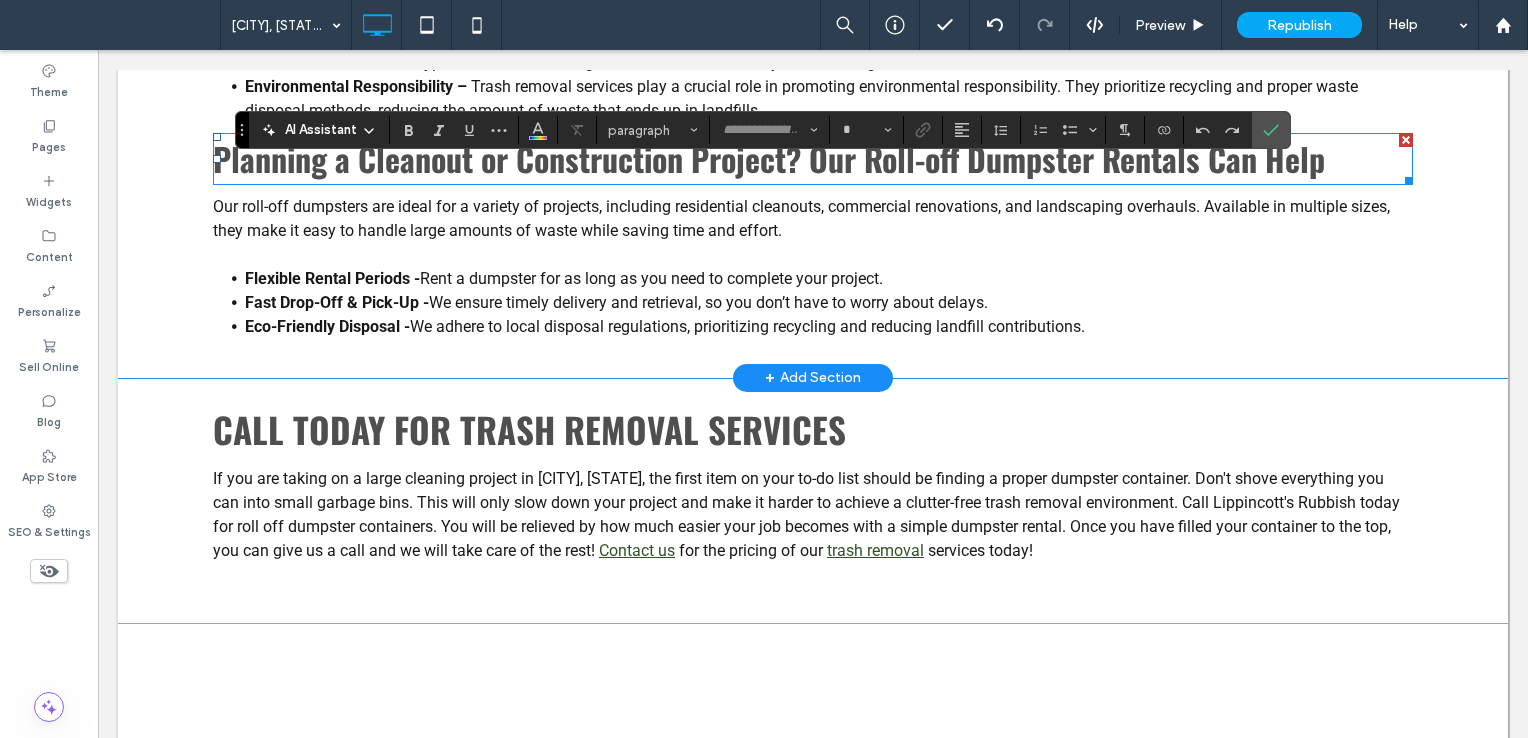 type on "******" 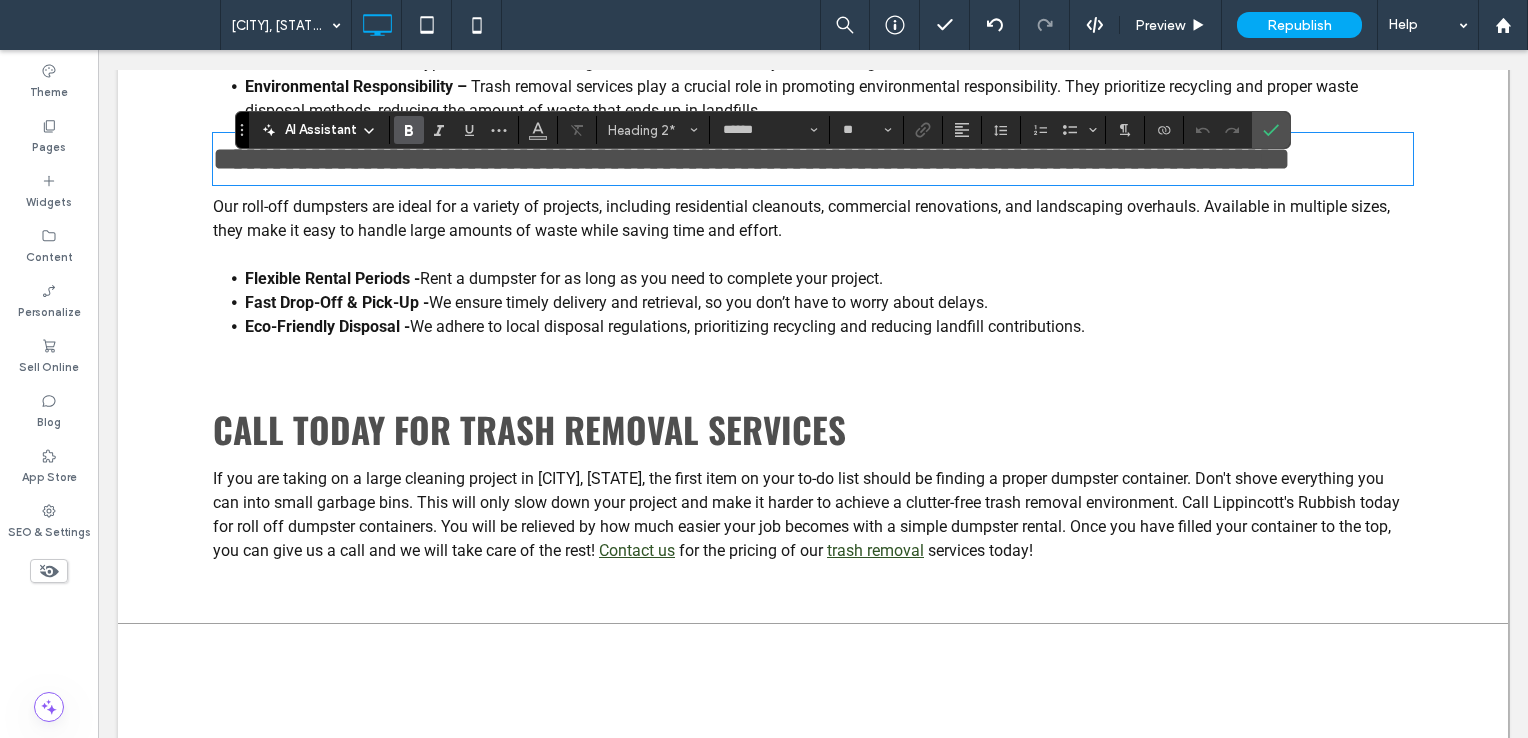 click on "**********" at bounding box center [751, 159] 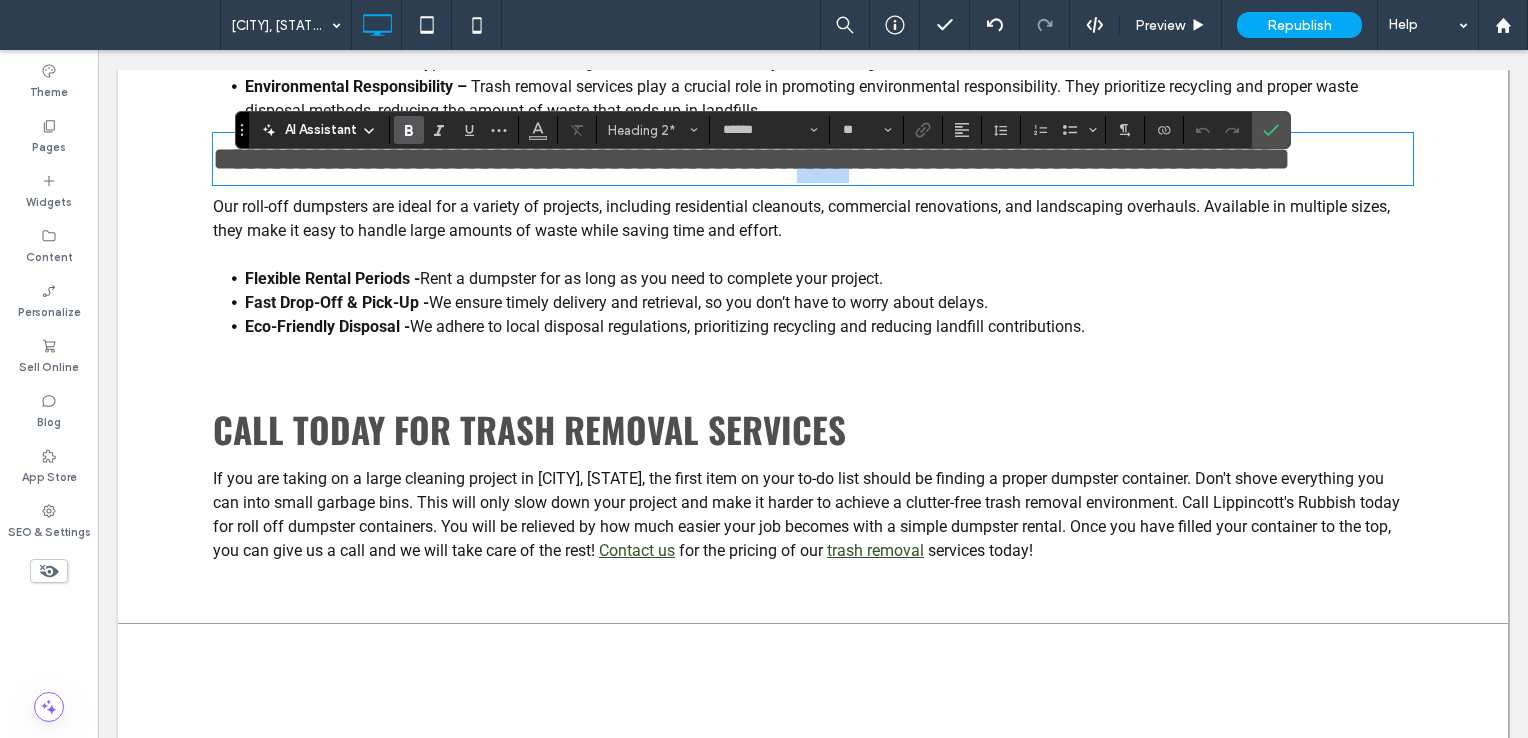 click on "**********" at bounding box center (751, 159) 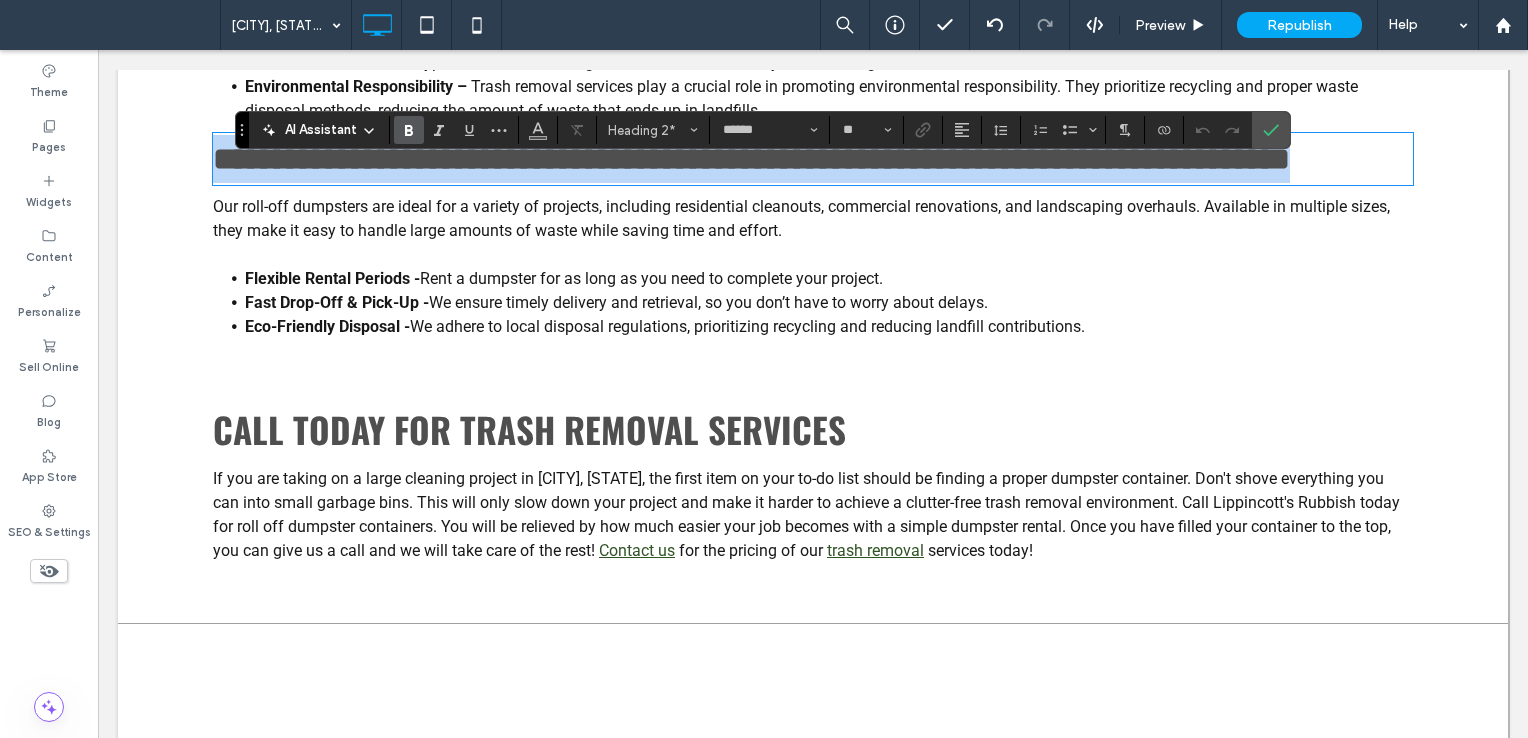 click on "**********" at bounding box center [751, 159] 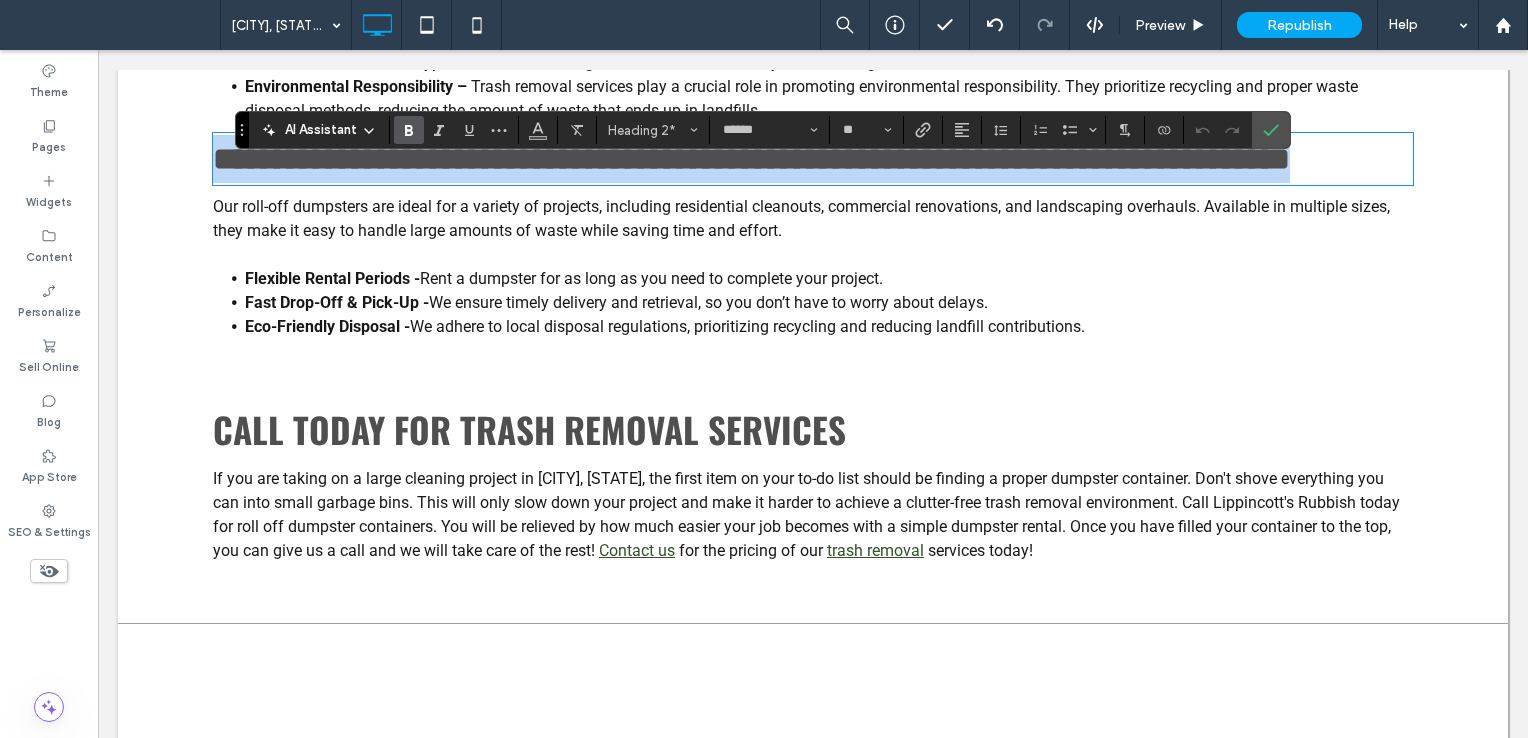 copy on "**********" 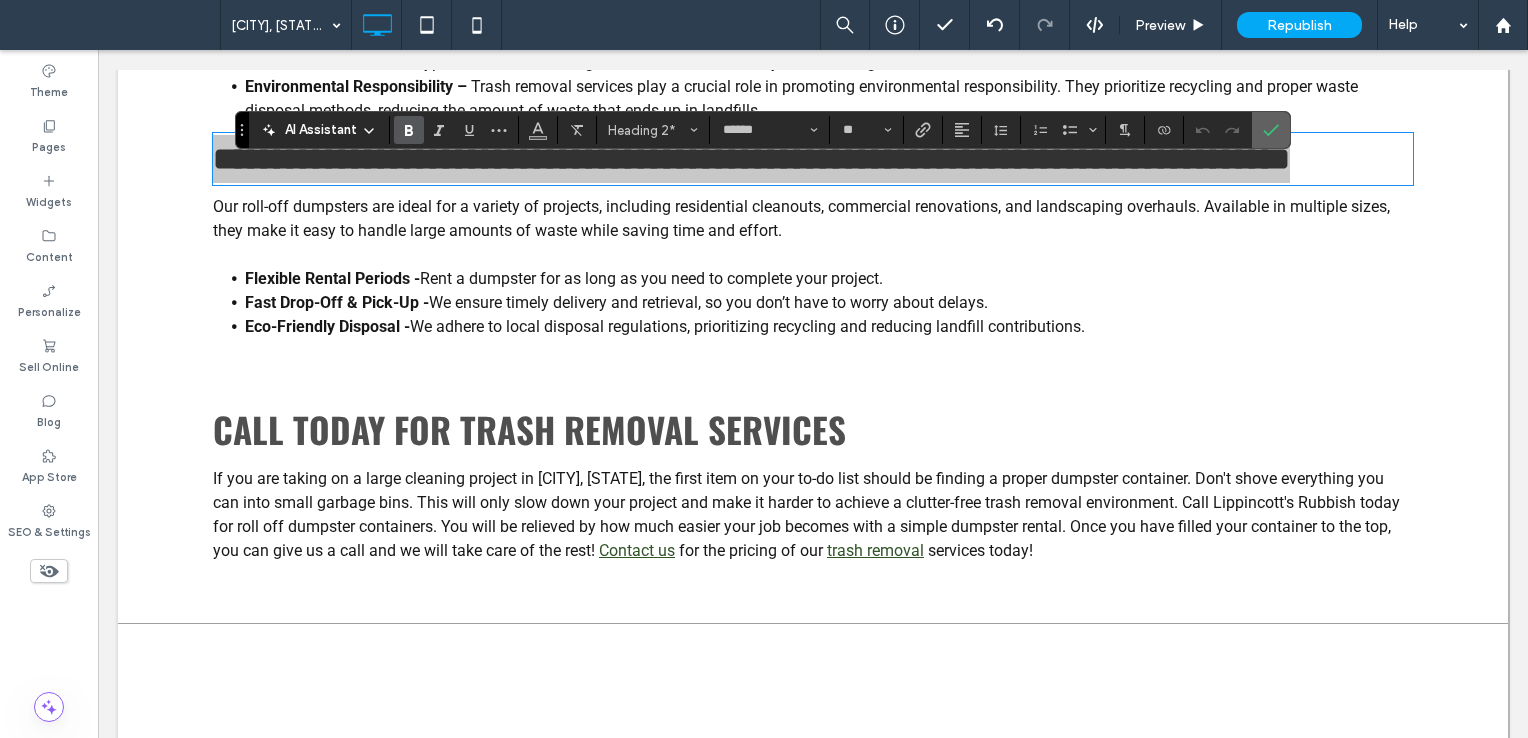 click 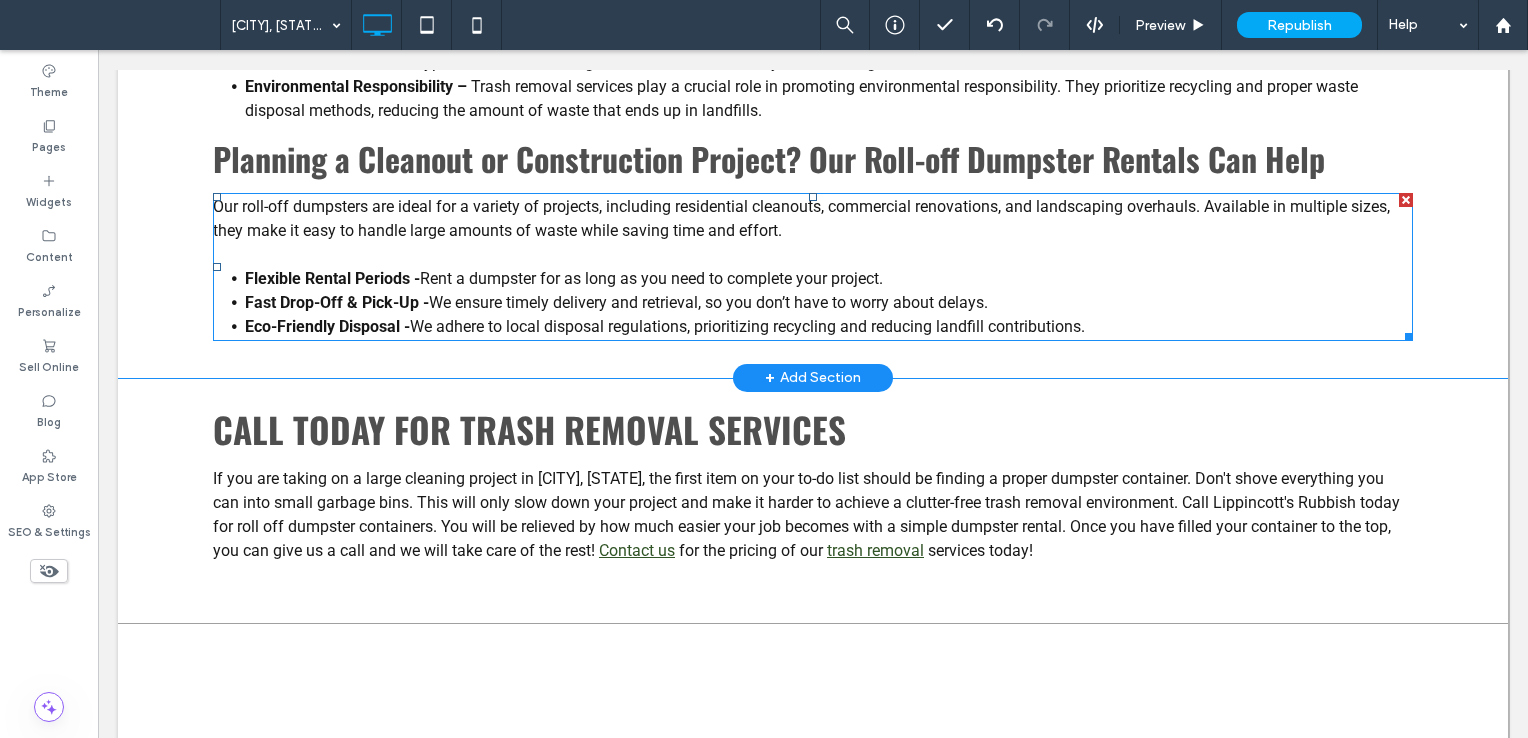 click on "Our roll-off dumpsters are ideal for a variety of projects, including residential cleanouts, commercial renovations, and landscaping overhauls. Available in multiple sizes, they make it easy to handle large amounts of waste while saving time and effort." at bounding box center [813, 219] 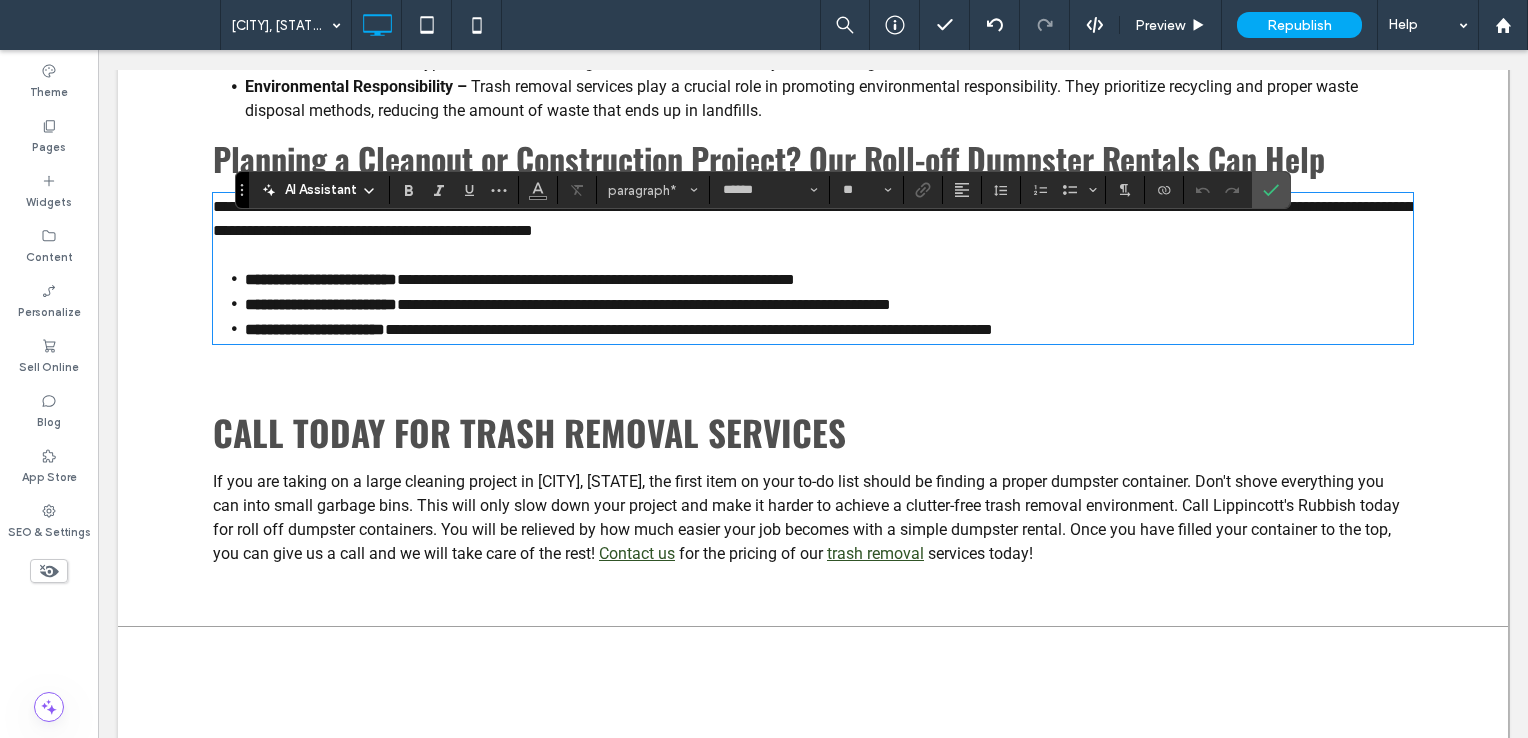 click on "**********" at bounding box center (813, 219) 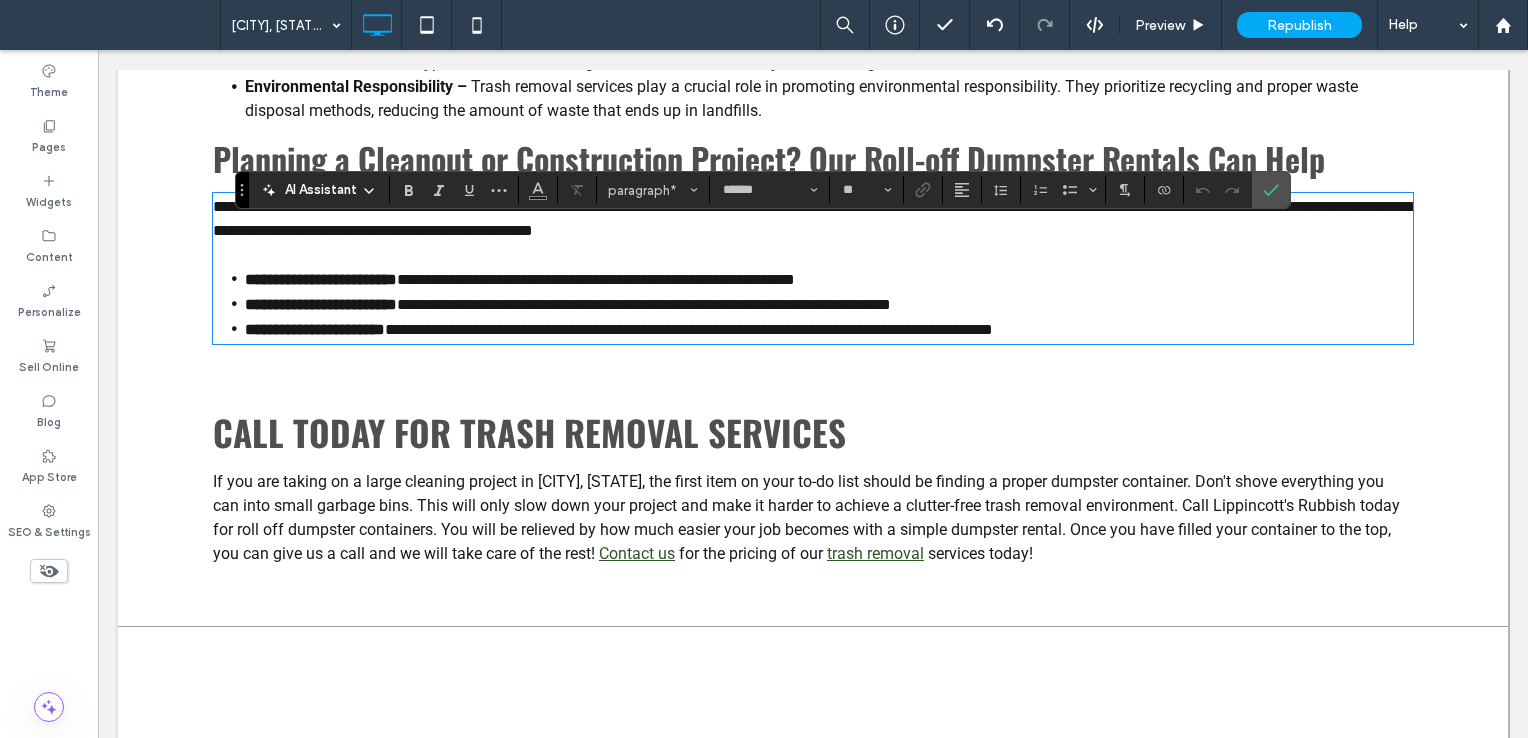 click on "**********" at bounding box center (813, 218) 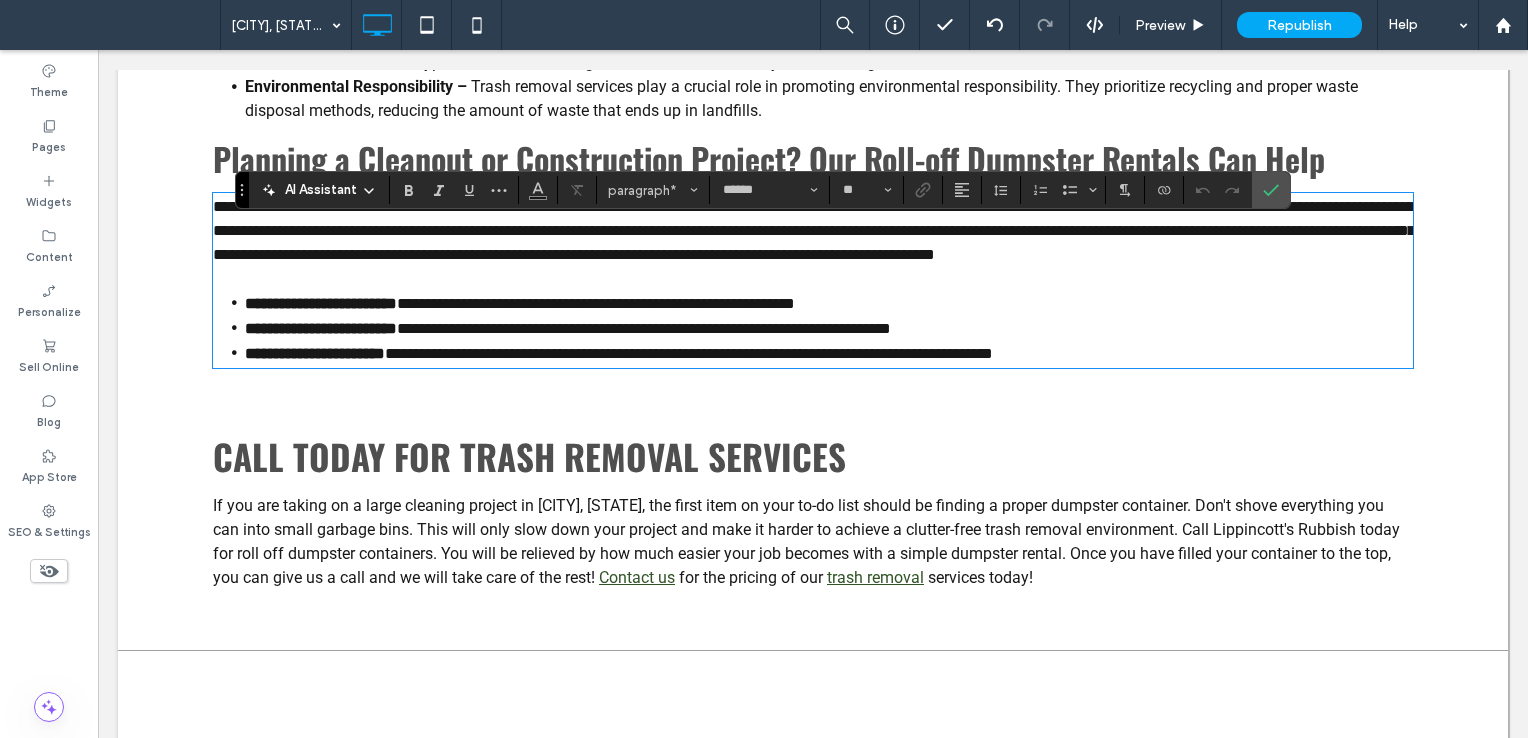 scroll, scrollTop: 0, scrollLeft: 0, axis: both 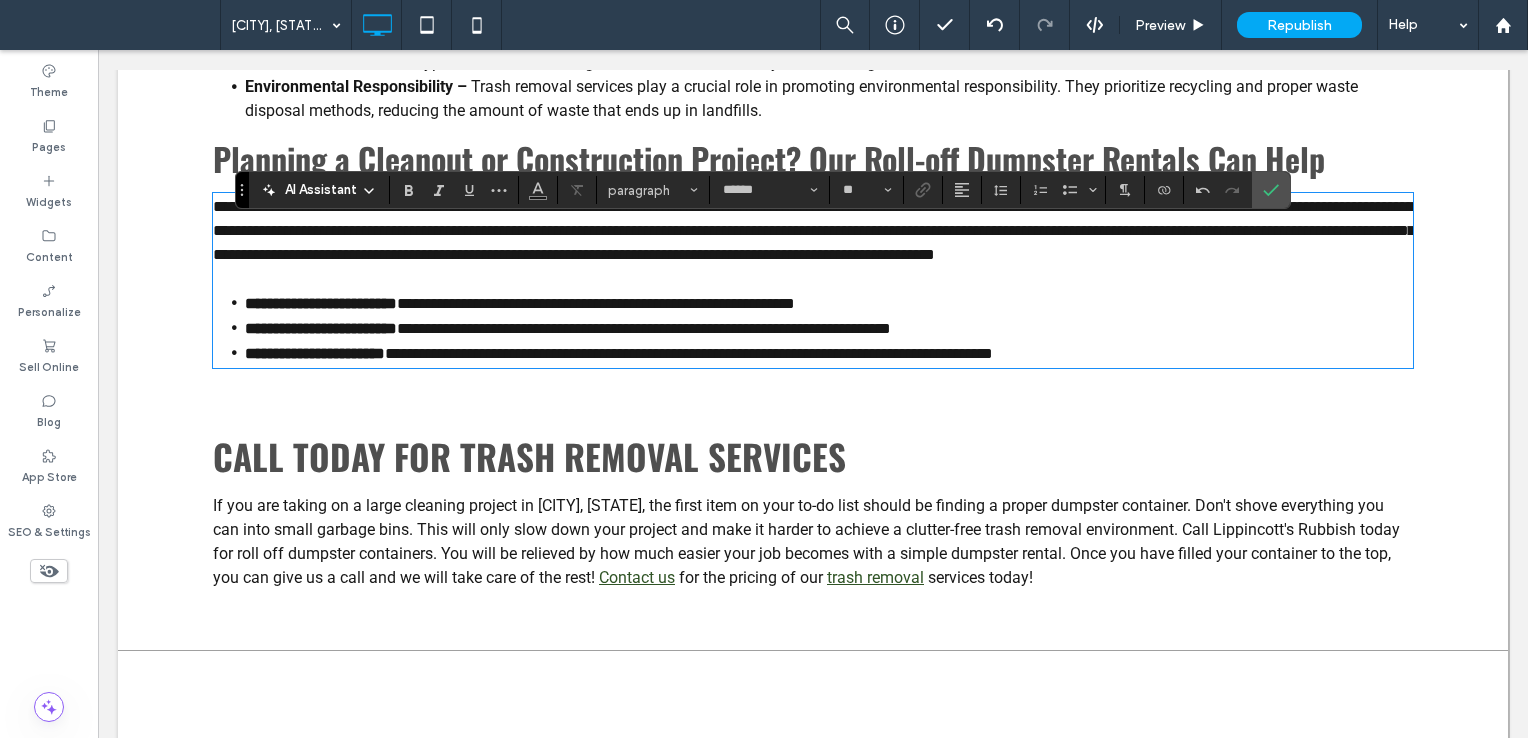 click on "**********" at bounding box center (814, 230) 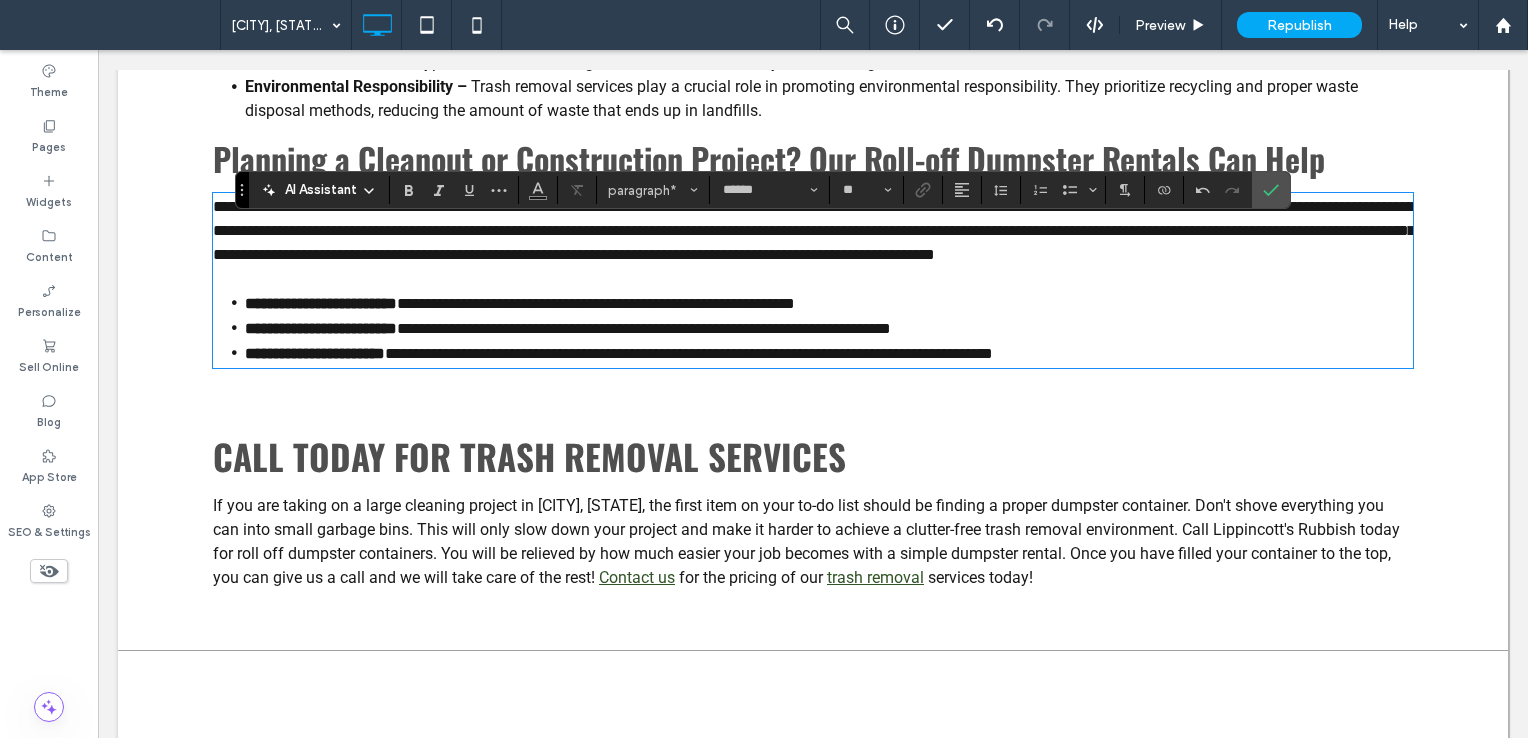 click on "**********" at bounding box center (814, 230) 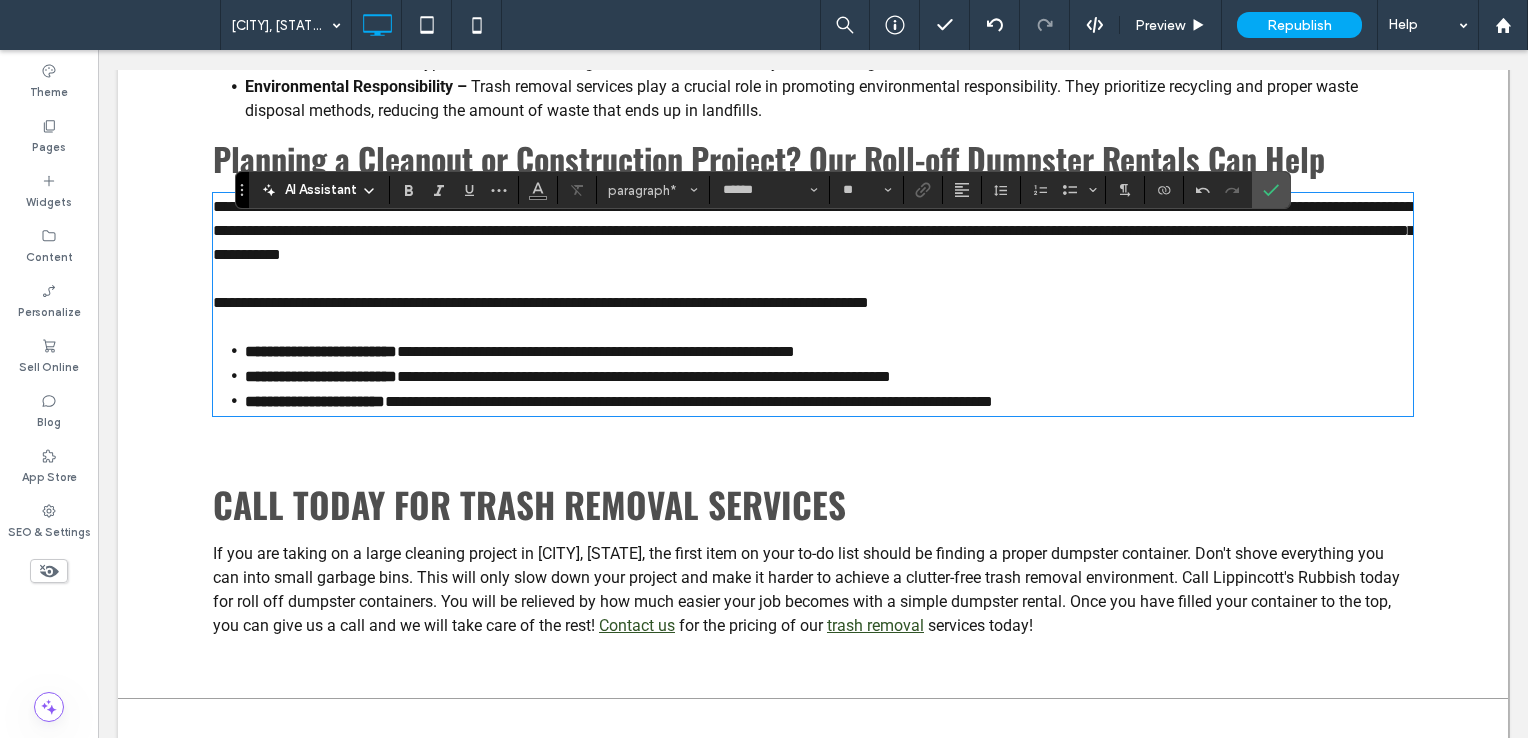 click on "**********" at bounding box center (541, 302) 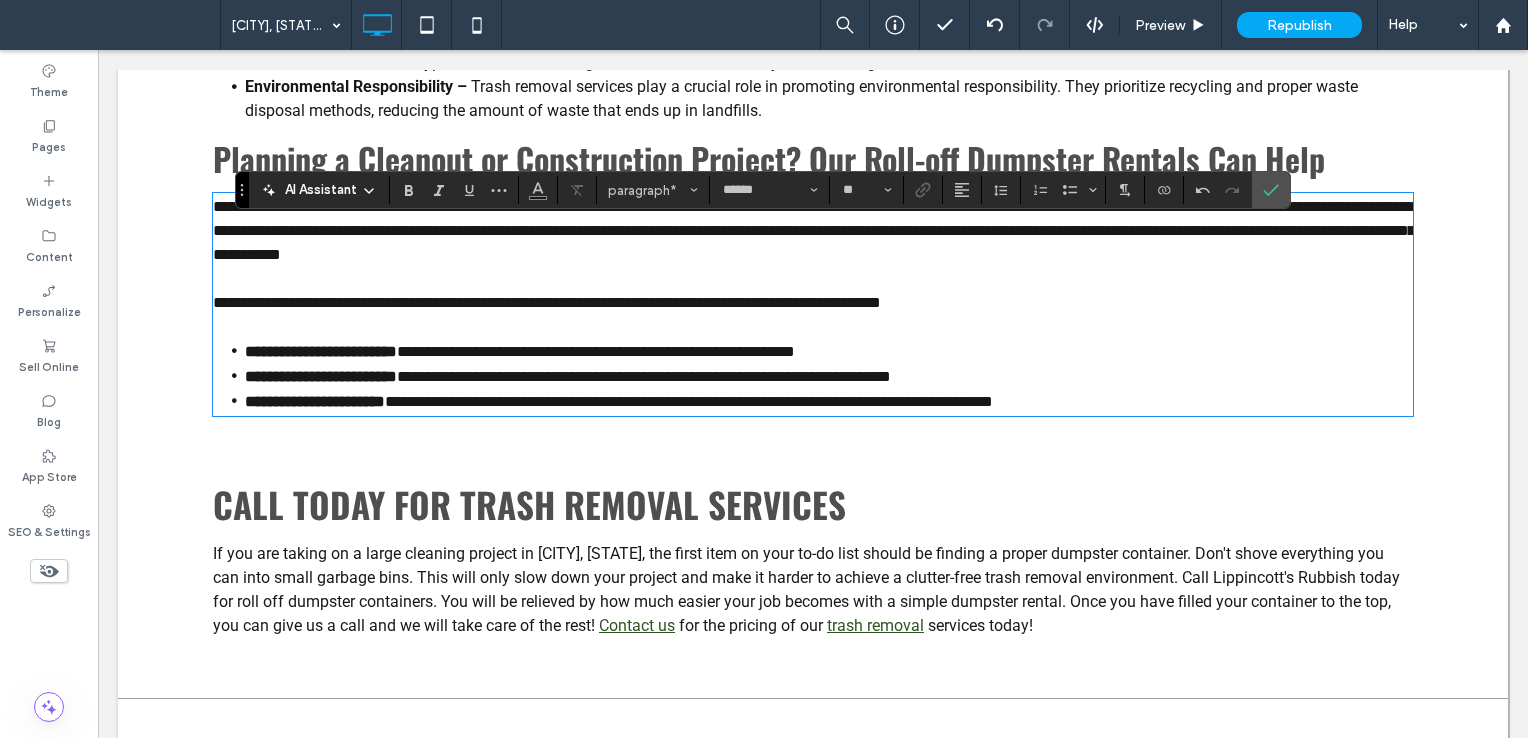scroll, scrollTop: 0, scrollLeft: 0, axis: both 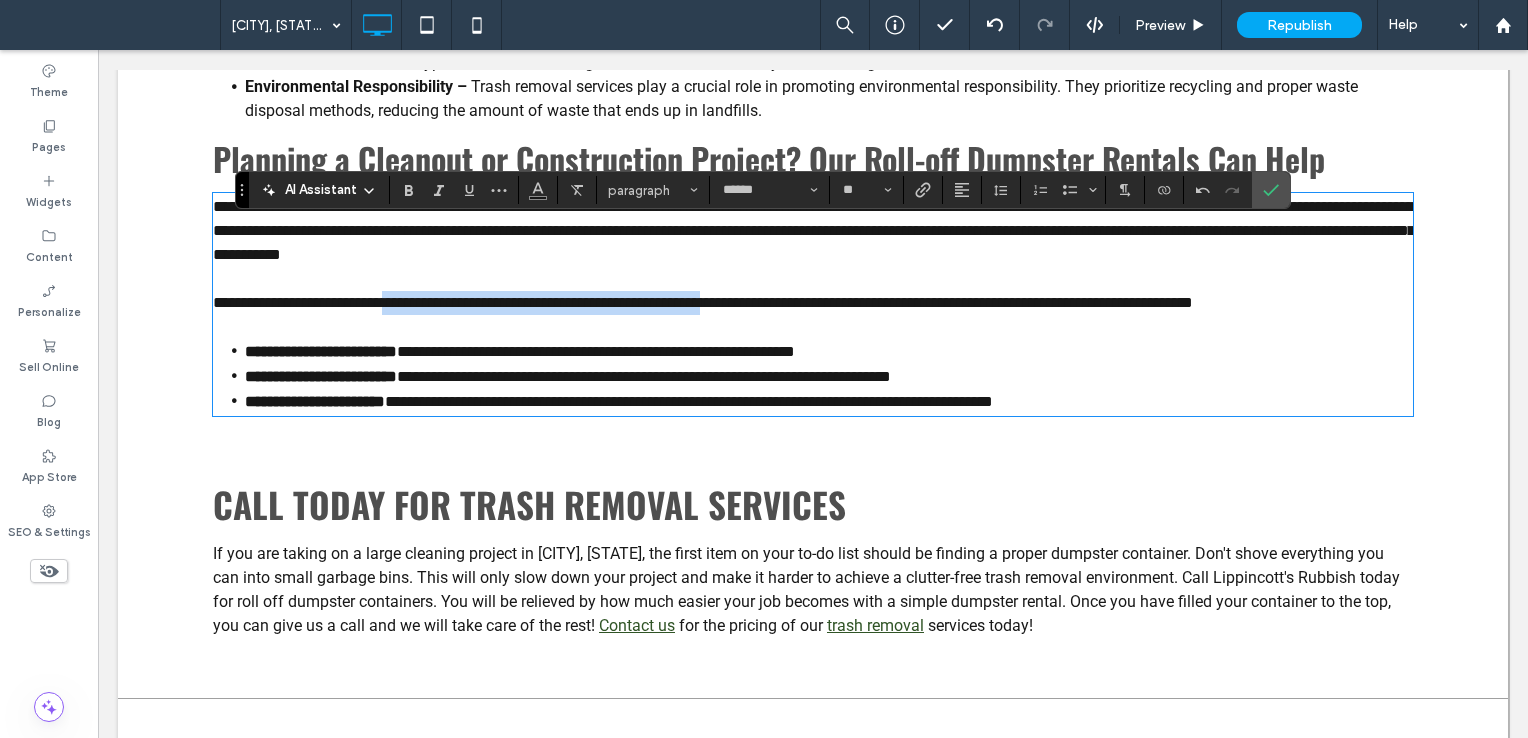 drag, startPoint x: 393, startPoint y: 336, endPoint x: 756, endPoint y: 338, distance: 363.00552 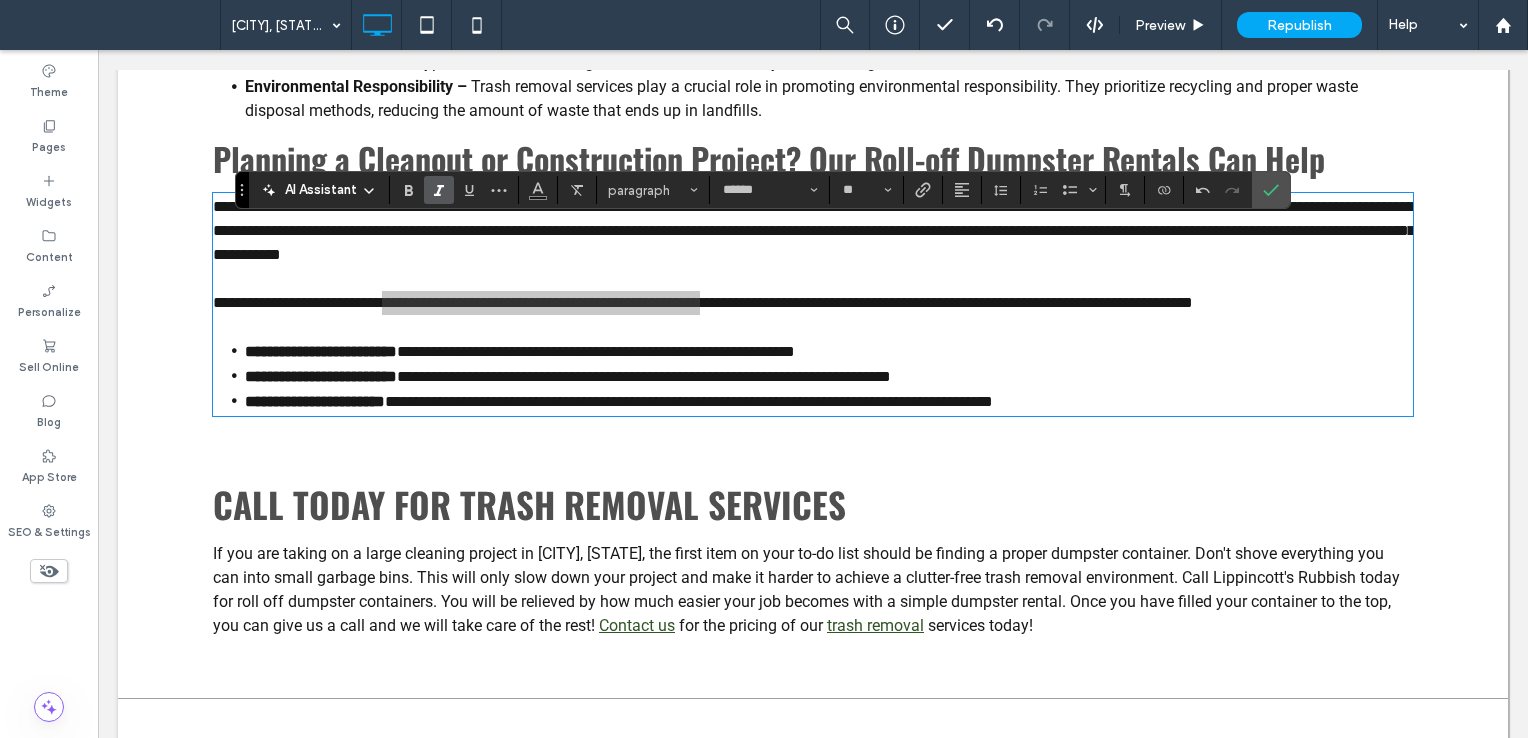click 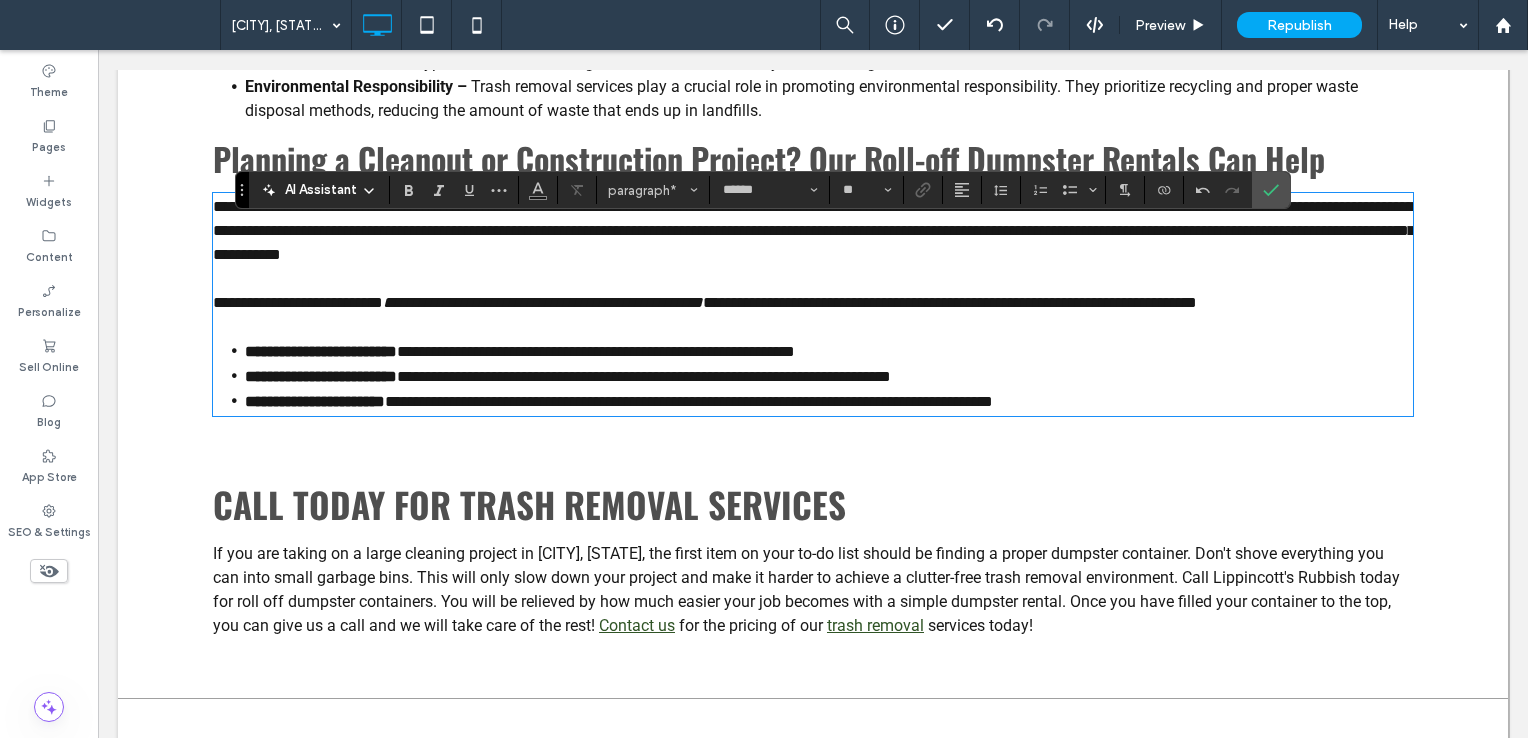 click on "**********" at bounding box center [814, 230] 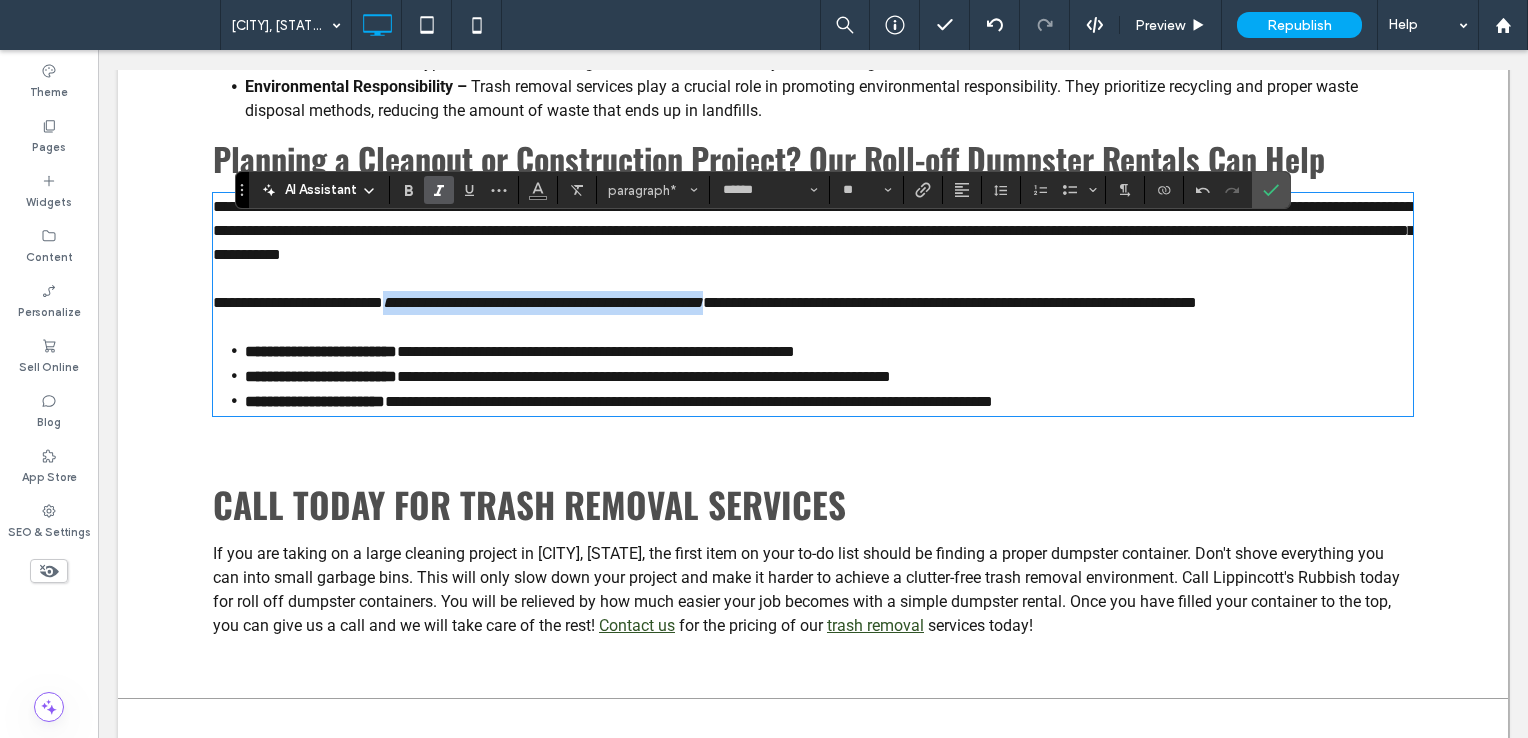 drag, startPoint x: 393, startPoint y: 334, endPoint x: 746, endPoint y: 332, distance: 353.00568 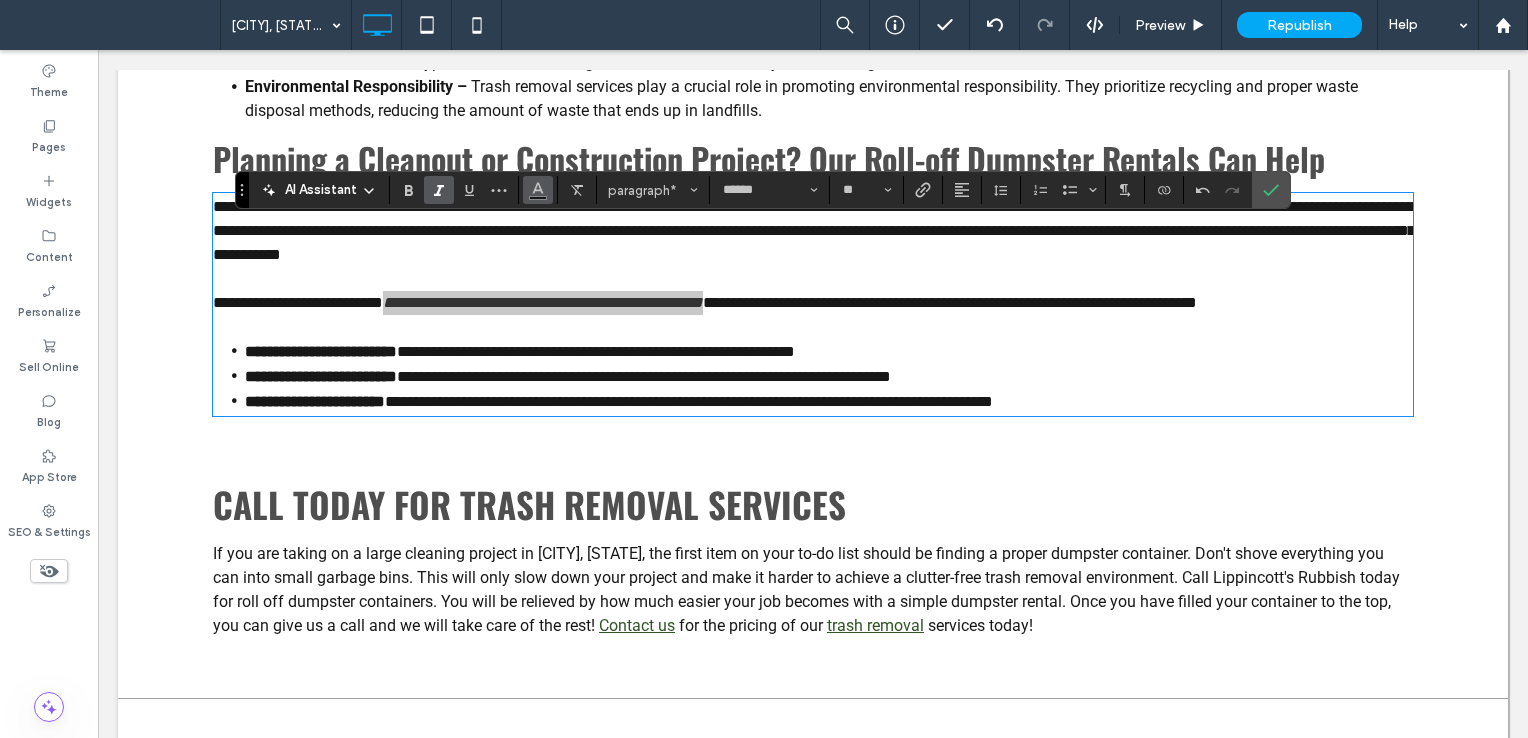 click at bounding box center (538, 190) 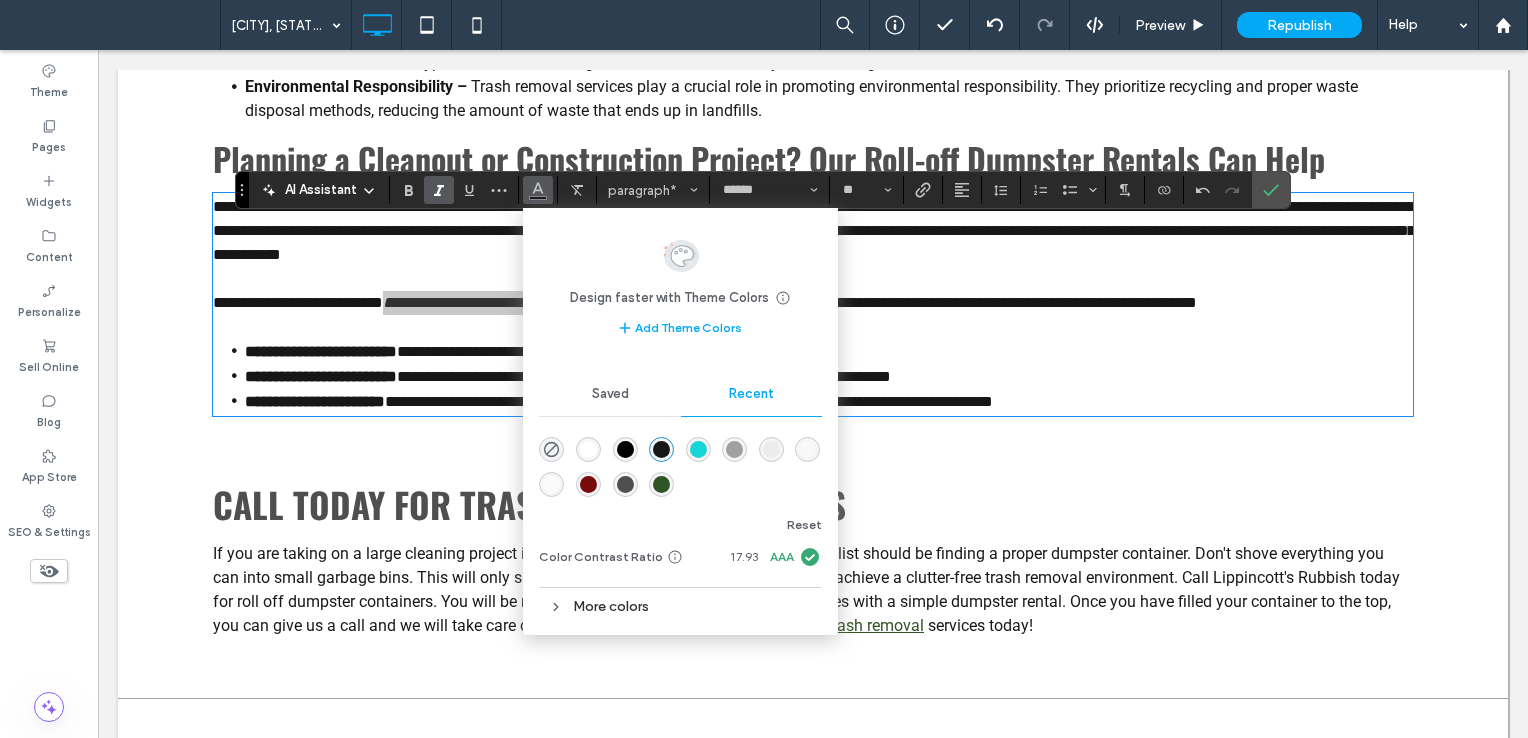 drag, startPoint x: 655, startPoint y: 484, endPoint x: 508, endPoint y: 384, distance: 177.7892 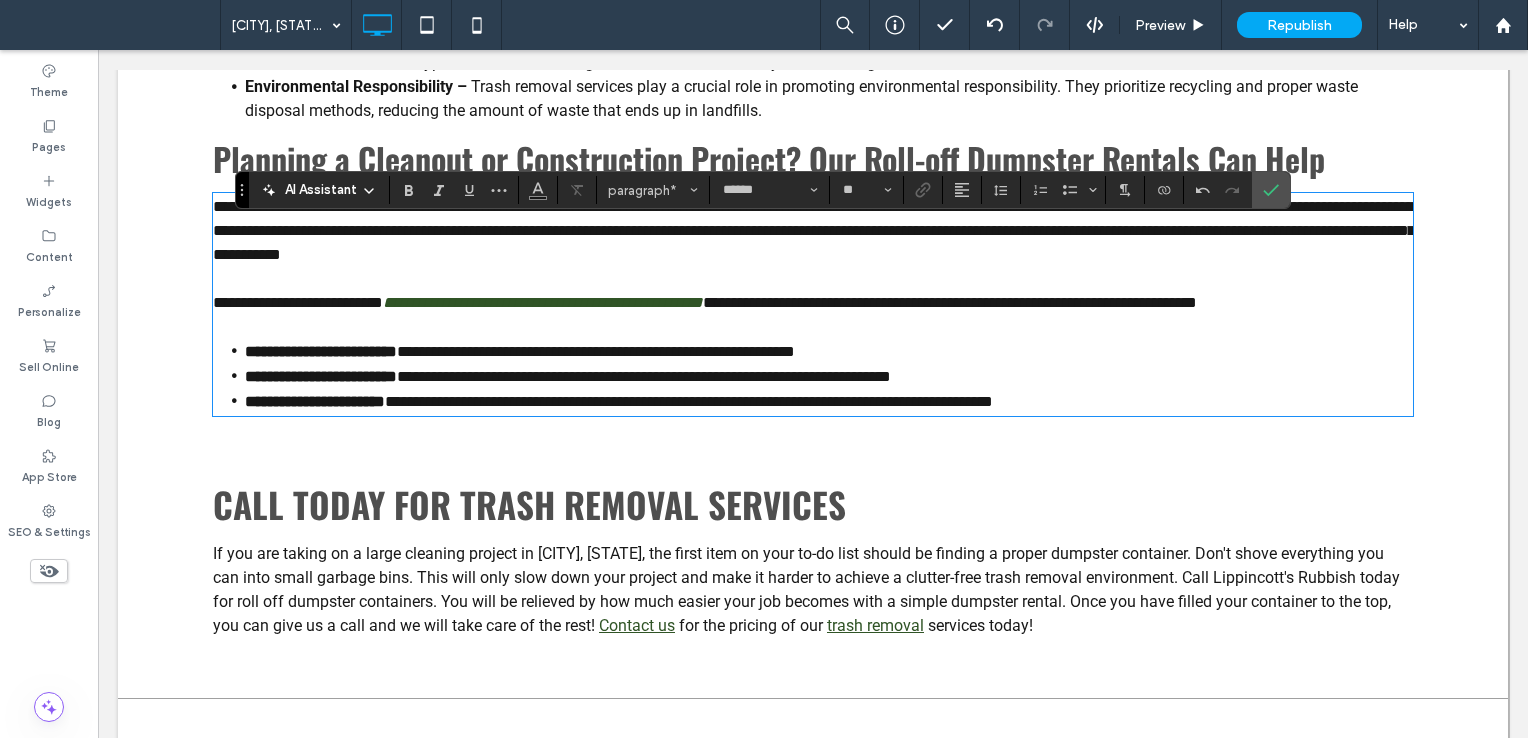 click on "**********" at bounding box center (814, 230) 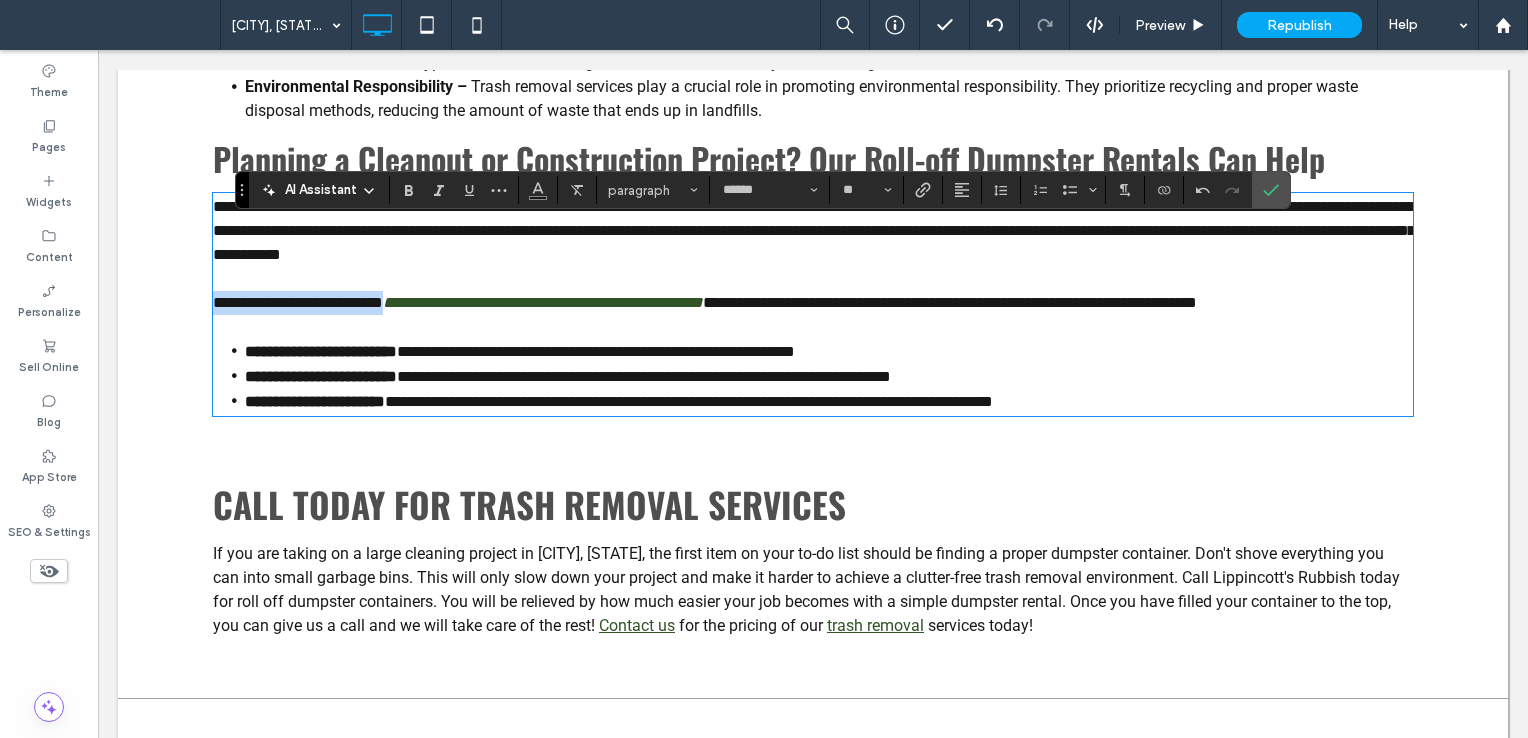 drag, startPoint x: 748, startPoint y: 329, endPoint x: 393, endPoint y: 329, distance: 355 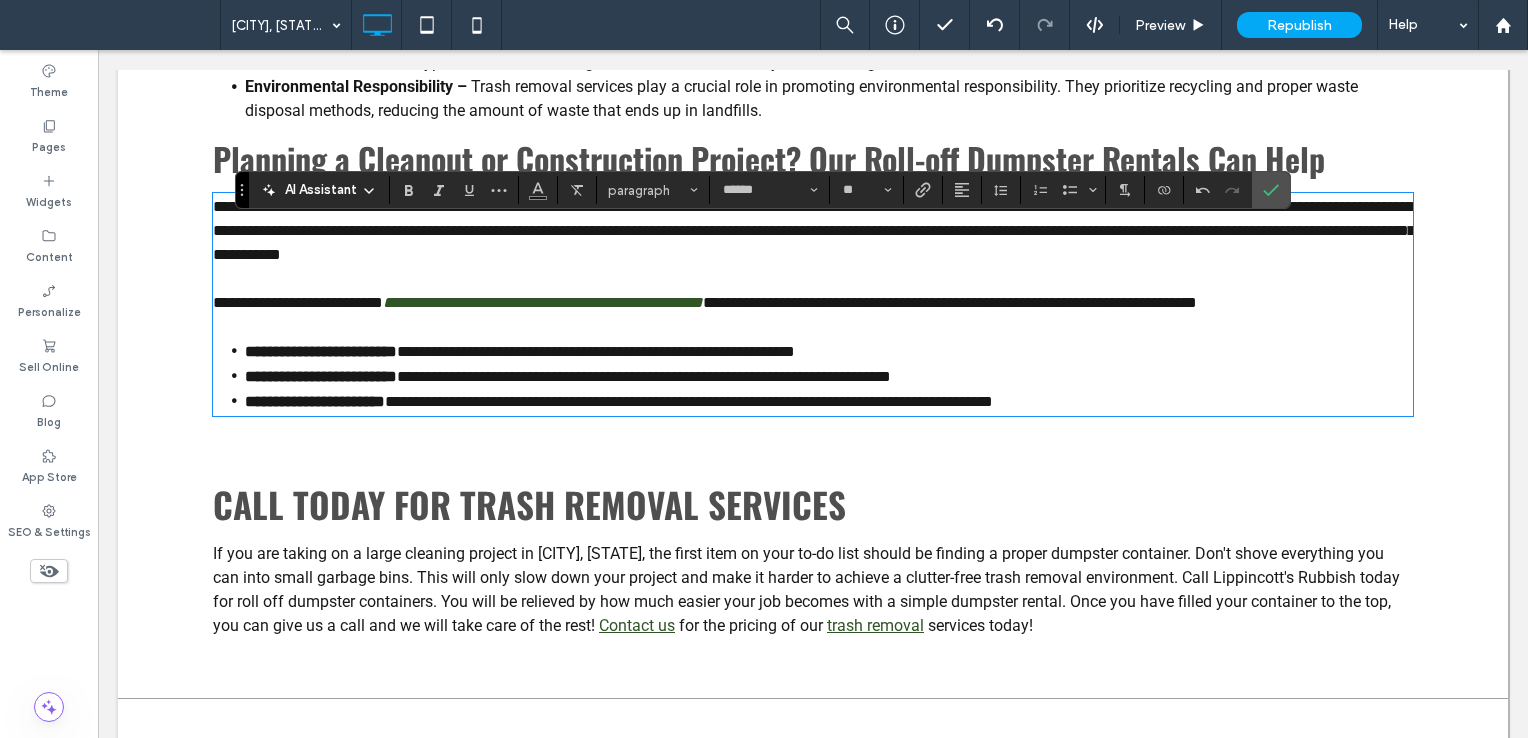 click on "**********" at bounding box center [543, 302] 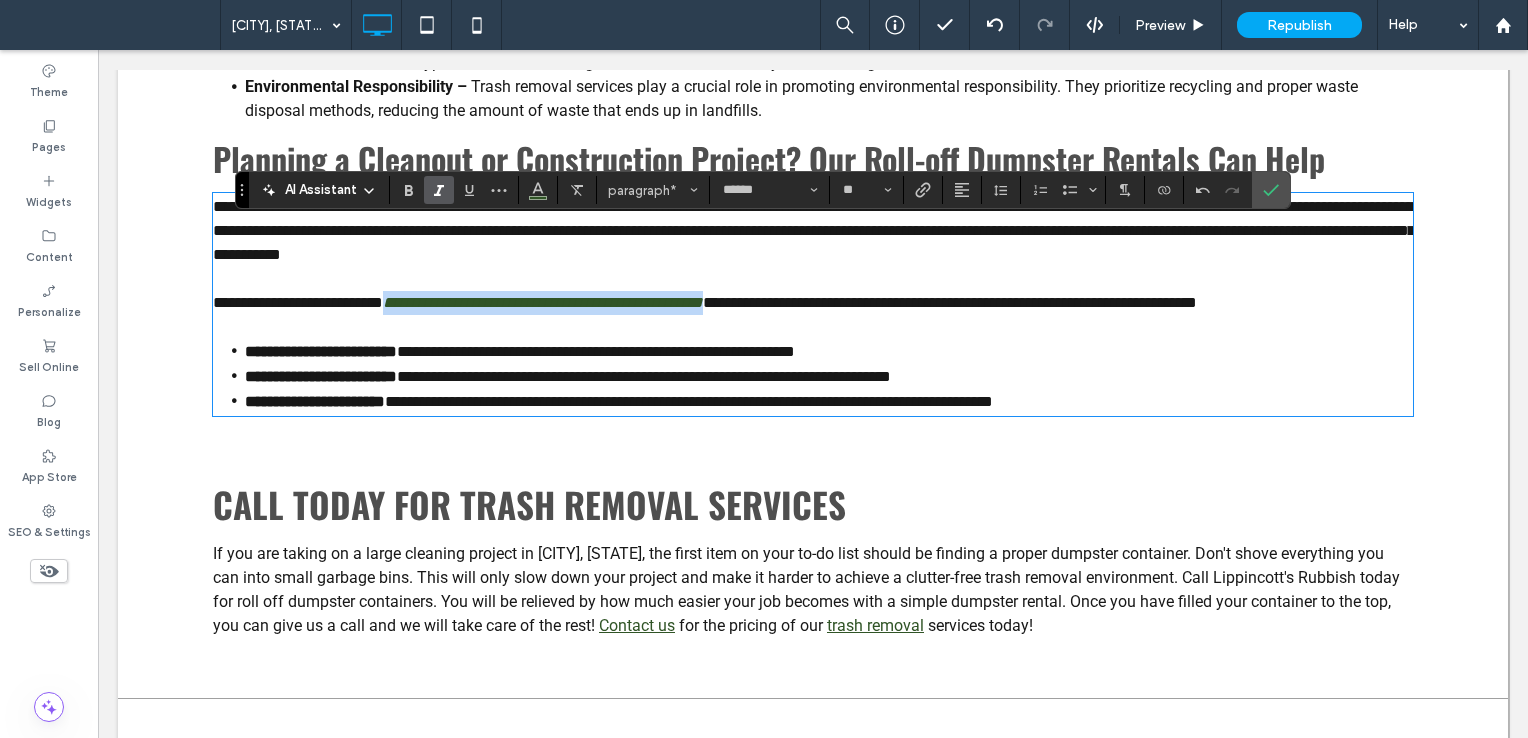drag, startPoint x: 393, startPoint y: 329, endPoint x: 740, endPoint y: 340, distance: 347.17432 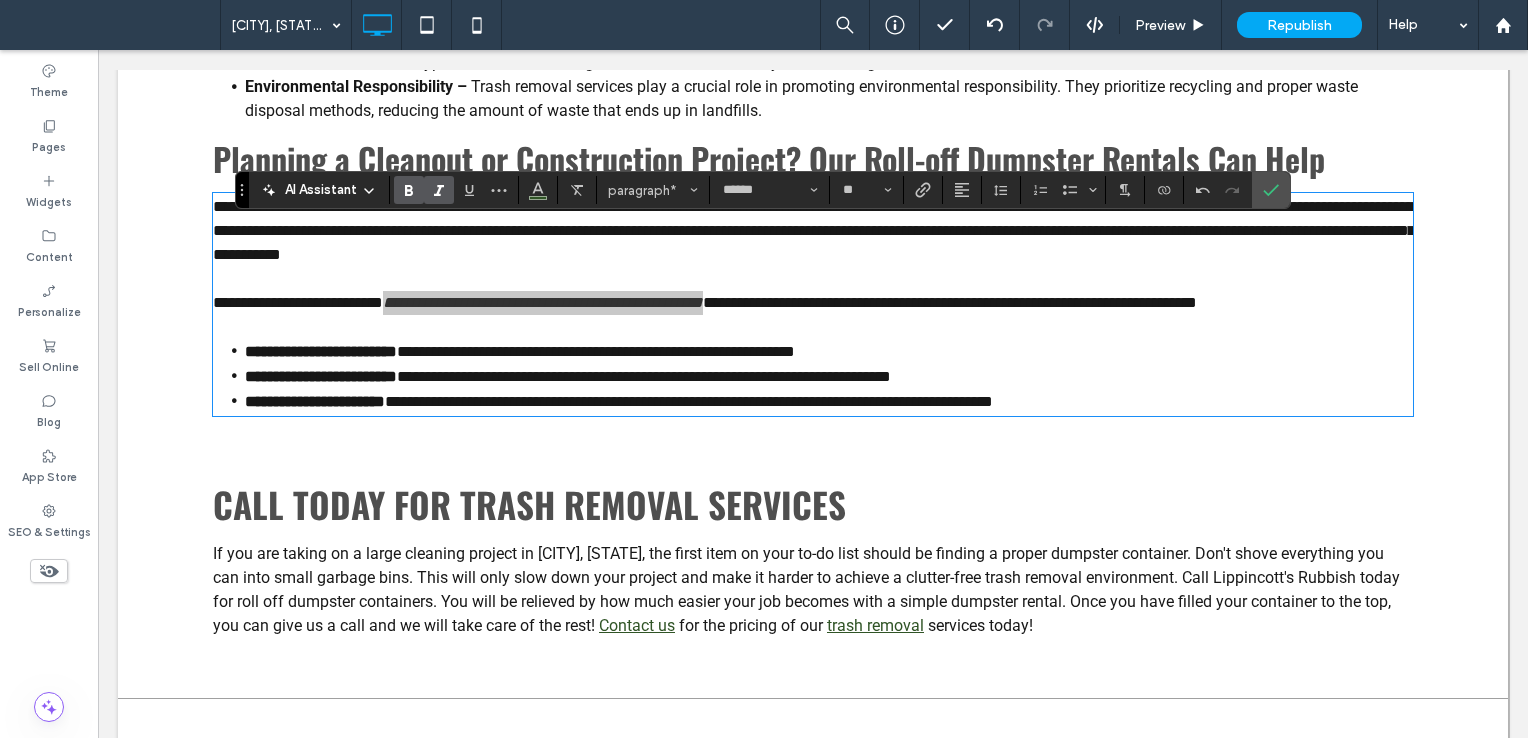 click 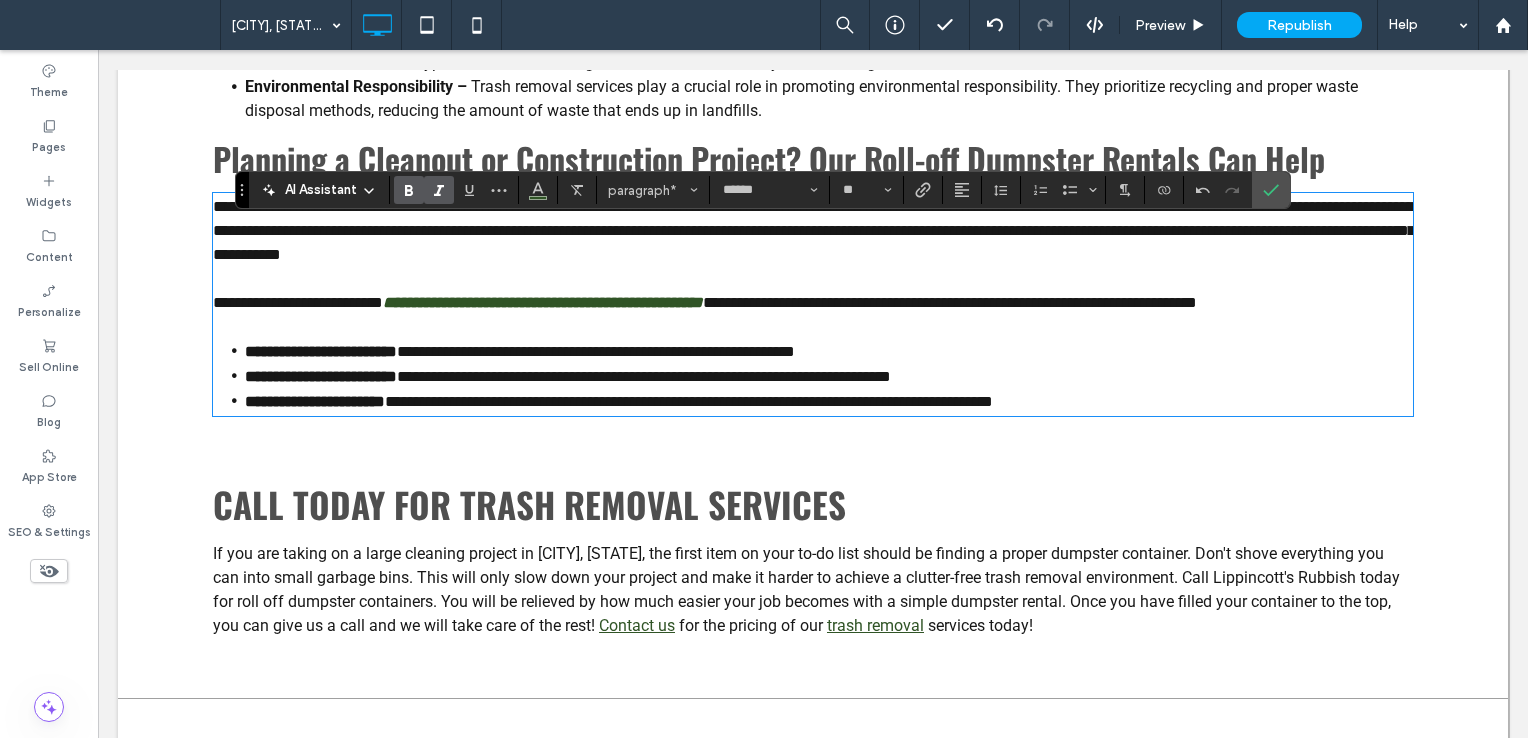 click on "**********" at bounding box center [814, 230] 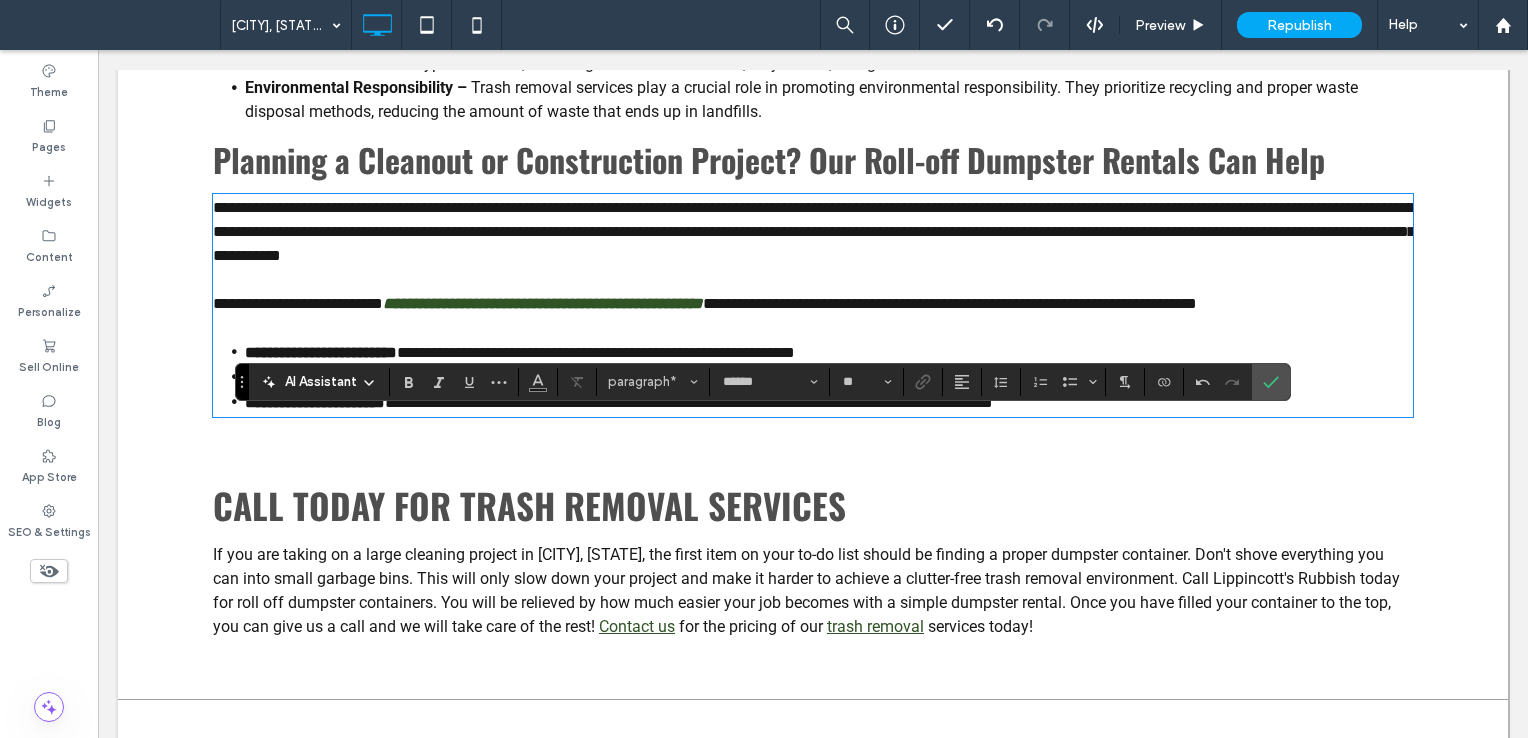 scroll, scrollTop: 931, scrollLeft: 0, axis: vertical 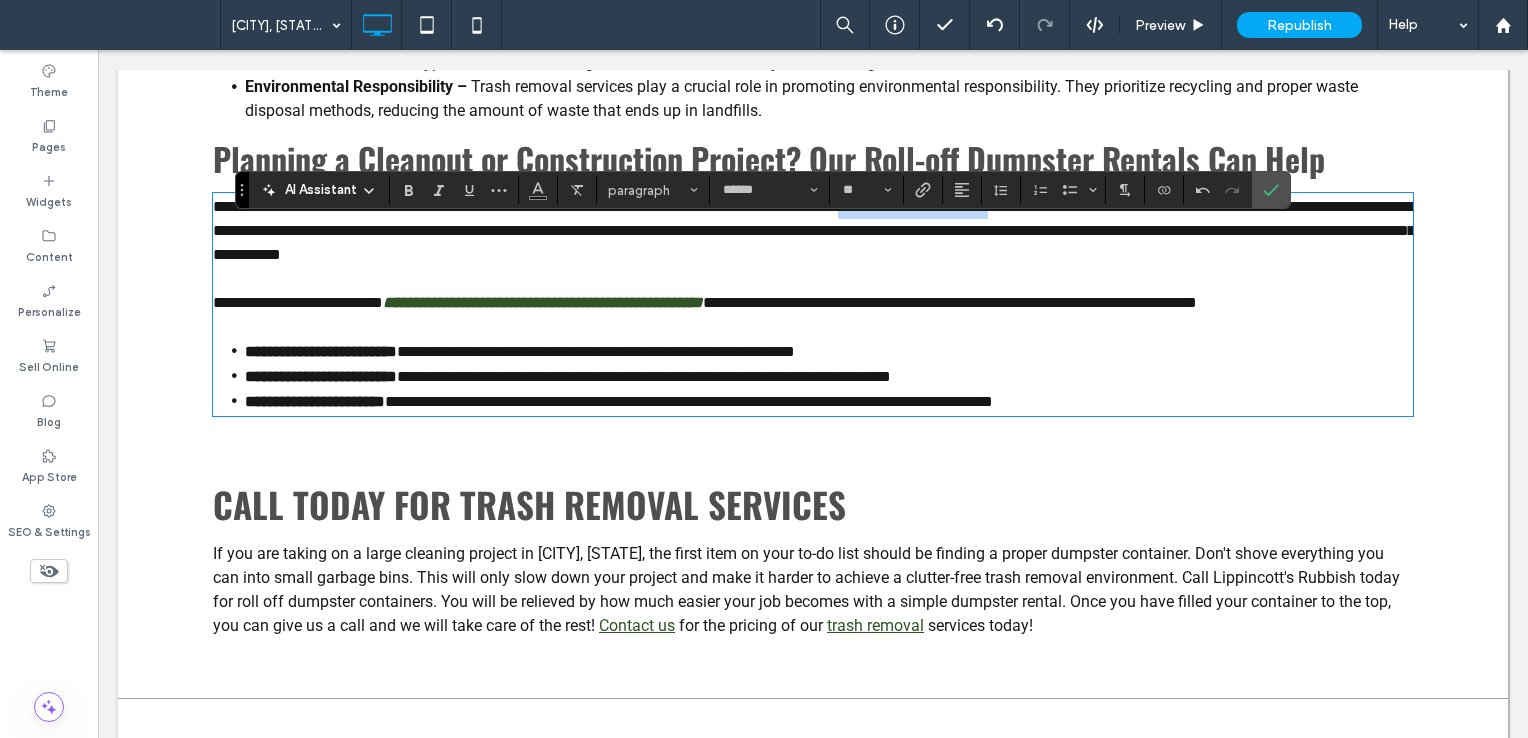 drag, startPoint x: 950, startPoint y: 239, endPoint x: 1123, endPoint y: 246, distance: 173.14156 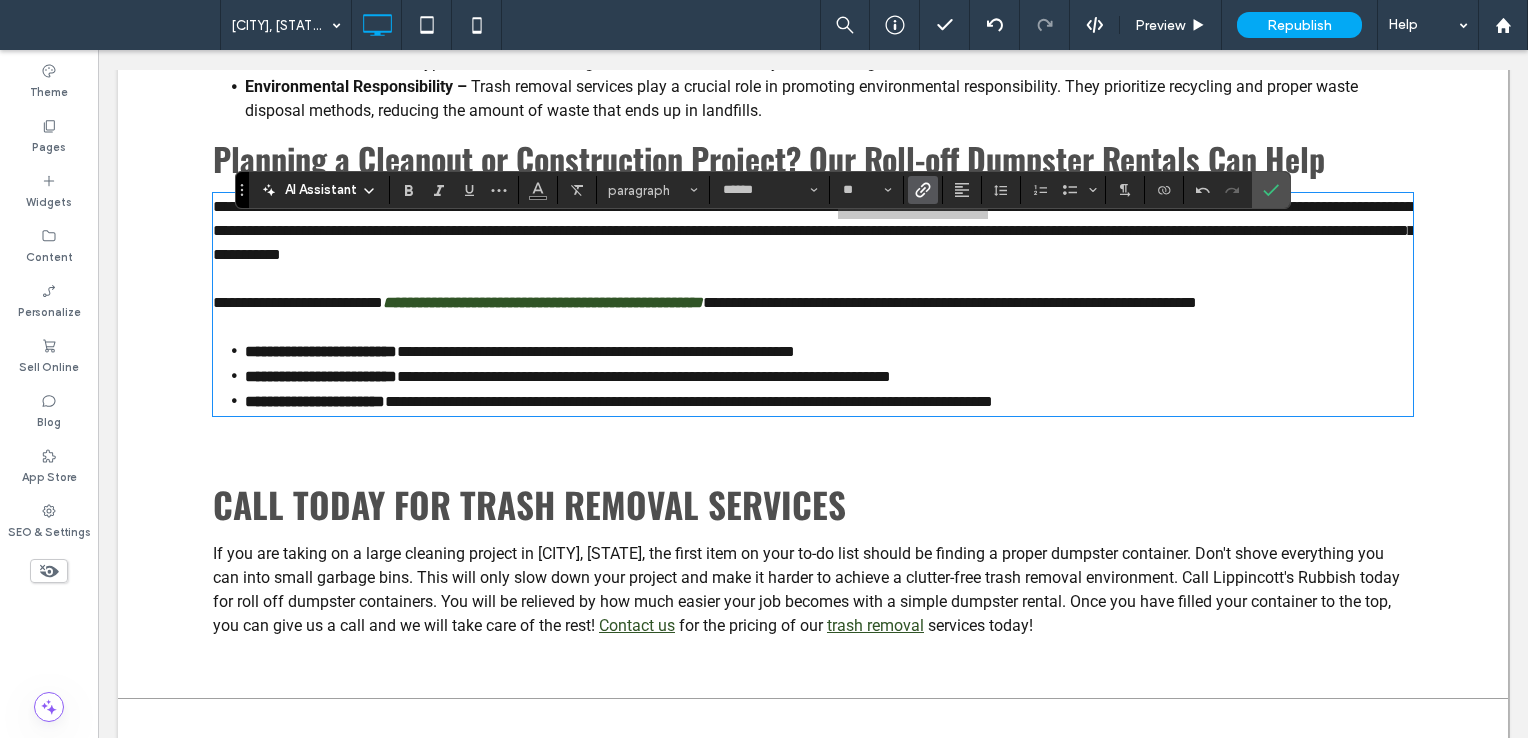 click 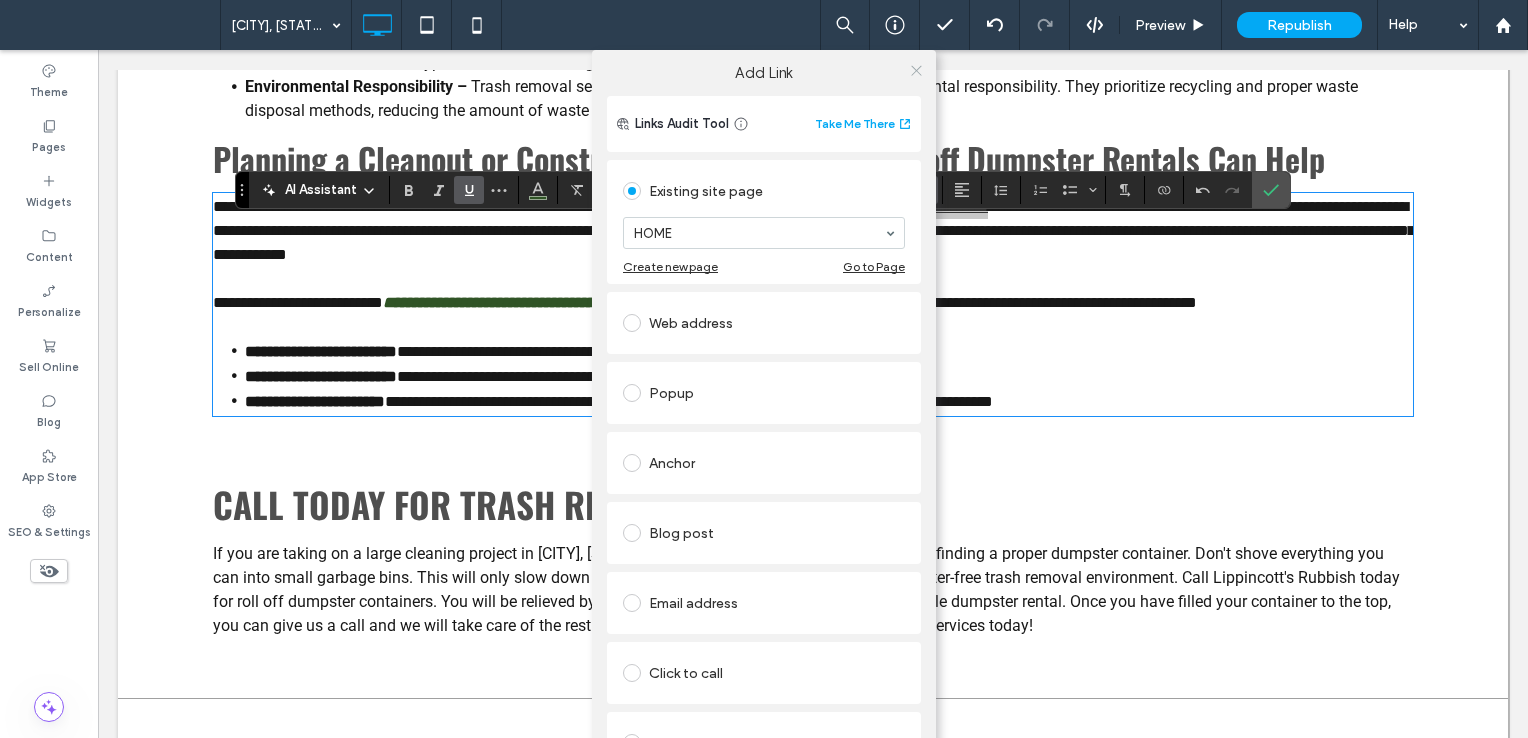 click 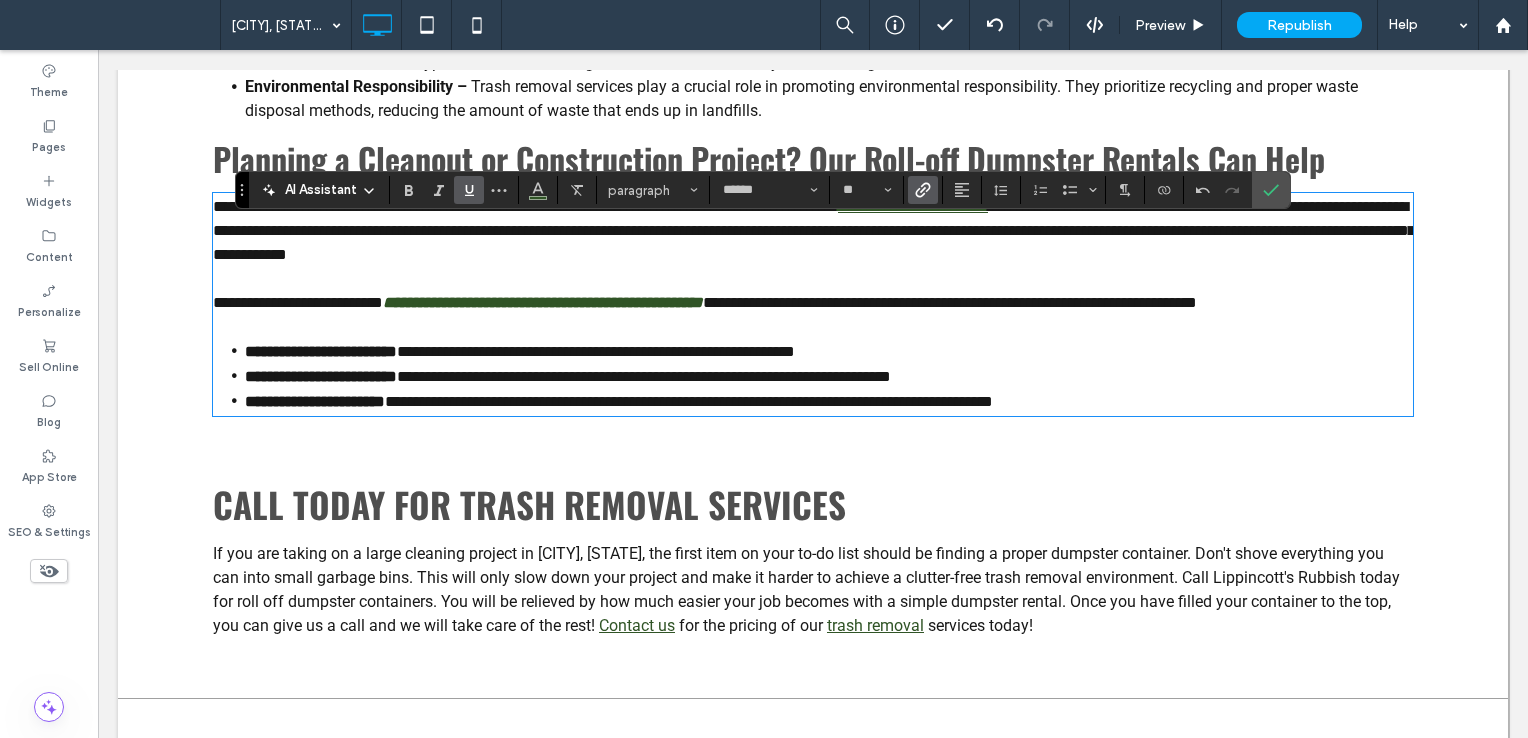 click on "**********" at bounding box center (814, 230) 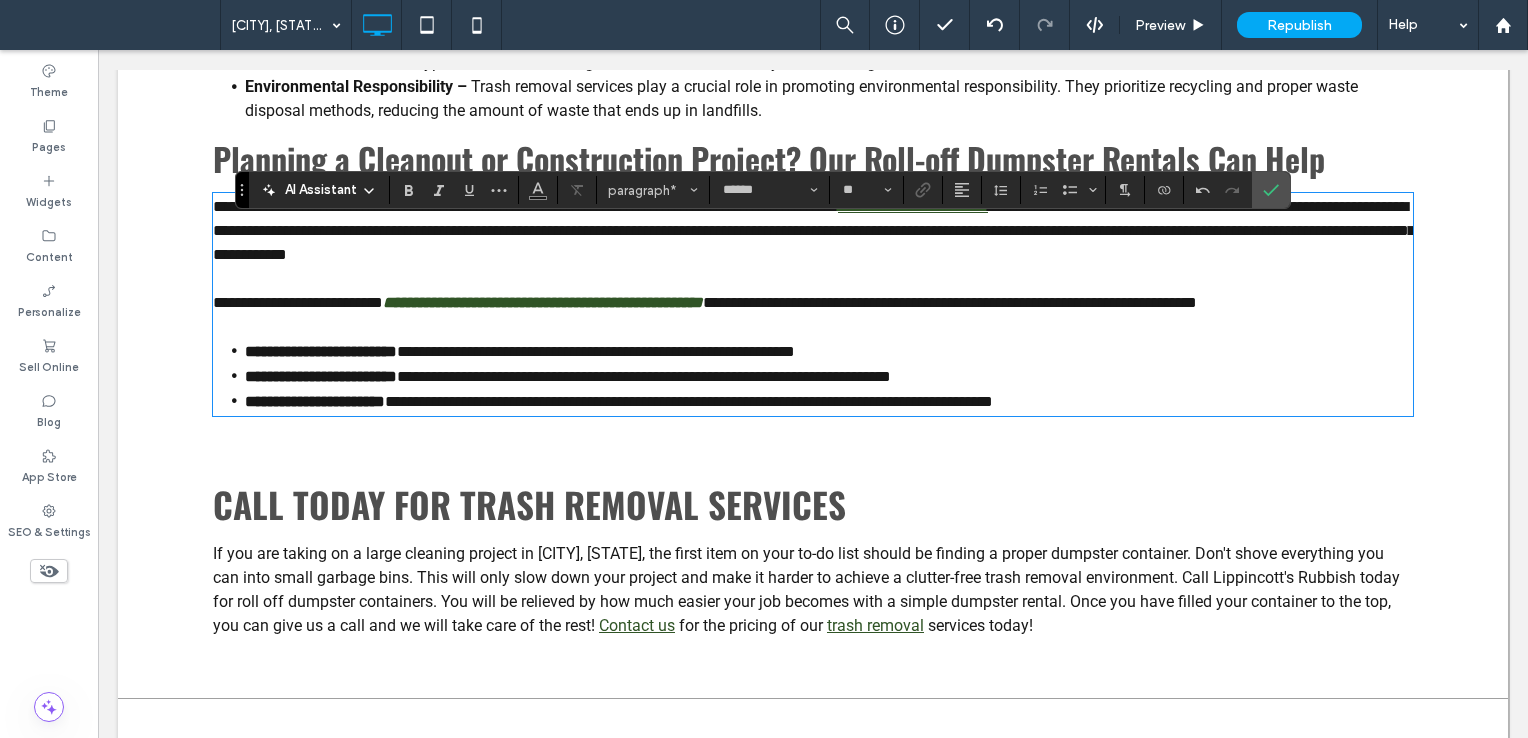 click on "**********" at bounding box center (814, 230) 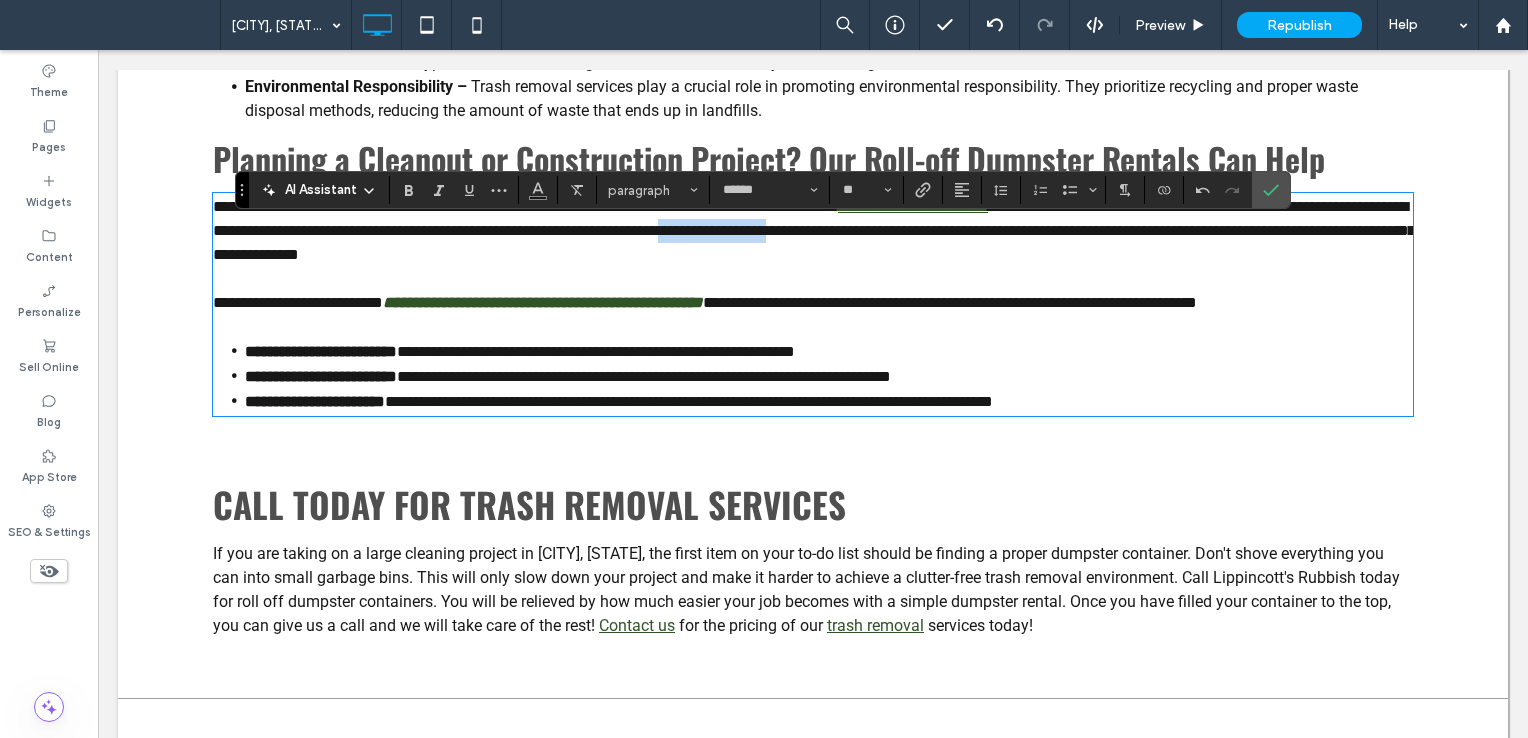 drag, startPoint x: 1001, startPoint y: 268, endPoint x: 1130, endPoint y: 271, distance: 129.03488 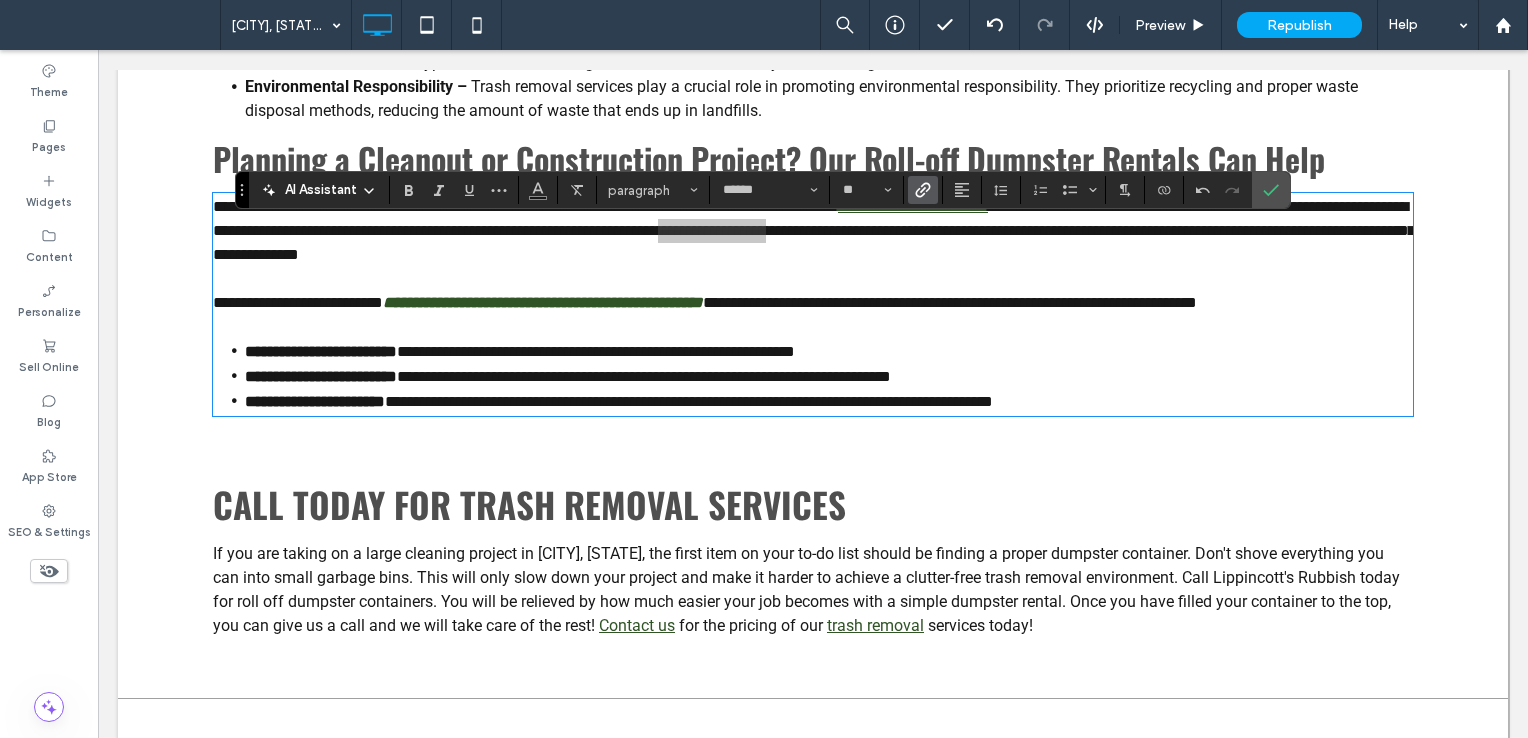 click at bounding box center [923, 190] 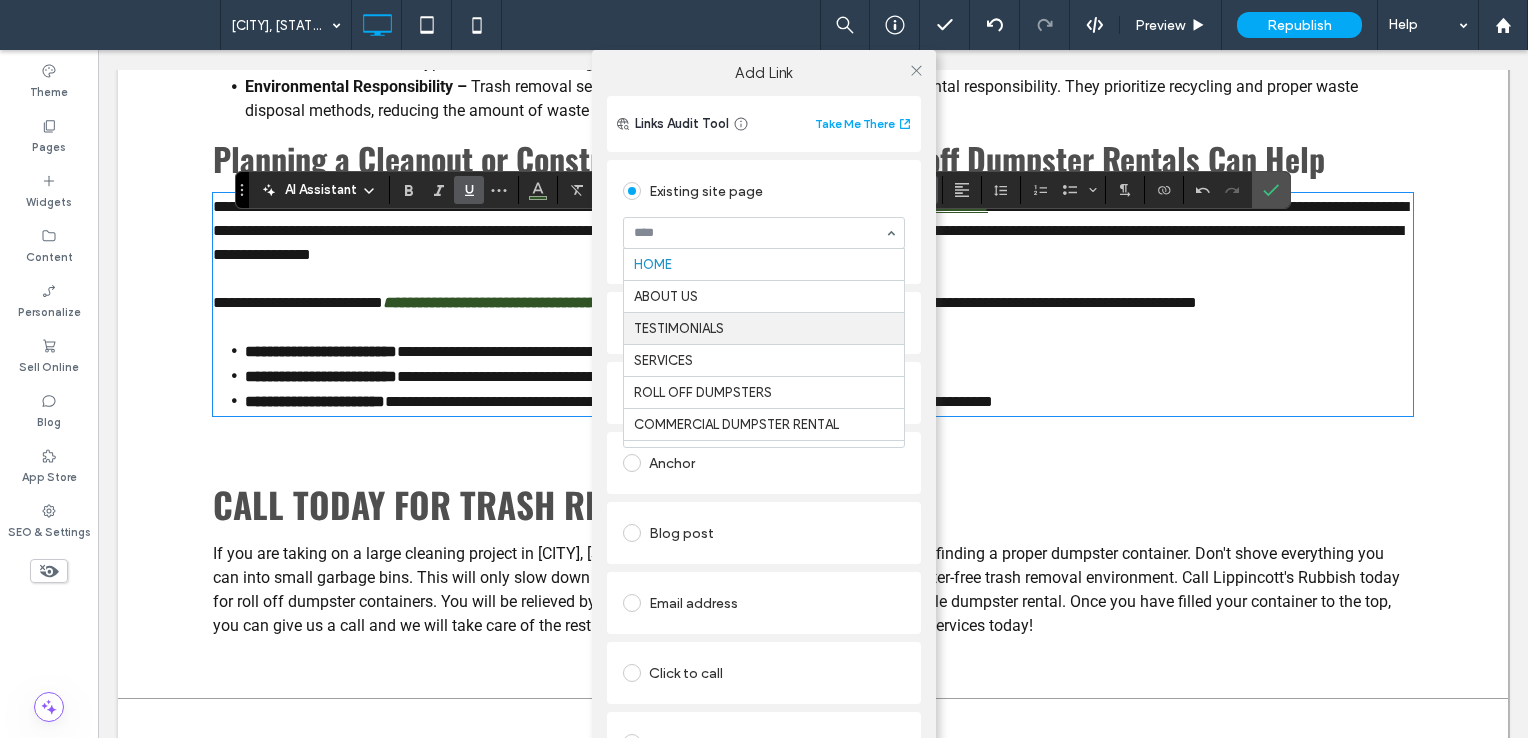 scroll, scrollTop: 100, scrollLeft: 0, axis: vertical 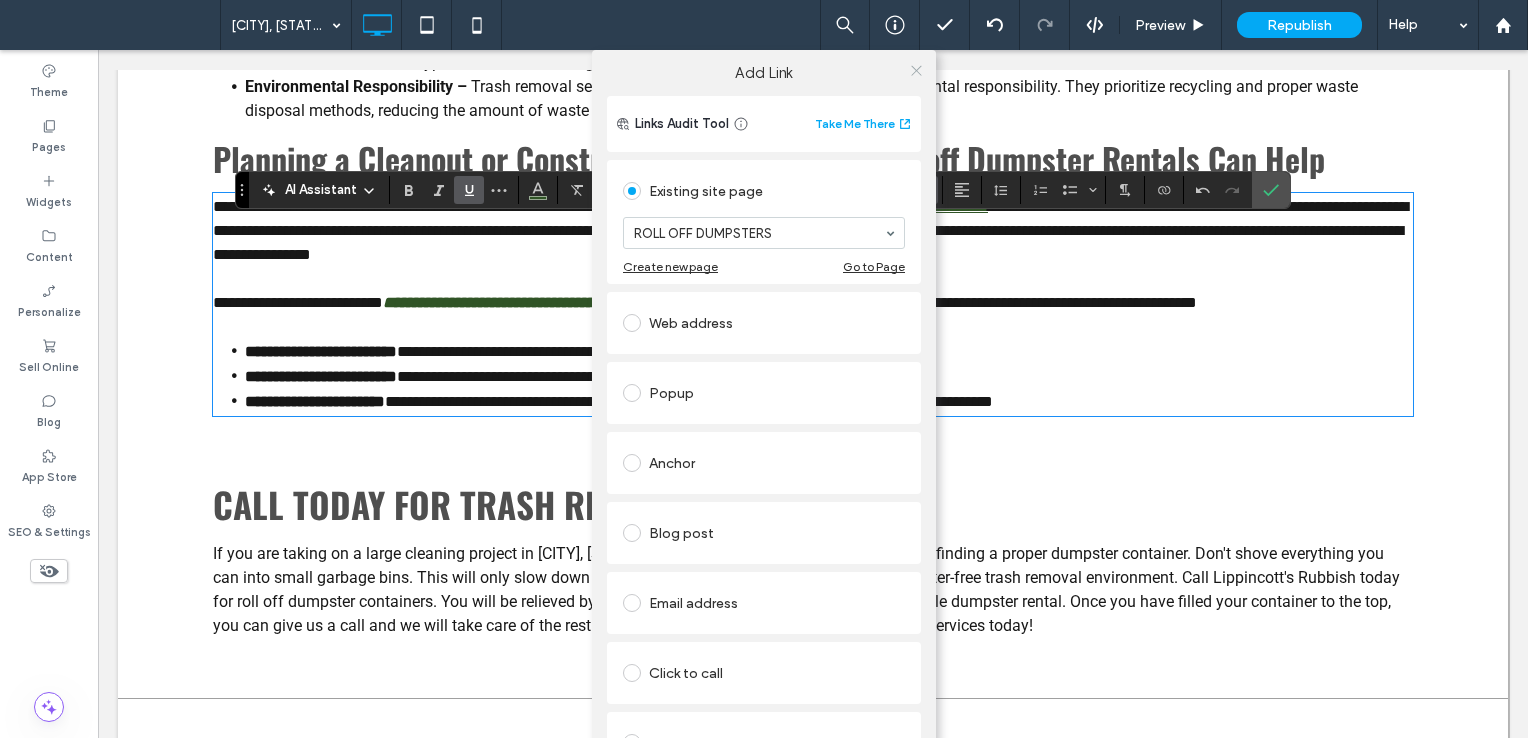 click 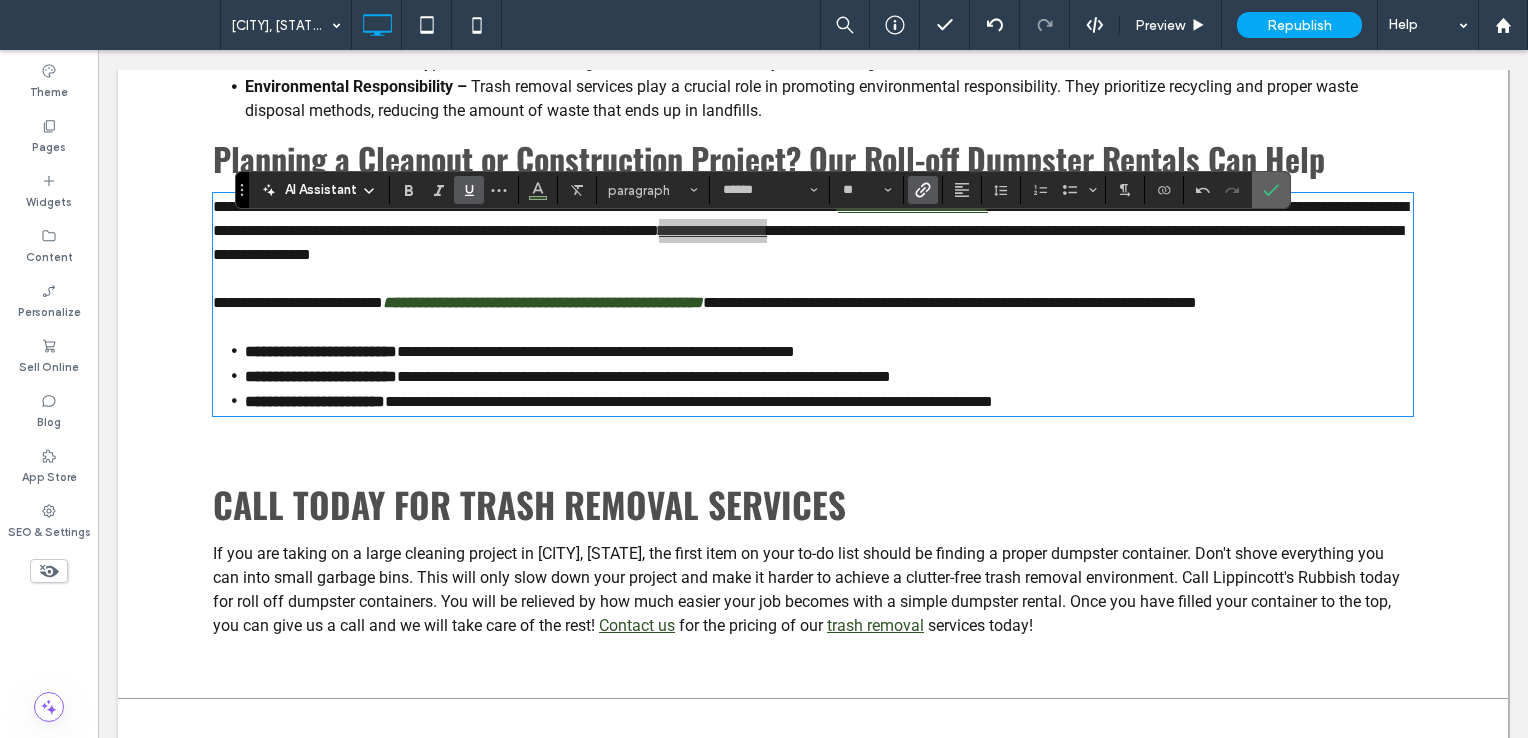 click 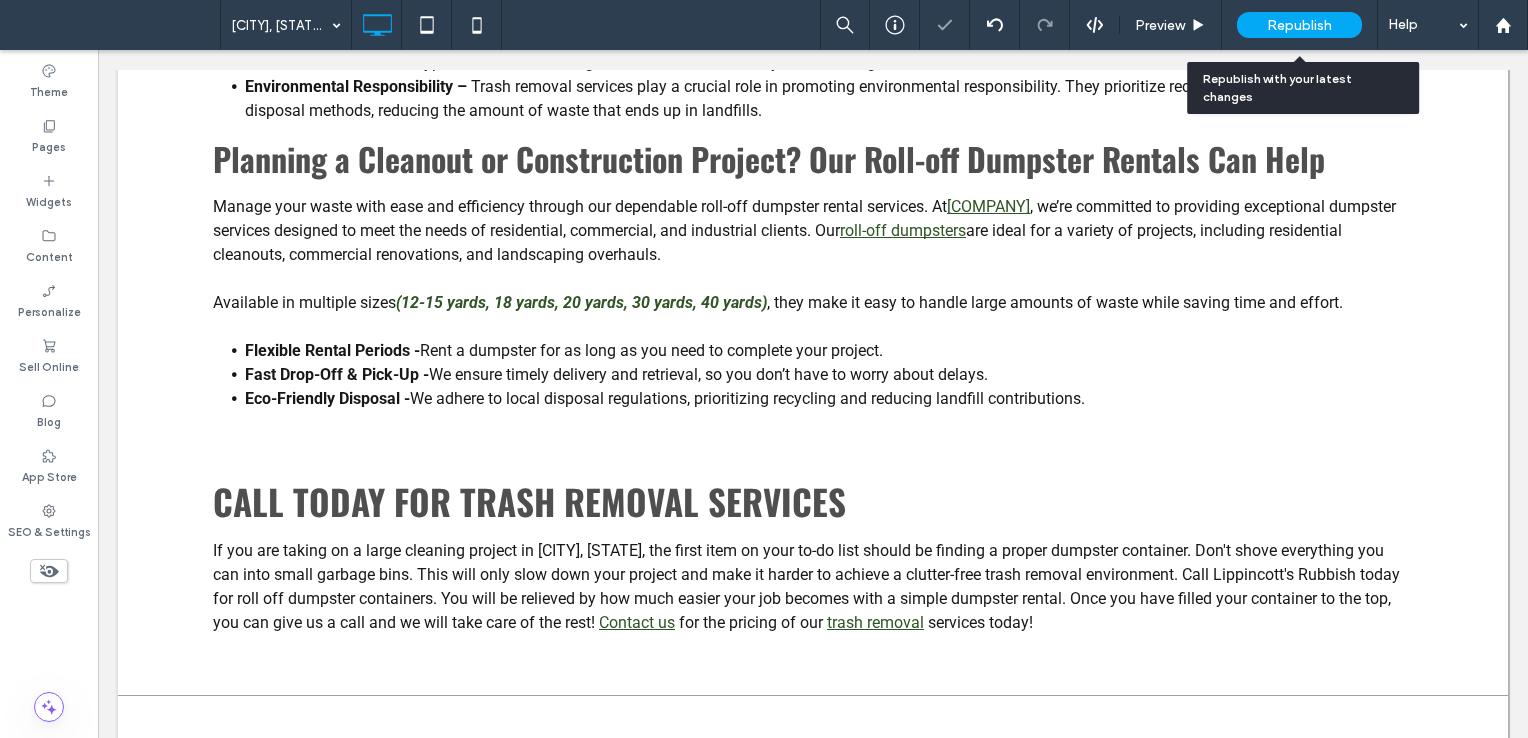 click on "Republish" at bounding box center [1299, 25] 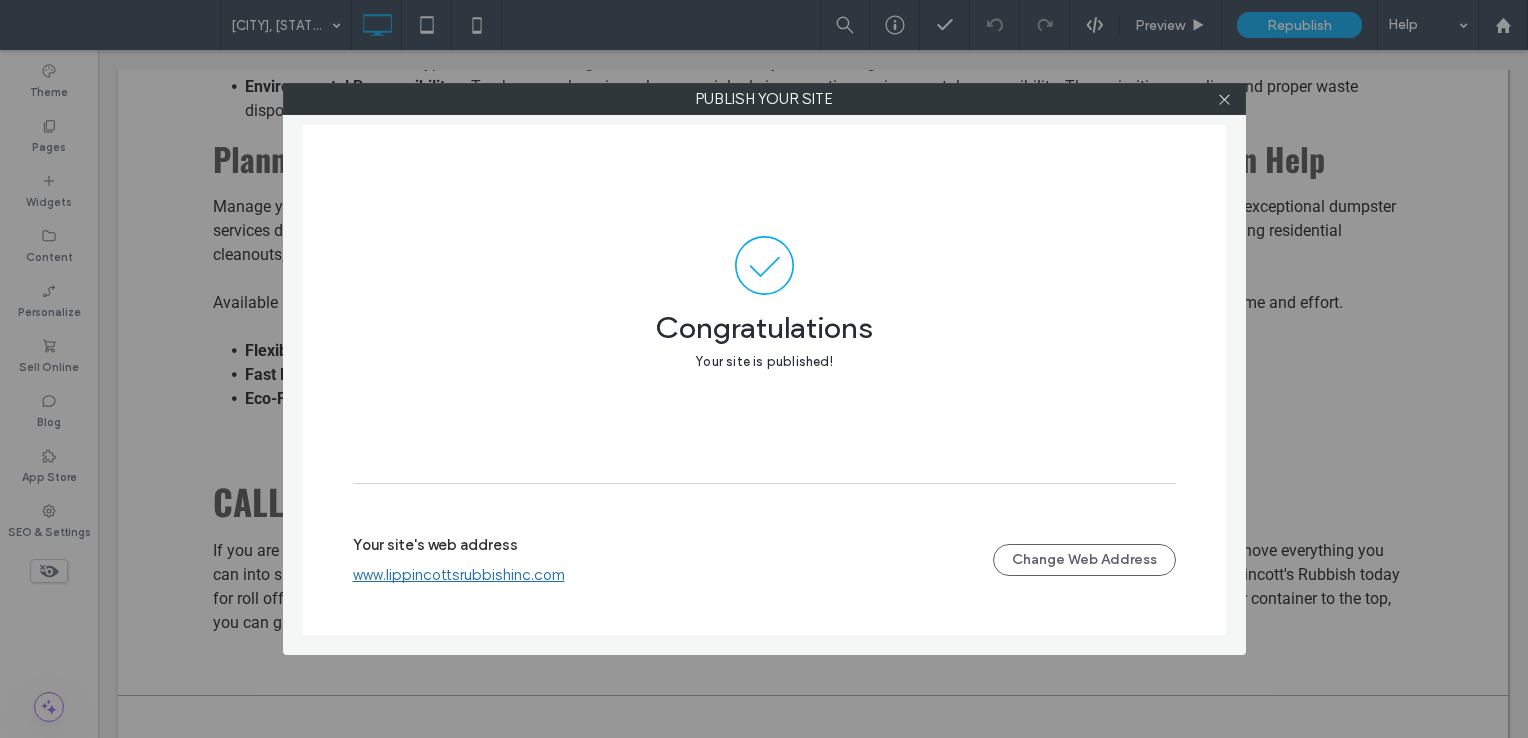 click at bounding box center [1225, 99] 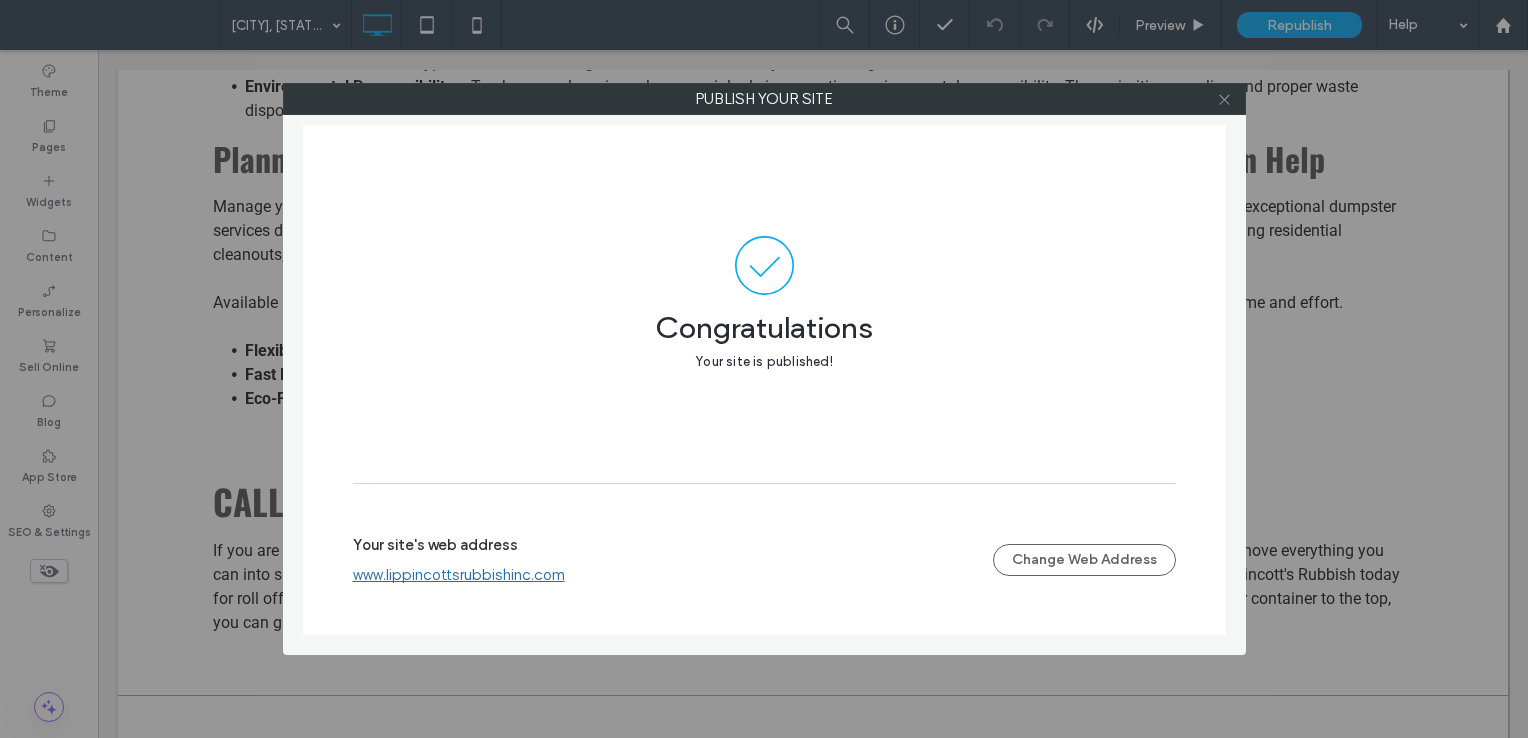 click 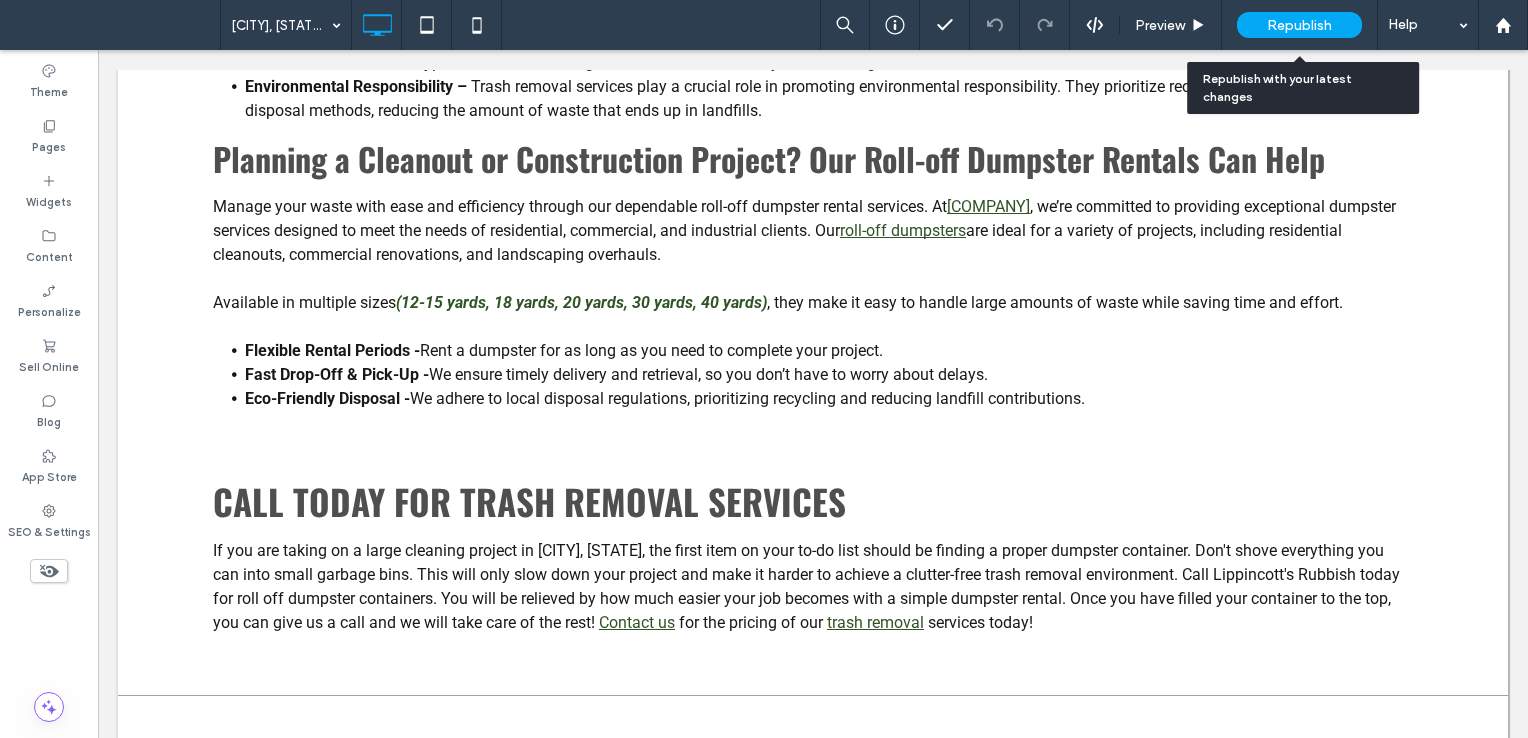 click on "Republish" at bounding box center [1299, 25] 